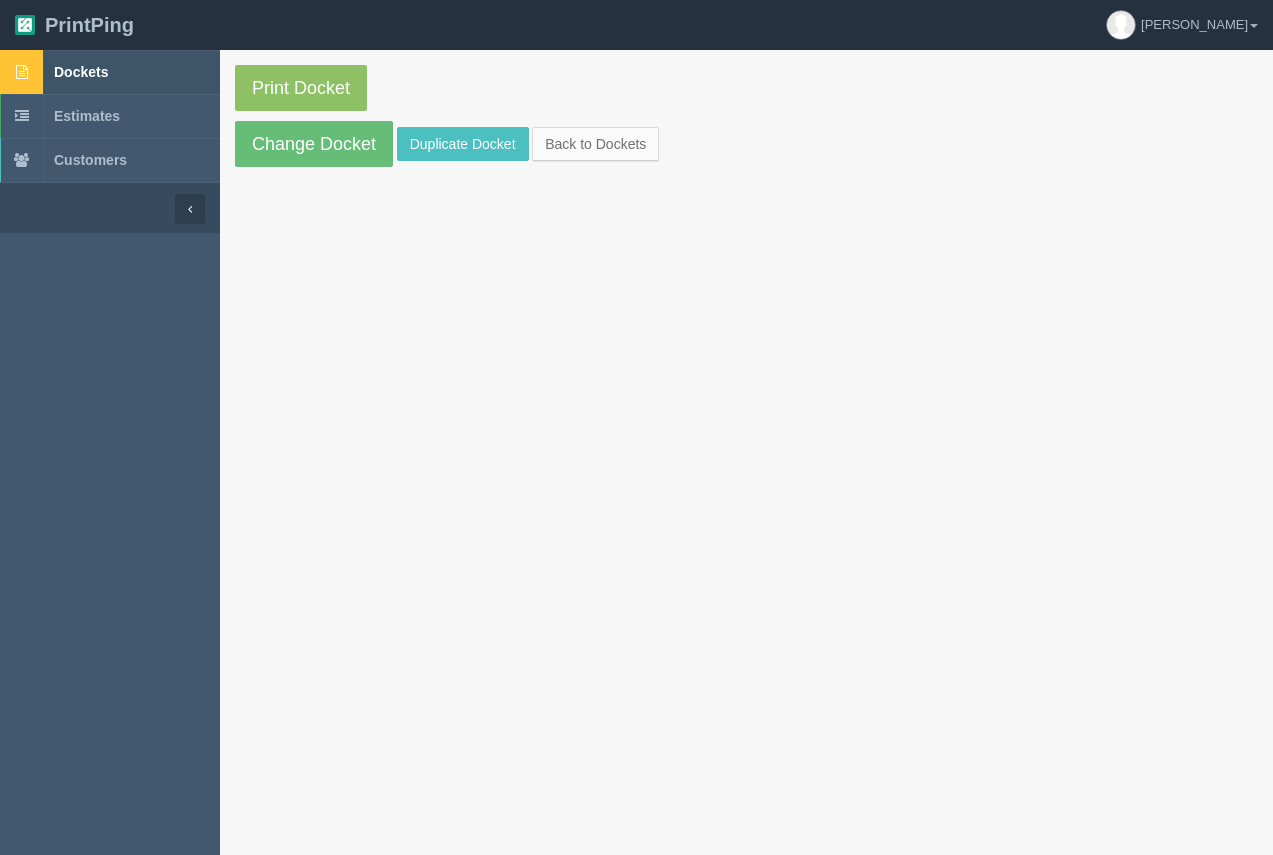 scroll, scrollTop: 0, scrollLeft: 0, axis: both 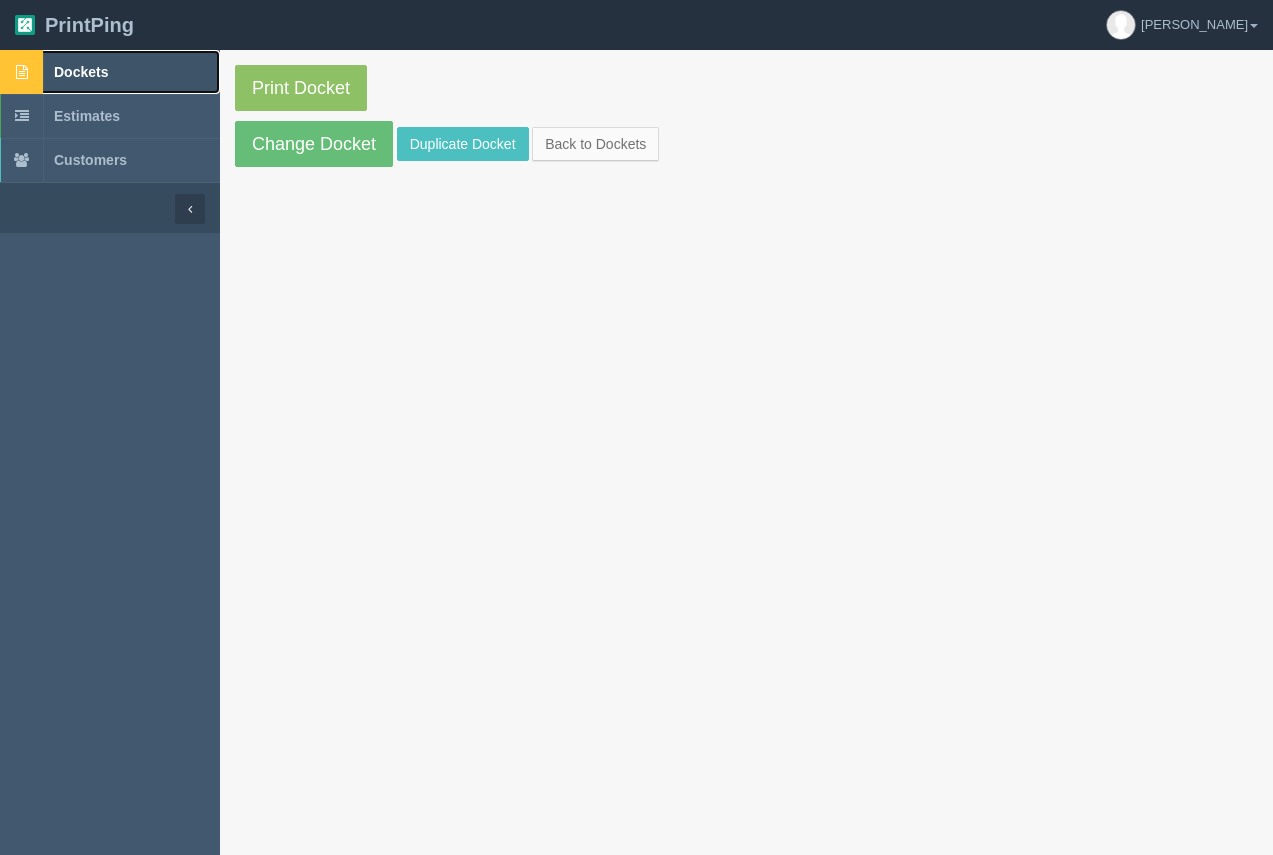 click on "Dockets" at bounding box center [81, 72] 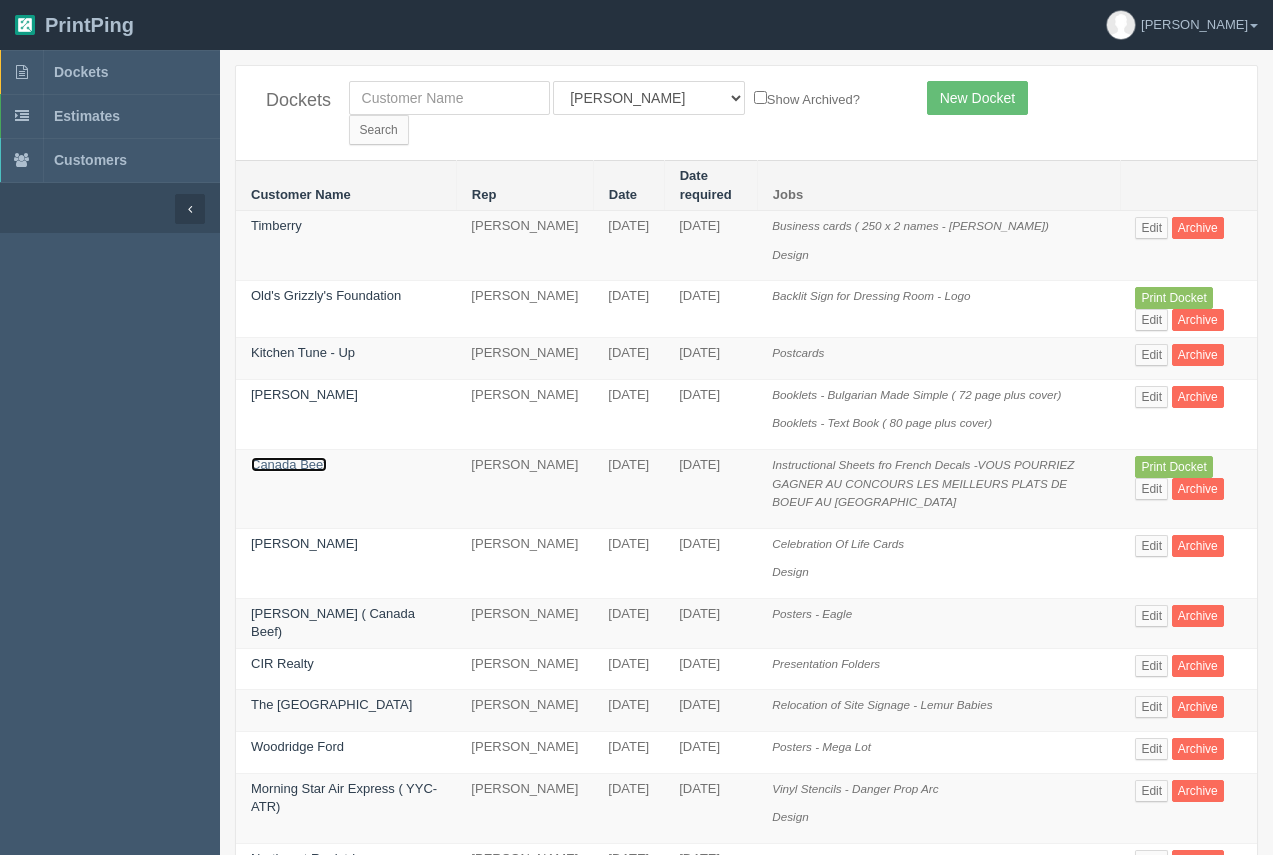 click on "Canada Beef" at bounding box center [289, 464] 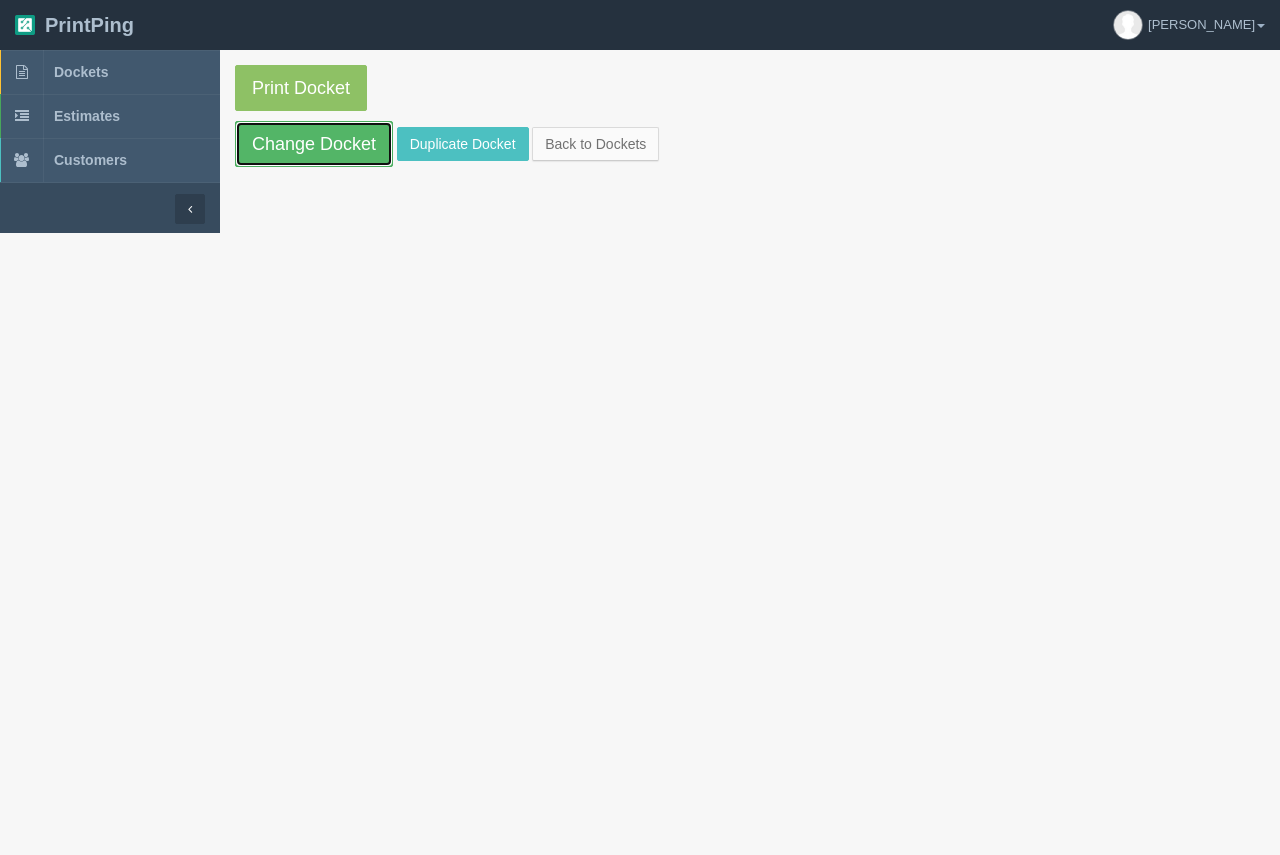 click on "Change Docket" at bounding box center (314, 144) 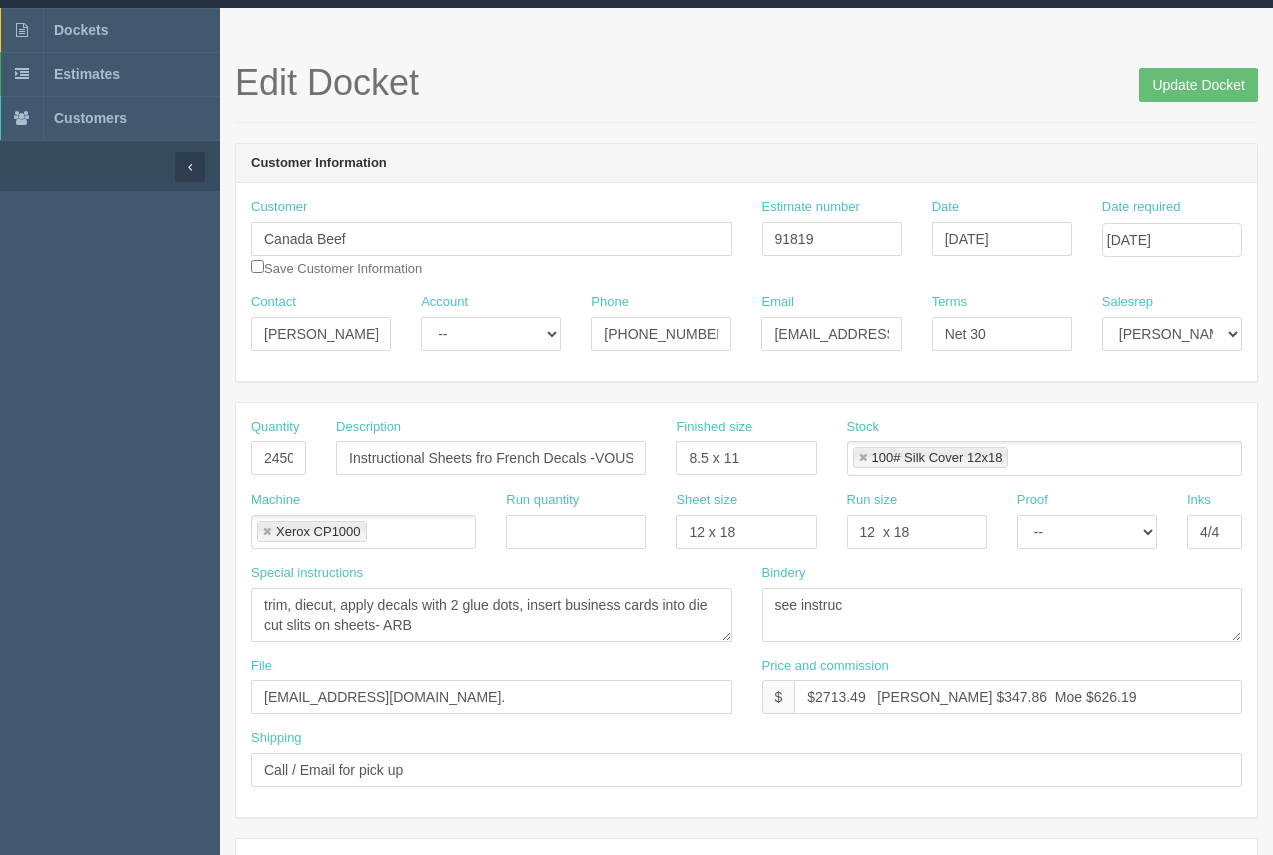 scroll, scrollTop: 28, scrollLeft: 0, axis: vertical 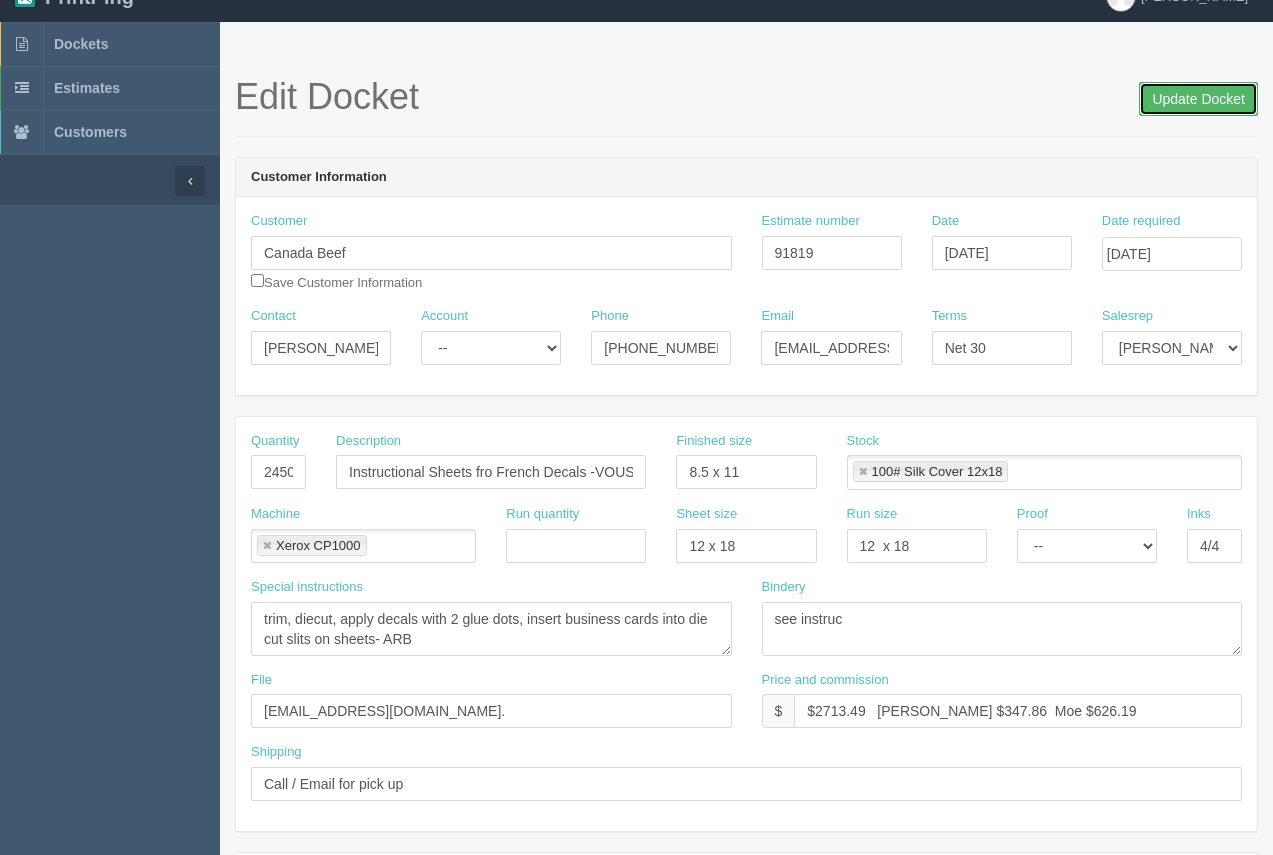 click on "Update Docket" at bounding box center (1198, 99) 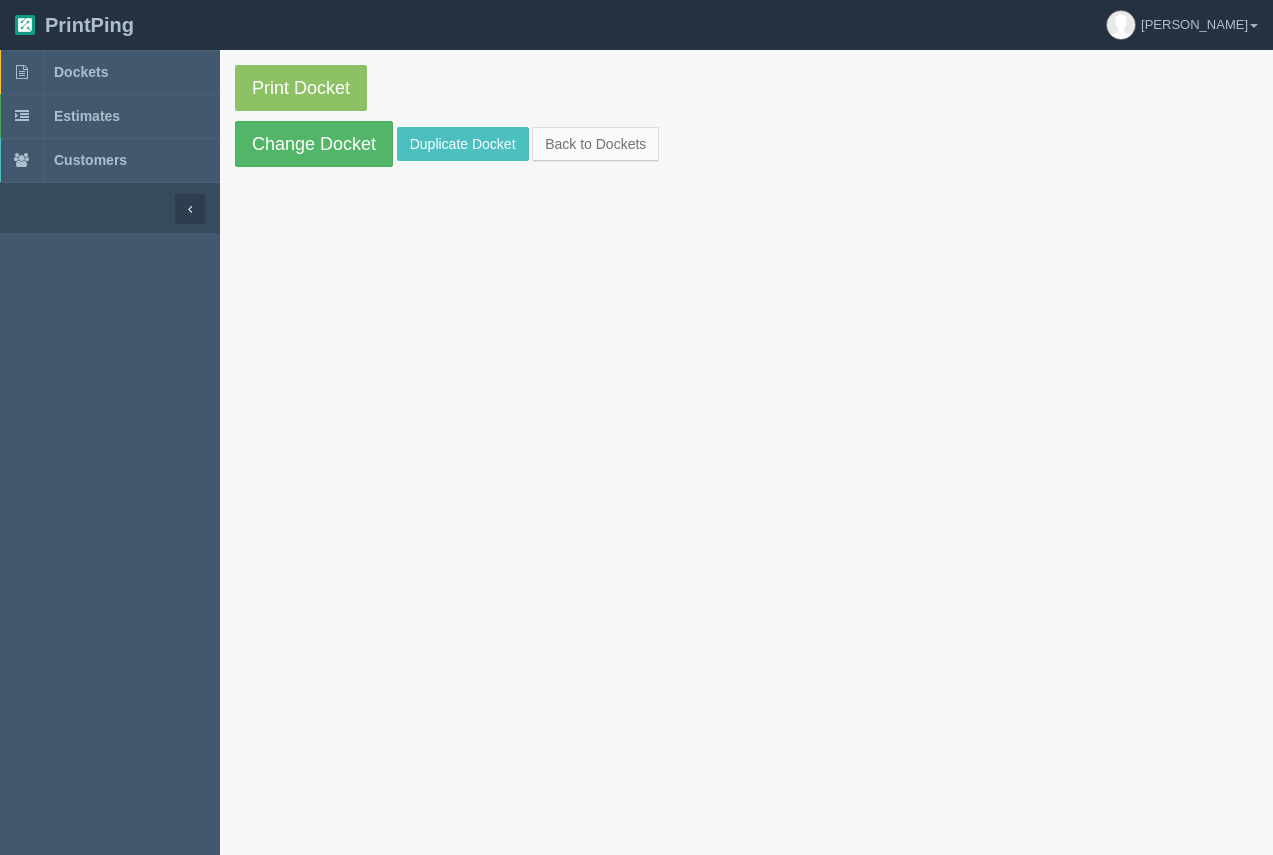 scroll, scrollTop: 0, scrollLeft: 0, axis: both 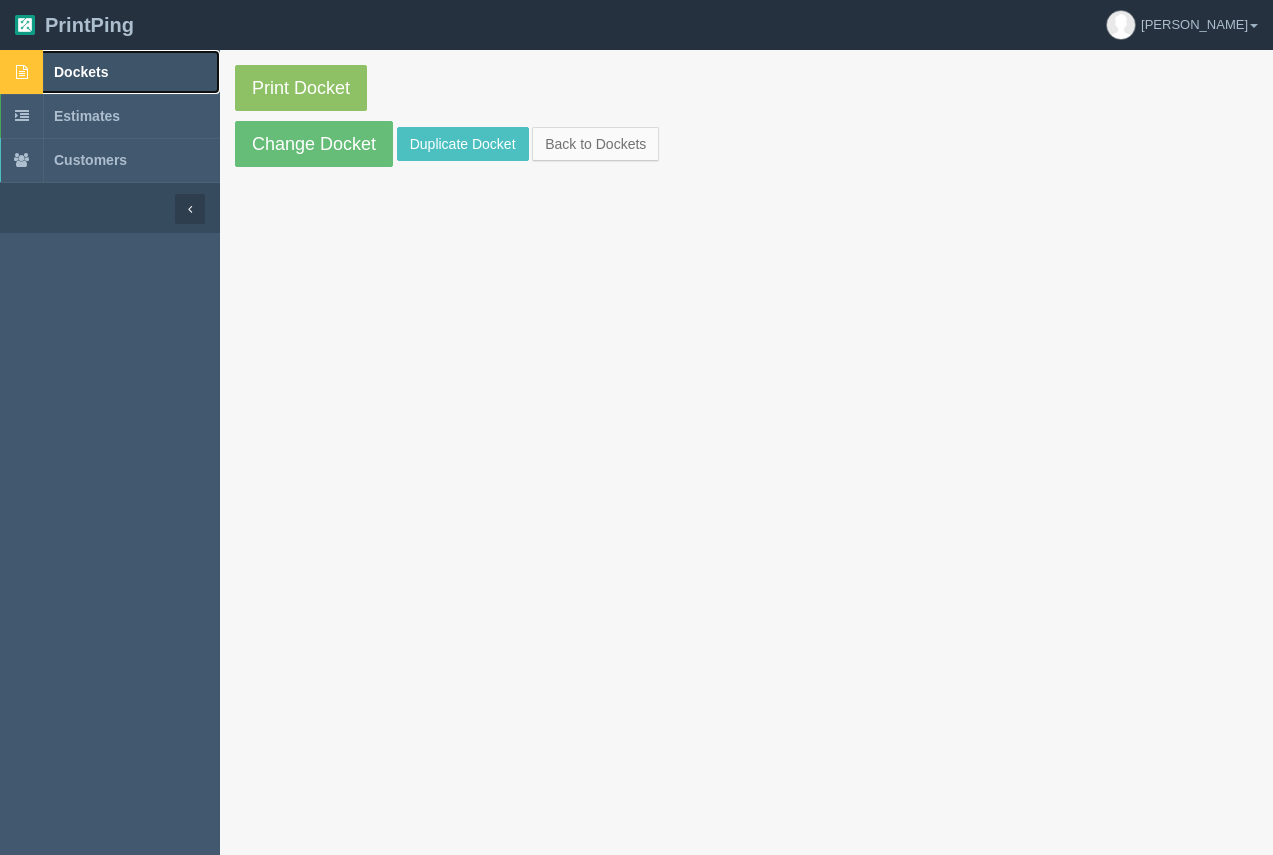 click on "Dockets" at bounding box center (81, 72) 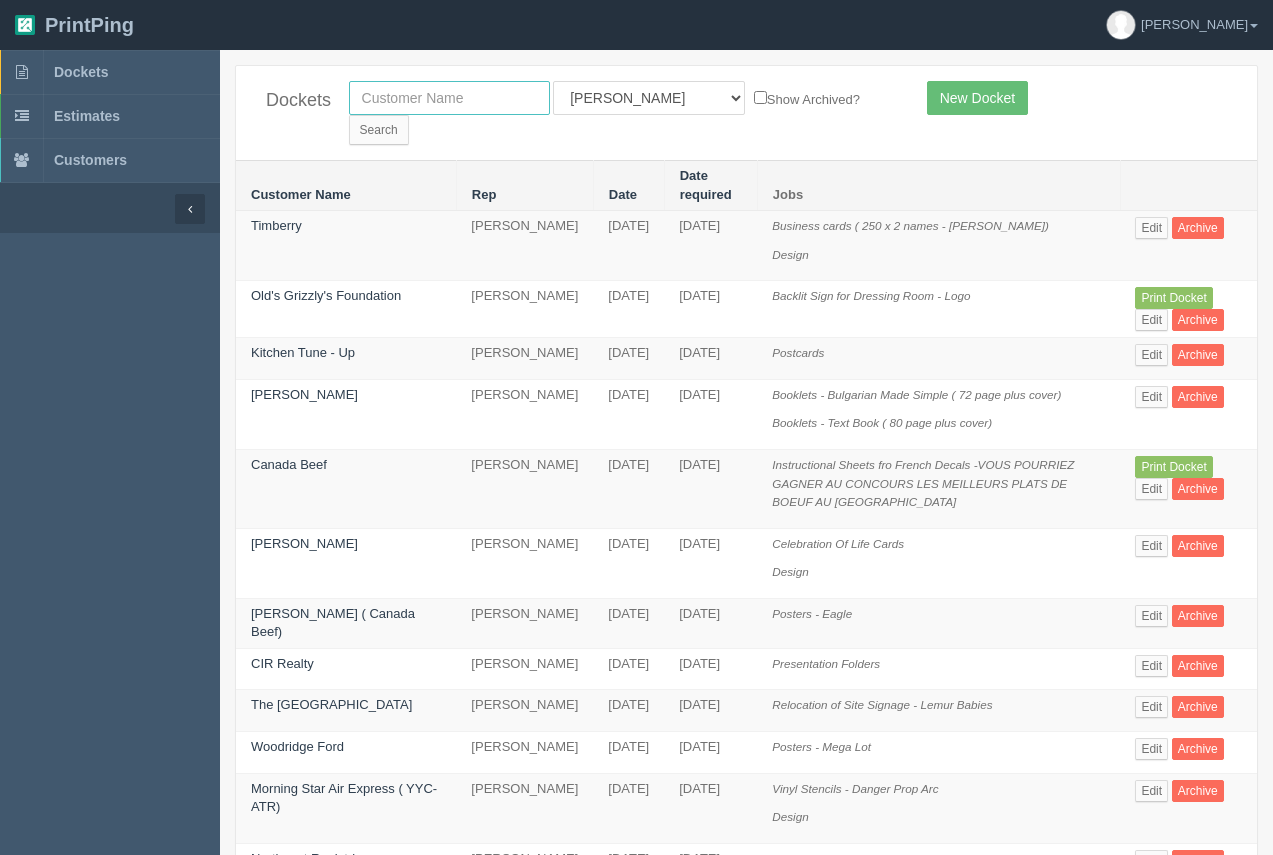 click at bounding box center (449, 98) 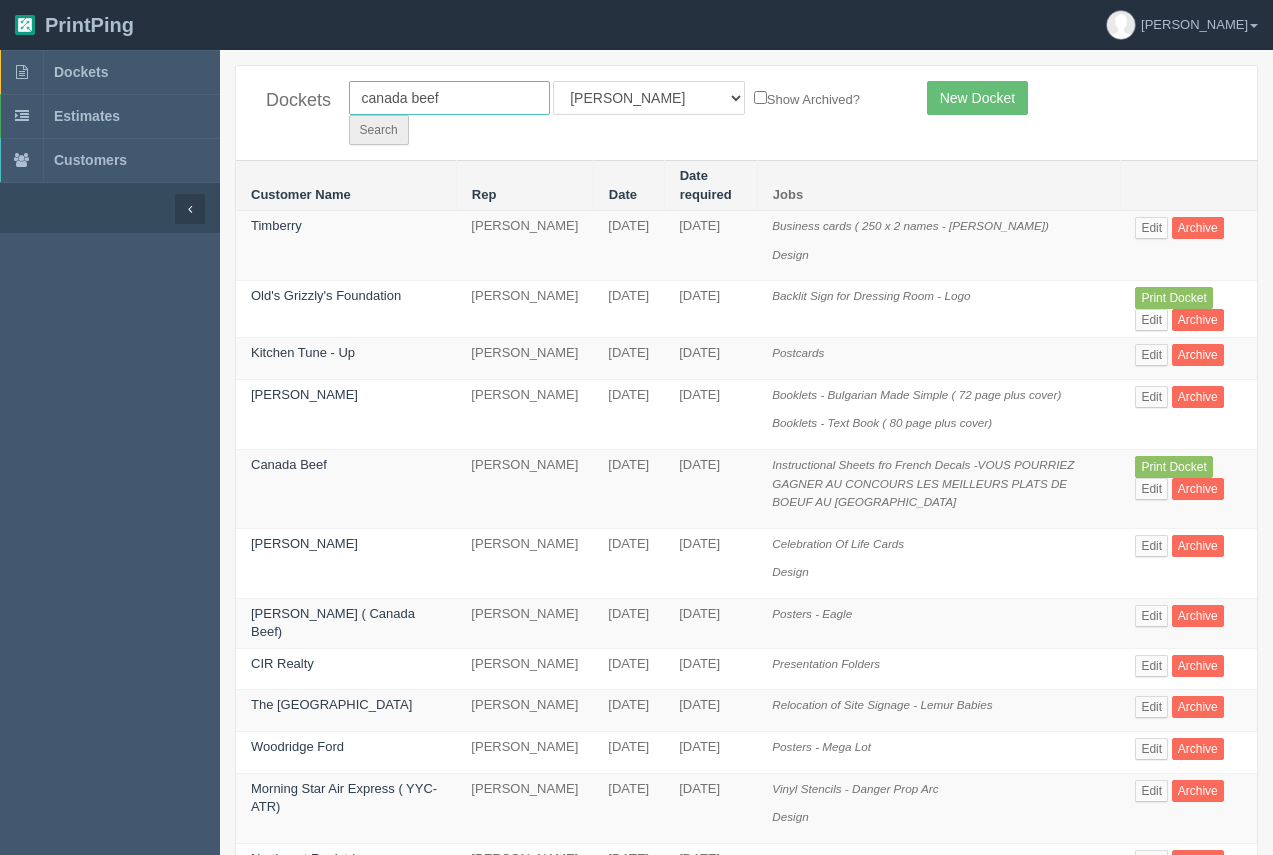 type on "canada beef" 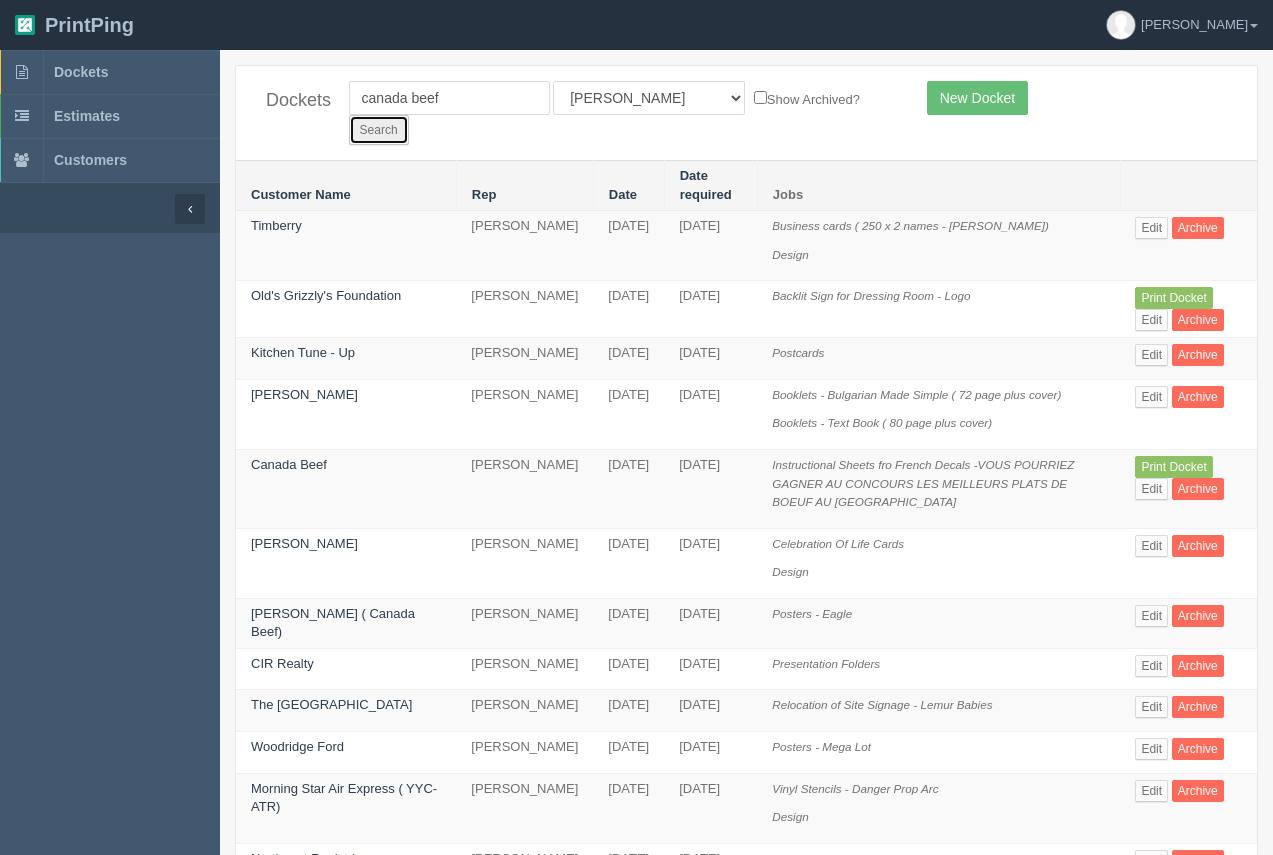 click on "Search" at bounding box center [379, 130] 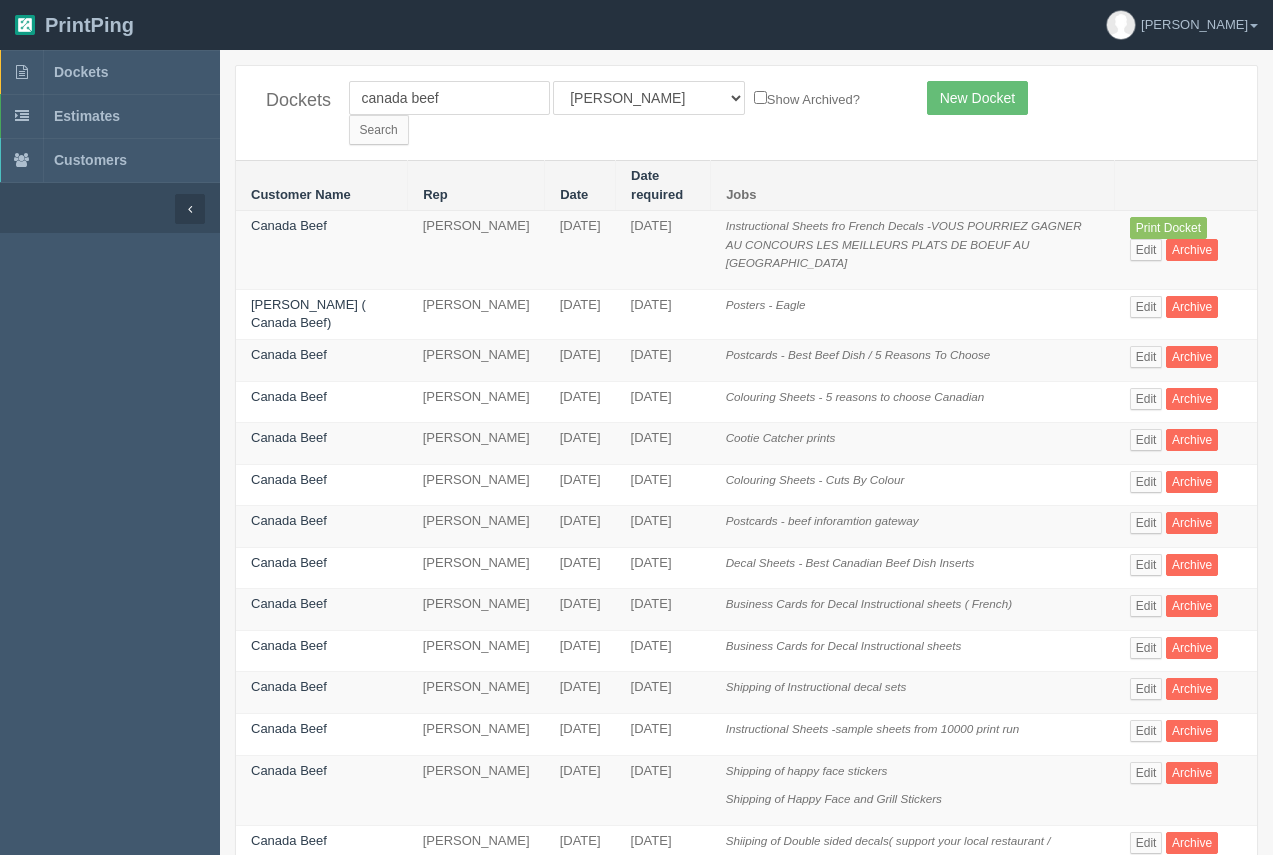 scroll, scrollTop: 0, scrollLeft: 0, axis: both 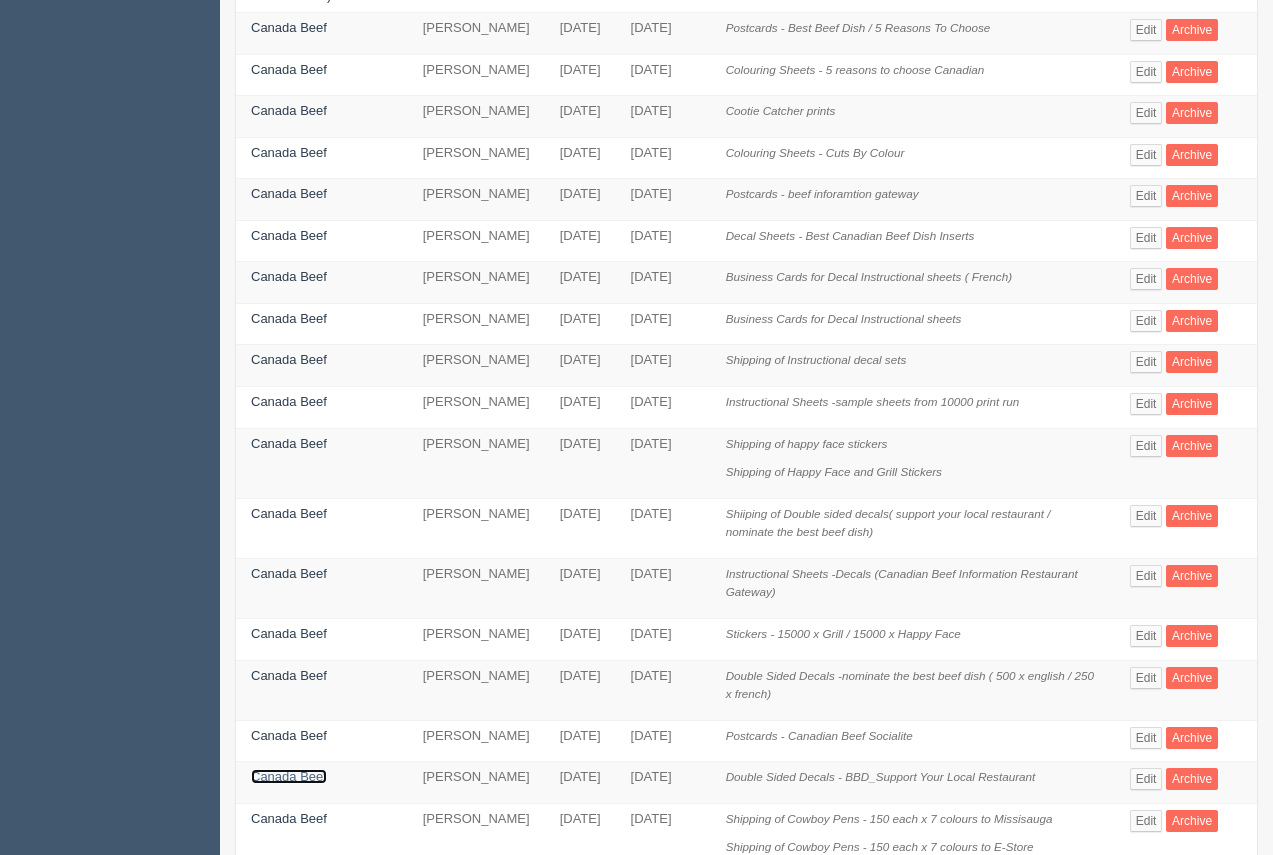 click on "Canada Beef" at bounding box center [289, 776] 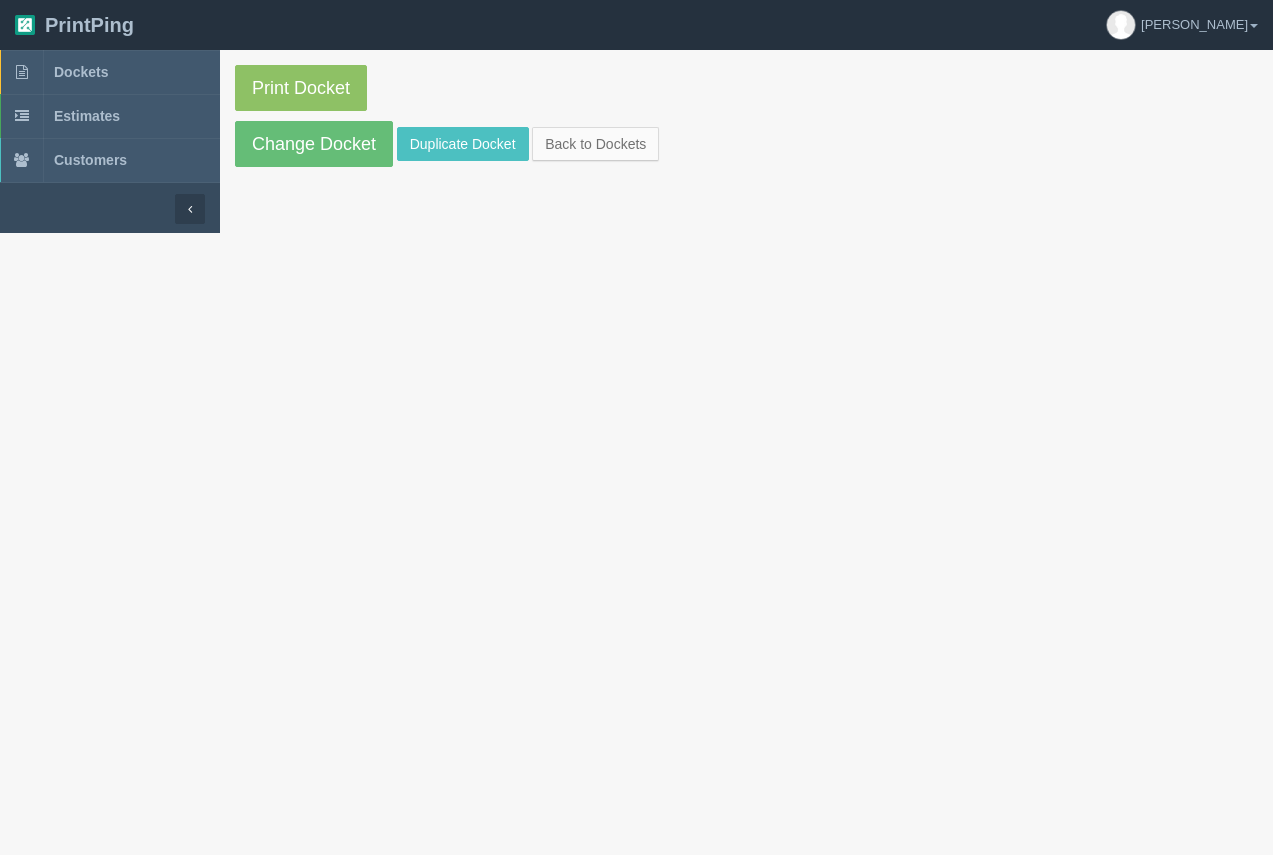 scroll, scrollTop: 0, scrollLeft: 0, axis: both 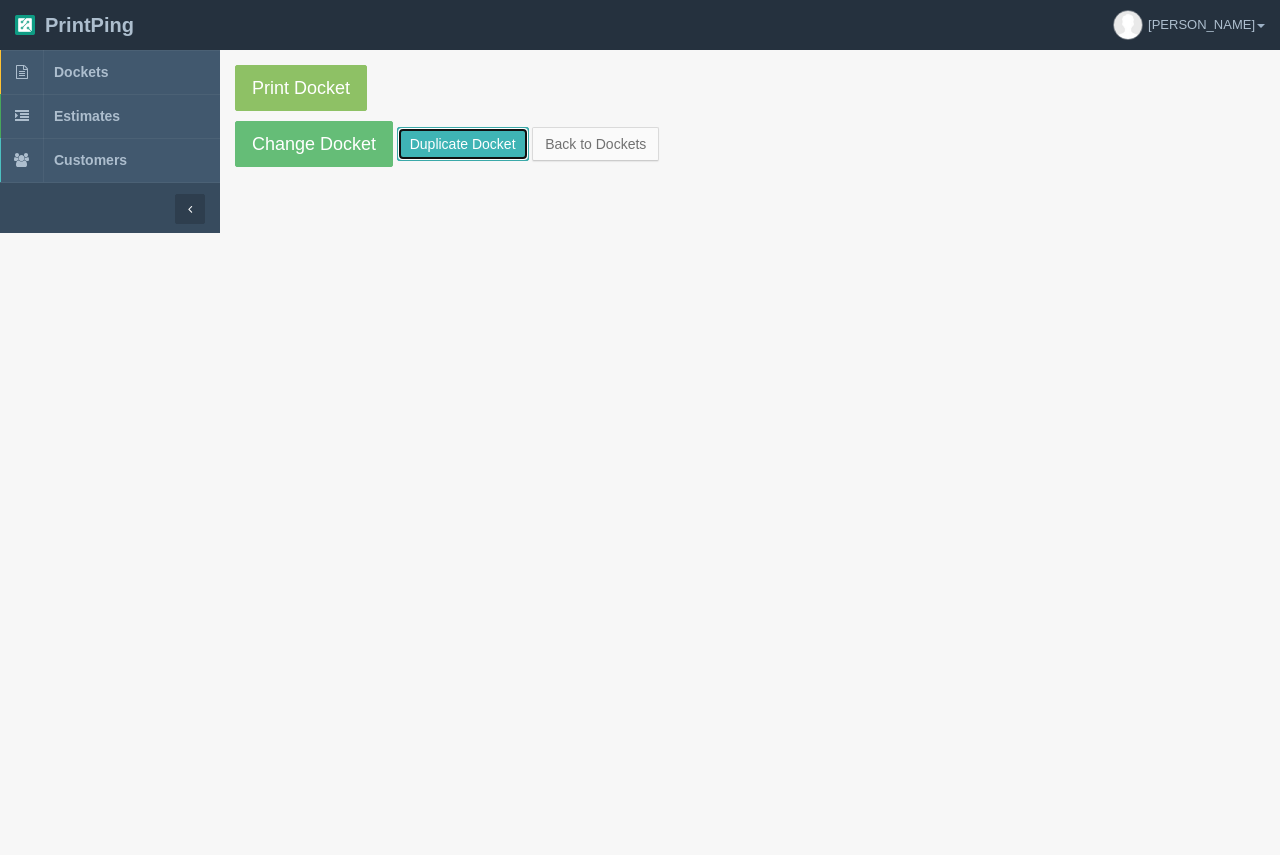 click on "Duplicate Docket" at bounding box center (463, 144) 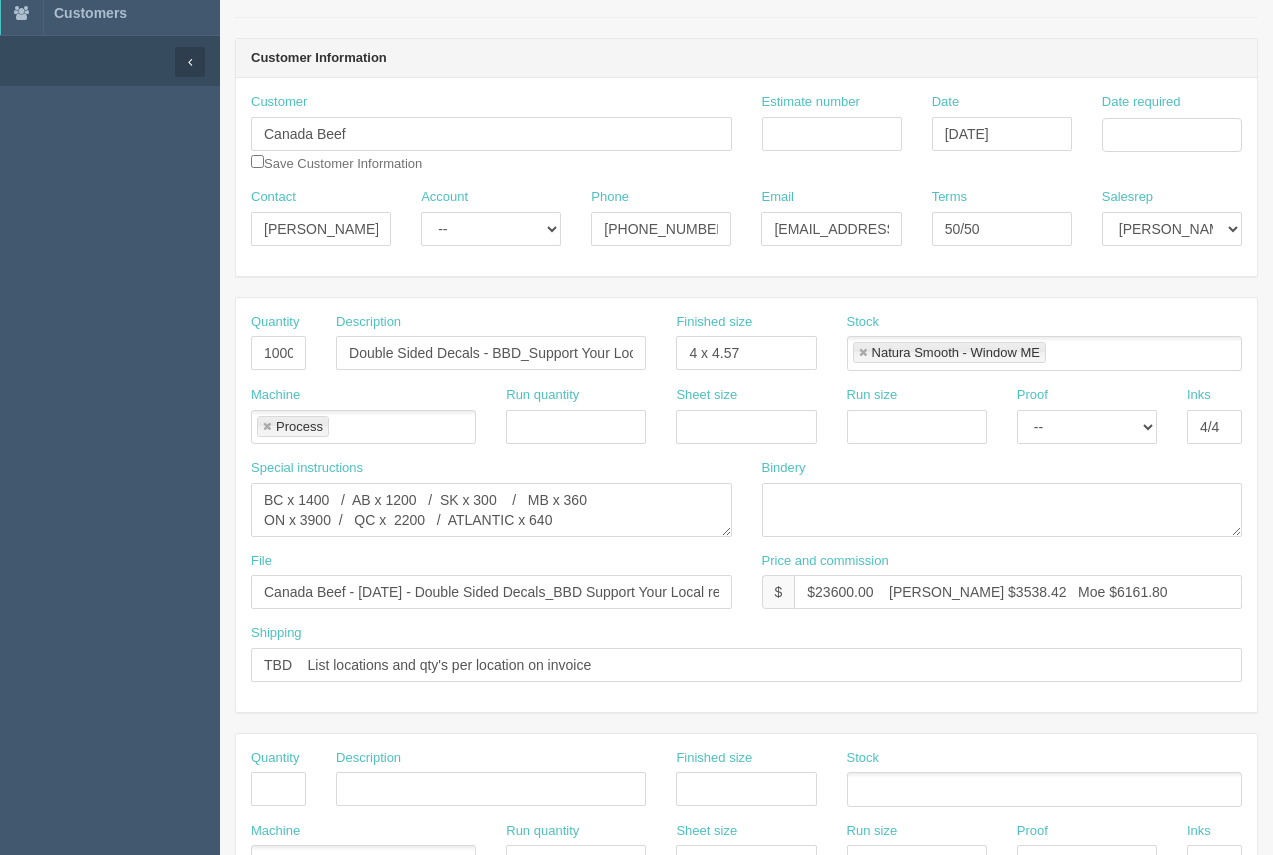scroll, scrollTop: 204, scrollLeft: 0, axis: vertical 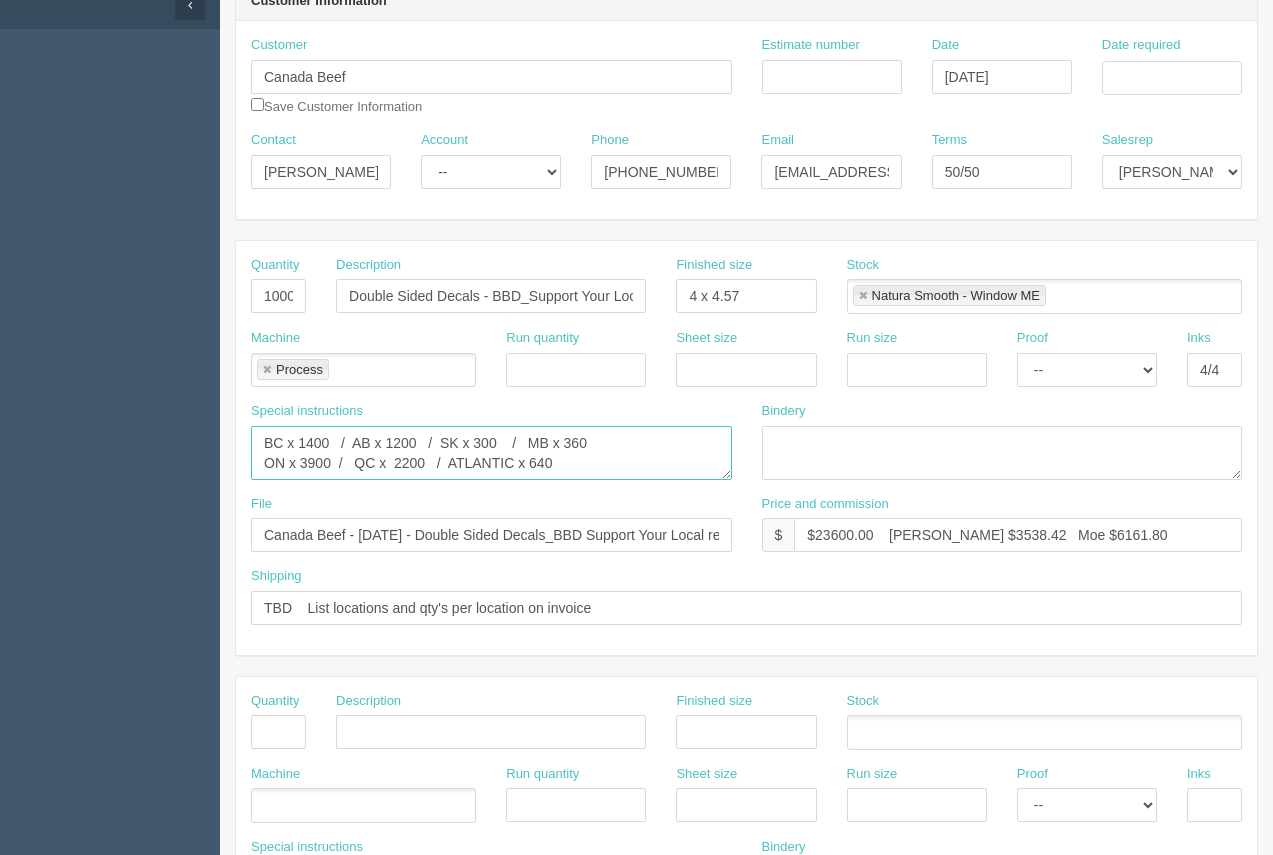 drag, startPoint x: 263, startPoint y: 443, endPoint x: 589, endPoint y: 502, distance: 331.29593 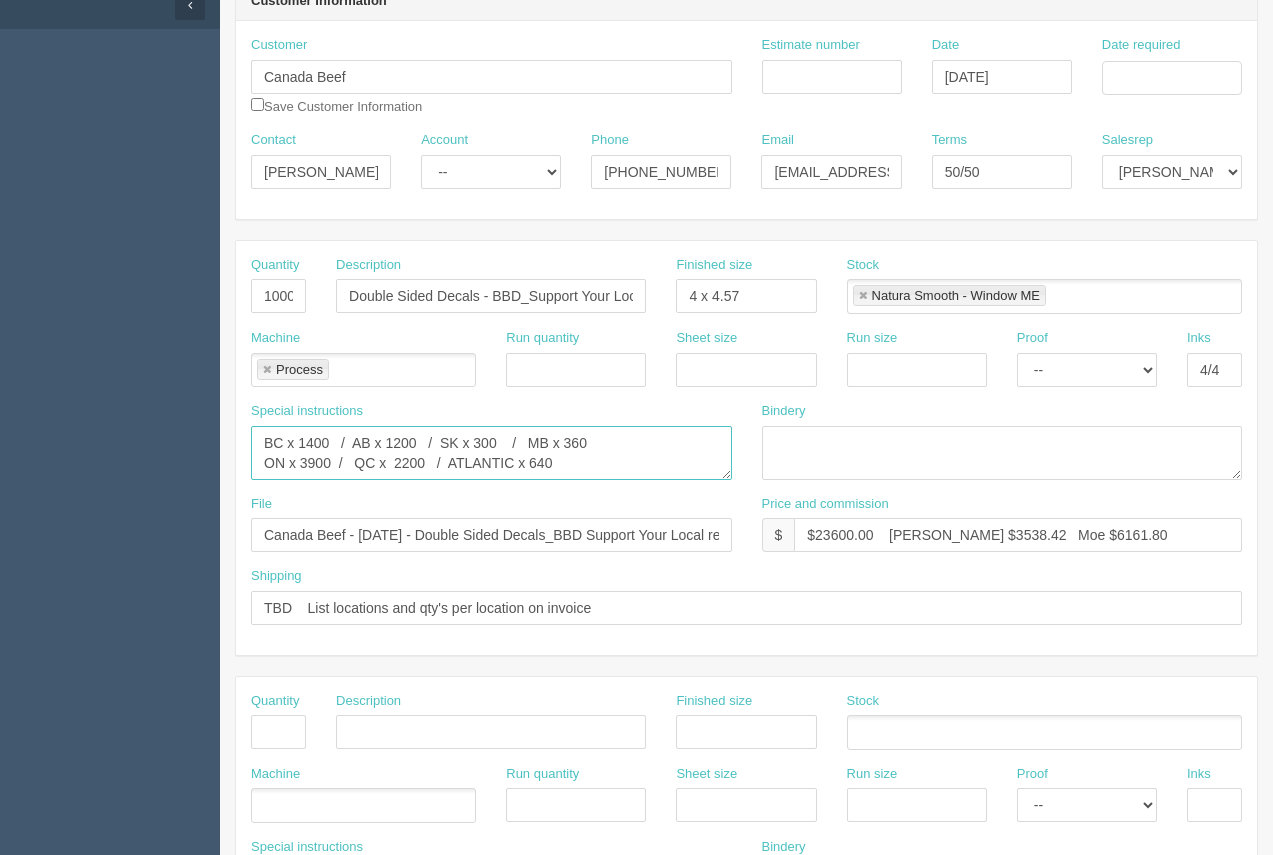 paste on "2)	250 of the French National decals – it says CAN
3)	2200 of the French QC decals – it says QC" 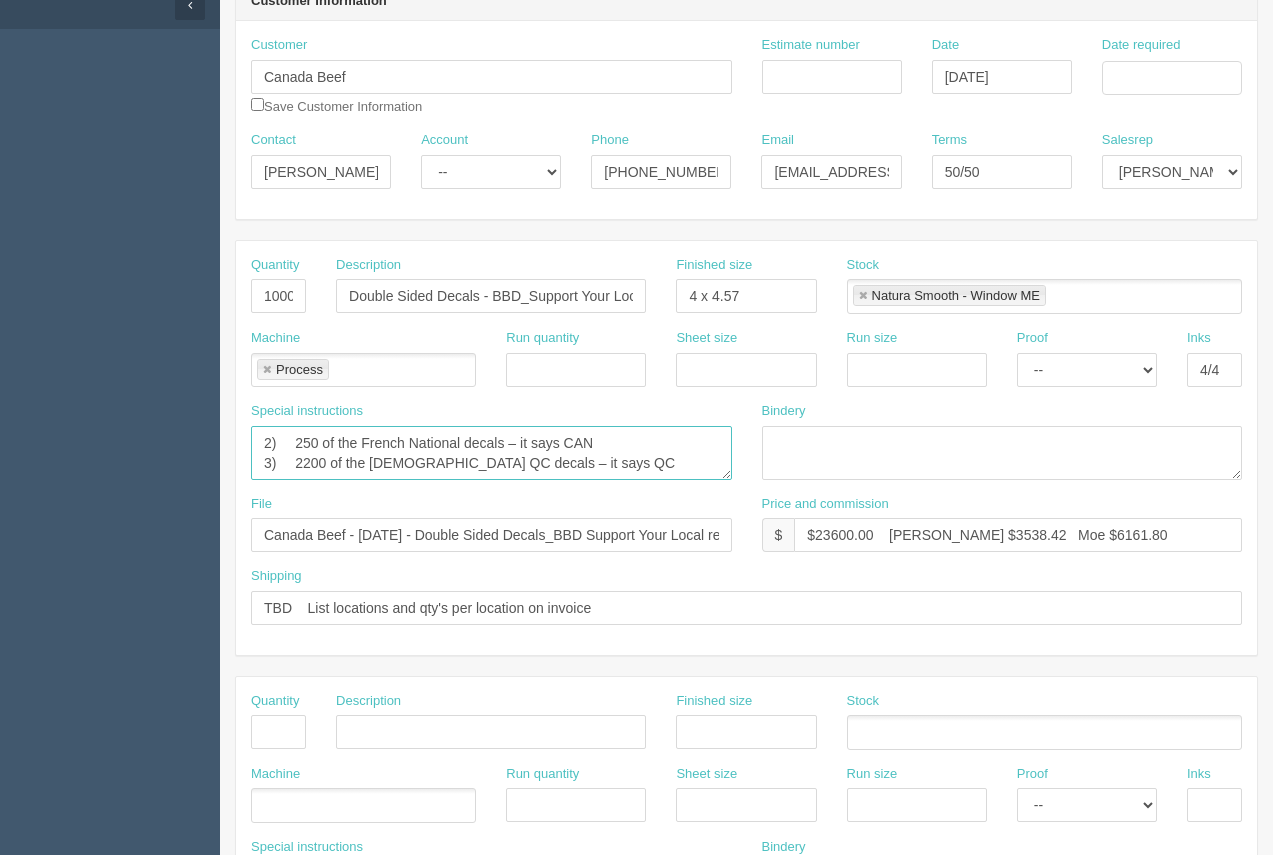 scroll, scrollTop: 0, scrollLeft: 0, axis: both 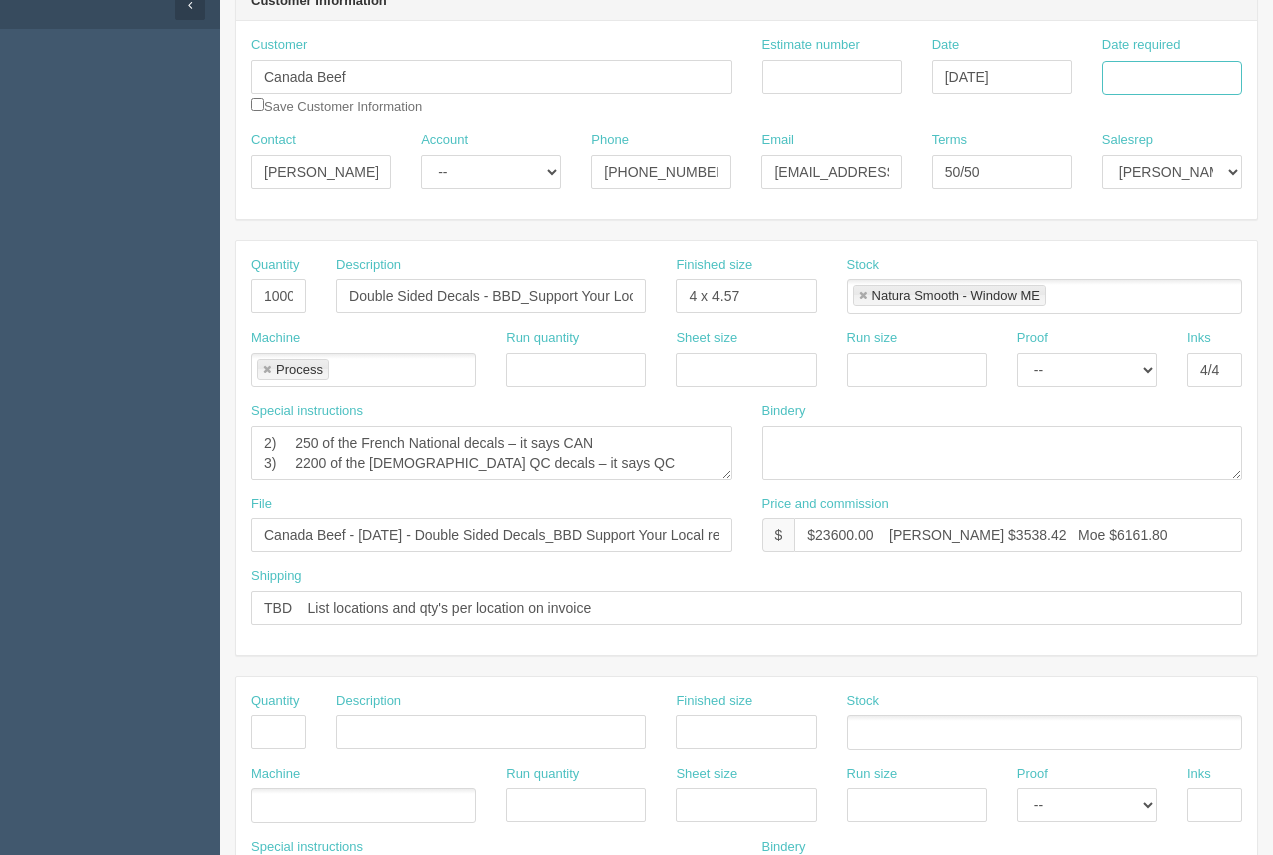 click on "Date required" at bounding box center [1172, 78] 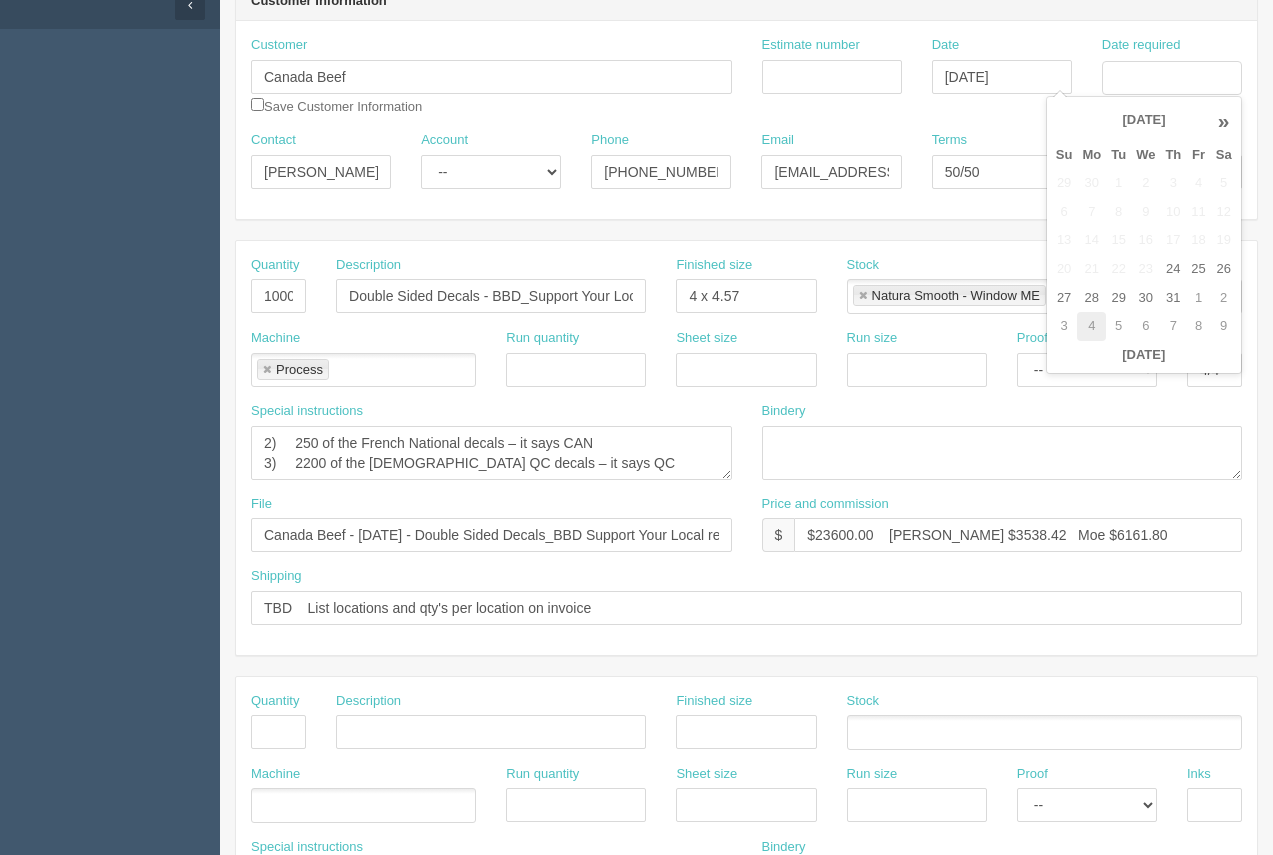 click on "4" at bounding box center [1091, 326] 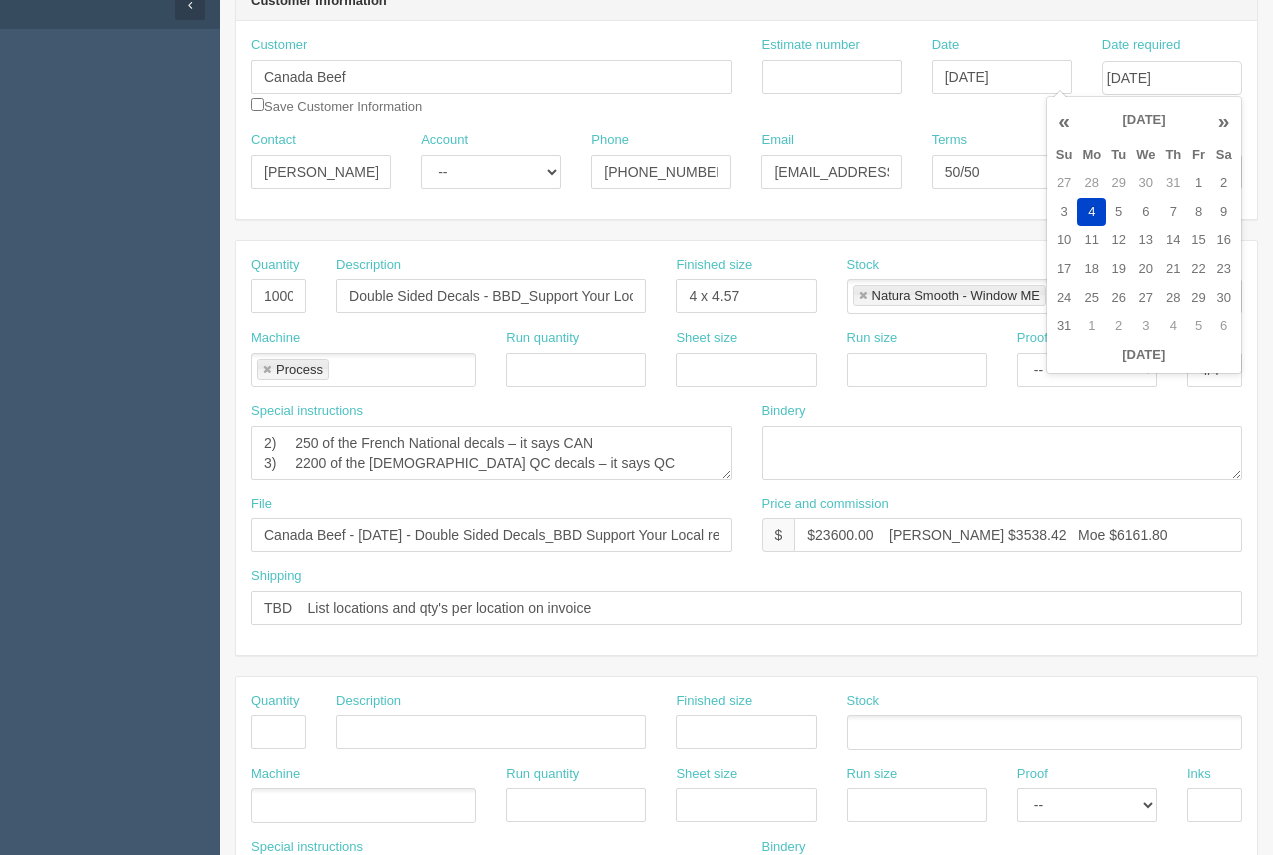 click on "«" at bounding box center [1064, 121] 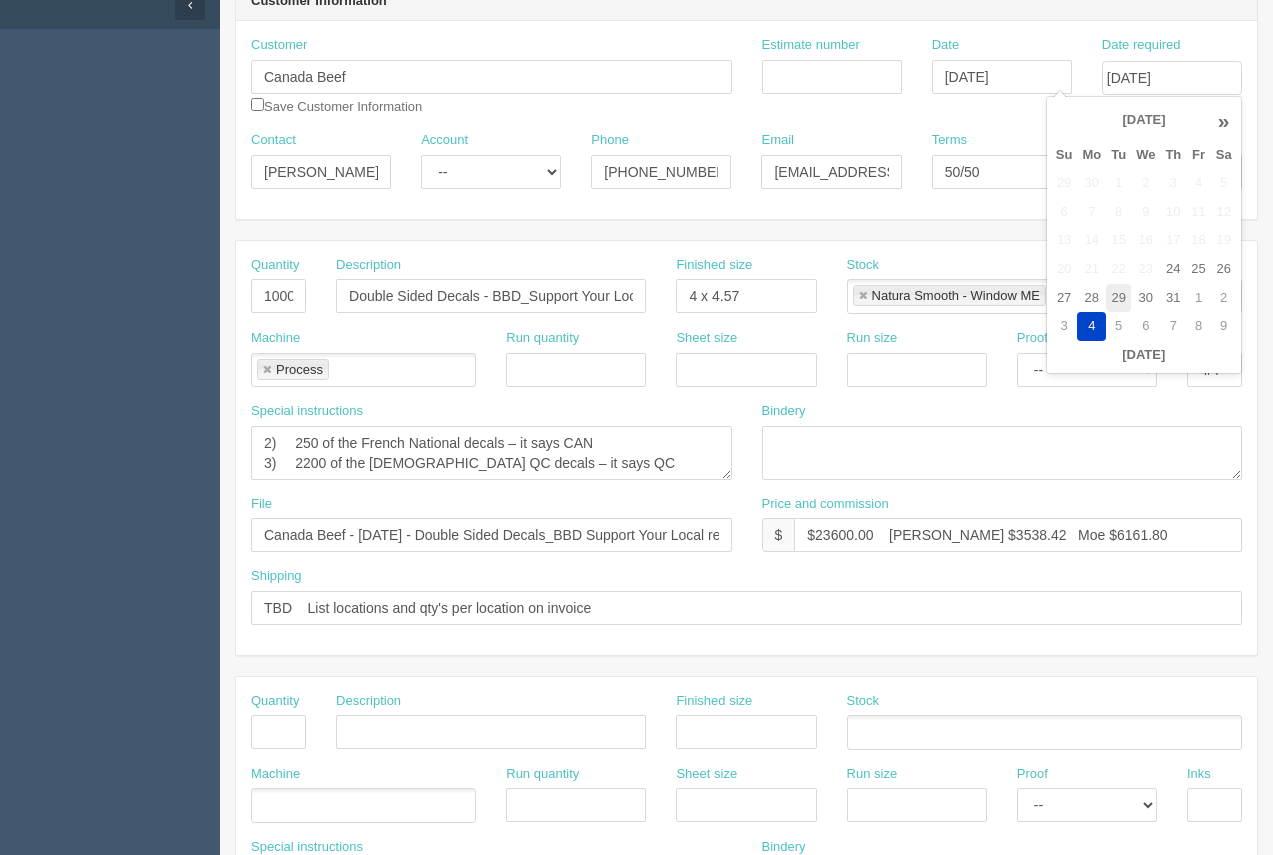 click on "29" at bounding box center (1118, 298) 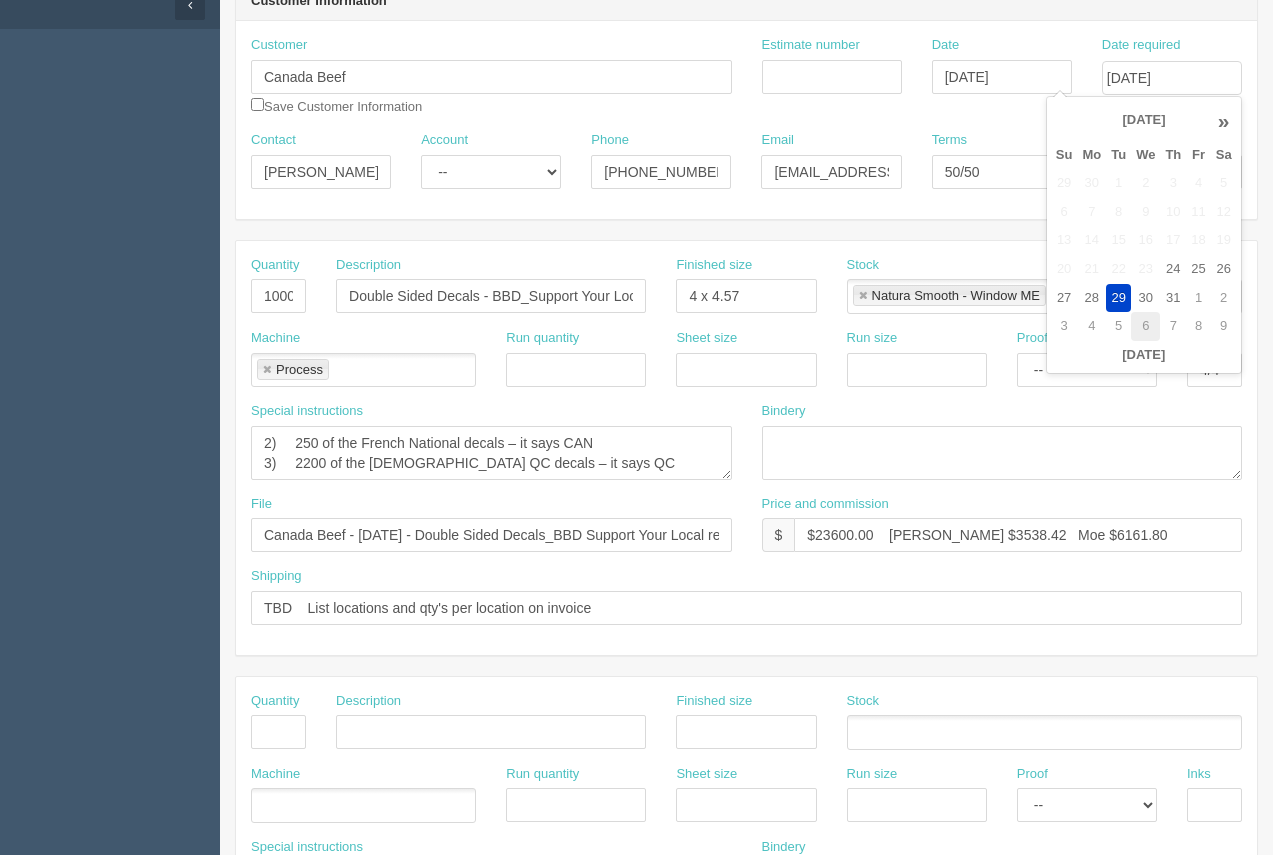 click on "6" at bounding box center [1145, 326] 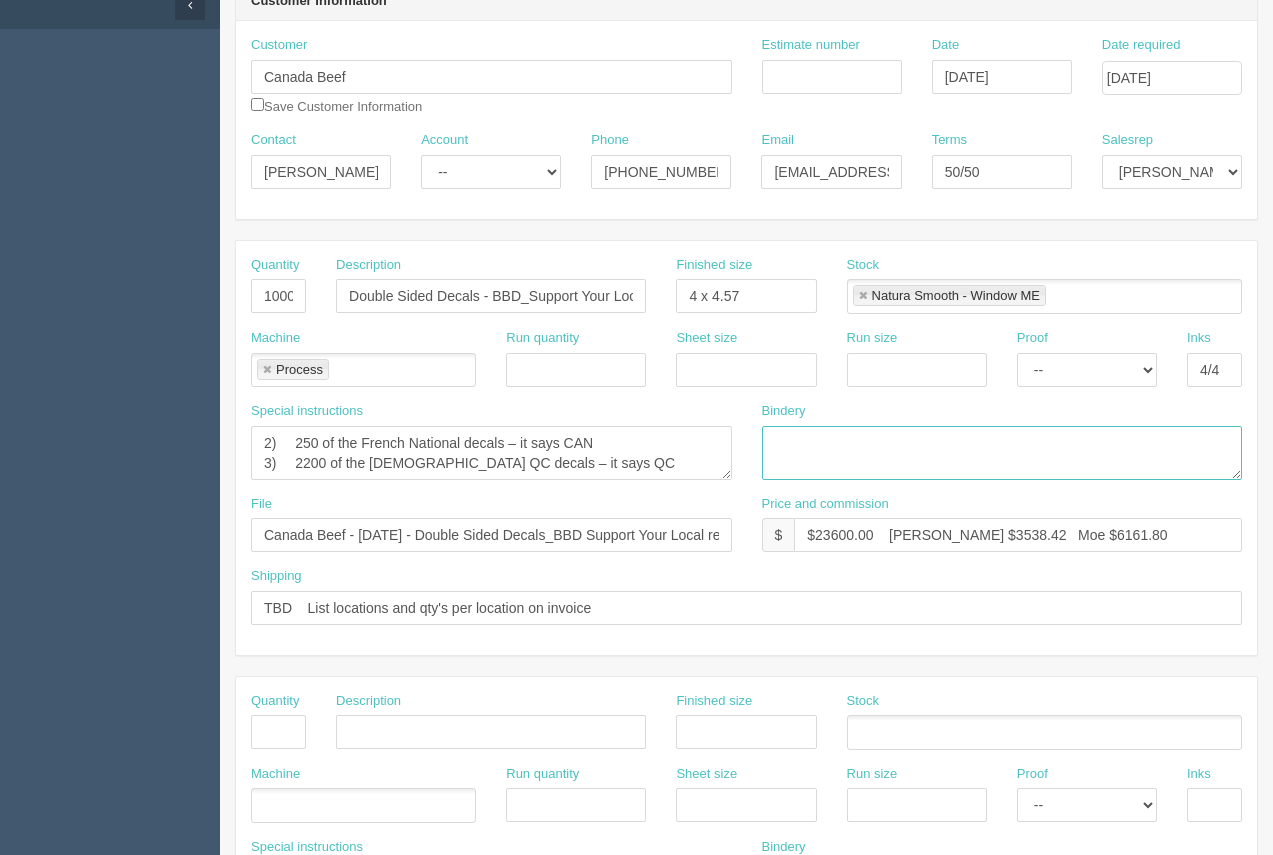 drag, startPoint x: 1109, startPoint y: 445, endPoint x: 1075, endPoint y: 434, distance: 35.735138 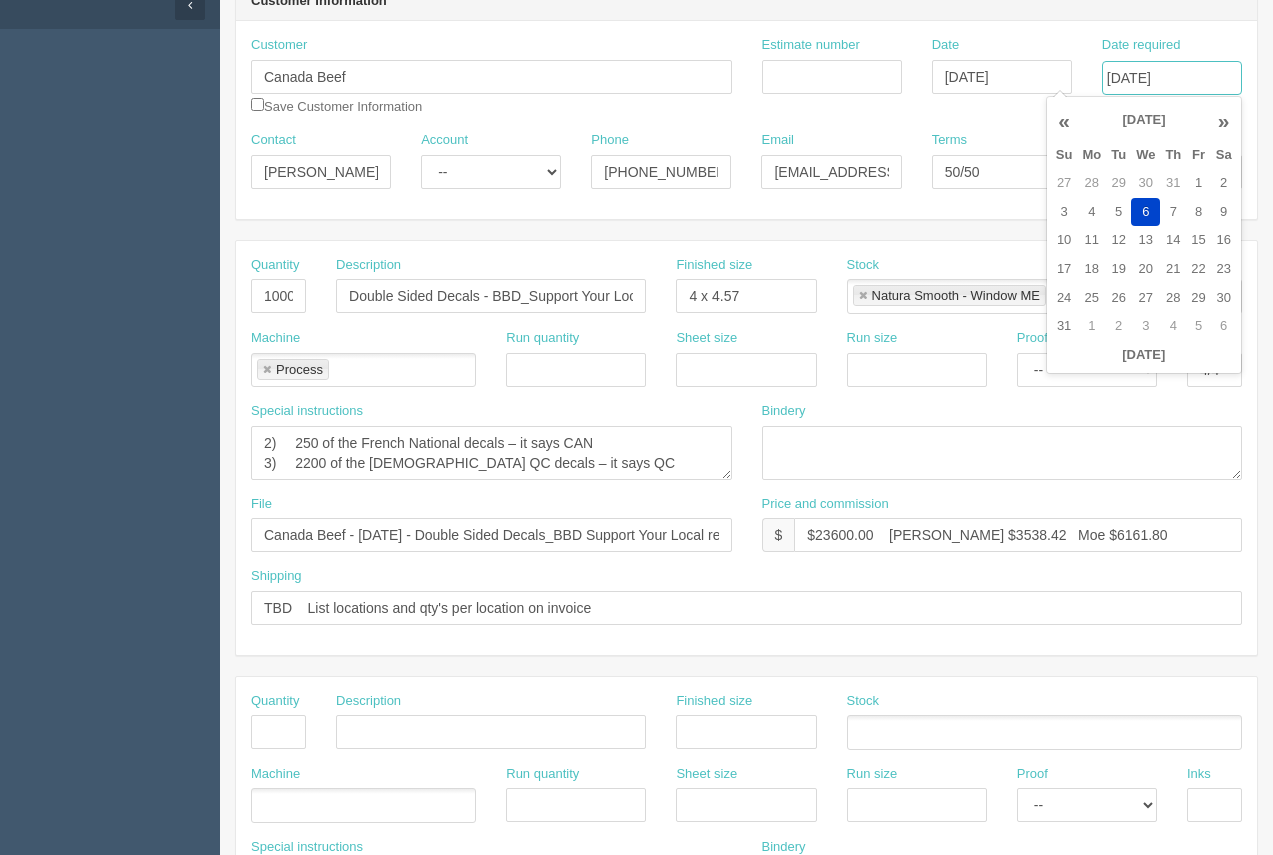 click on "August 6, 2025" at bounding box center (1172, 78) 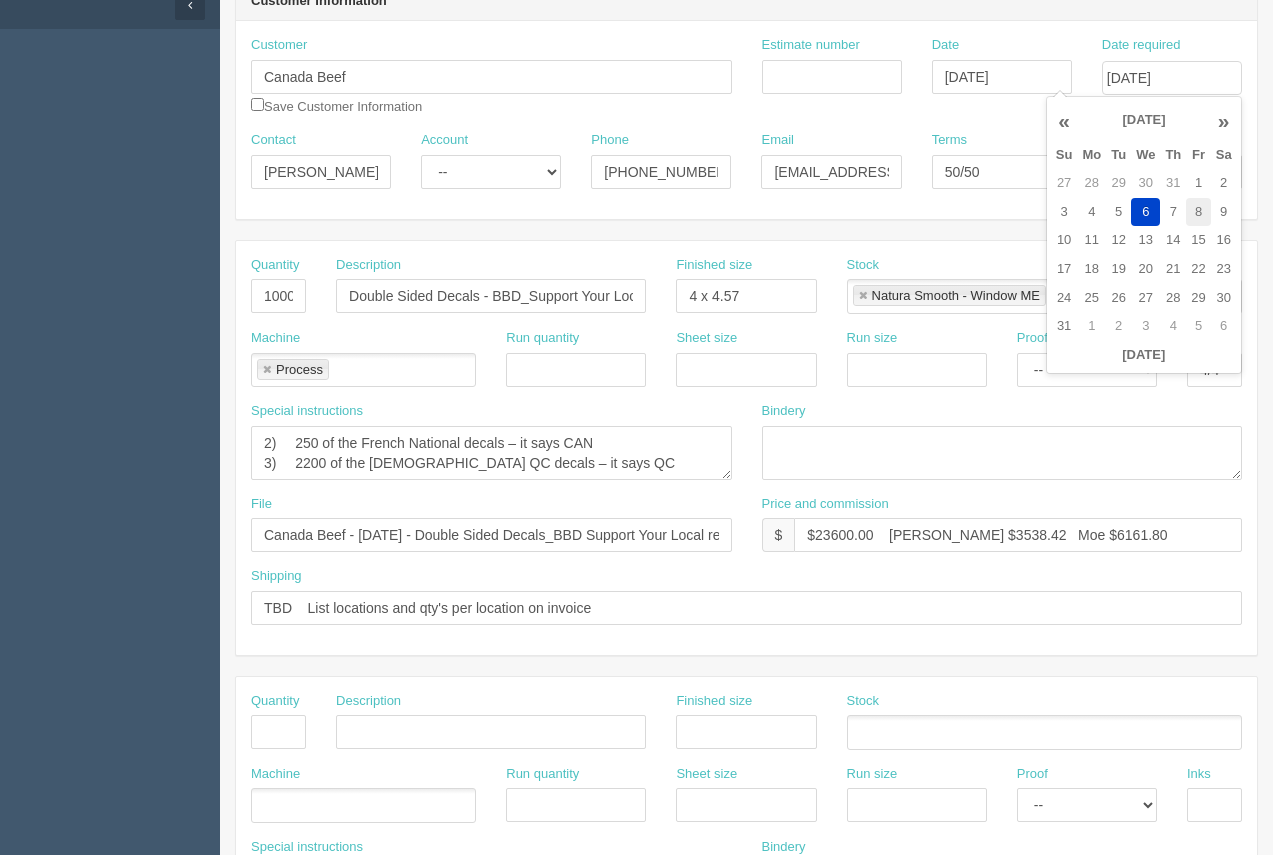 click on "8" at bounding box center [1198, 212] 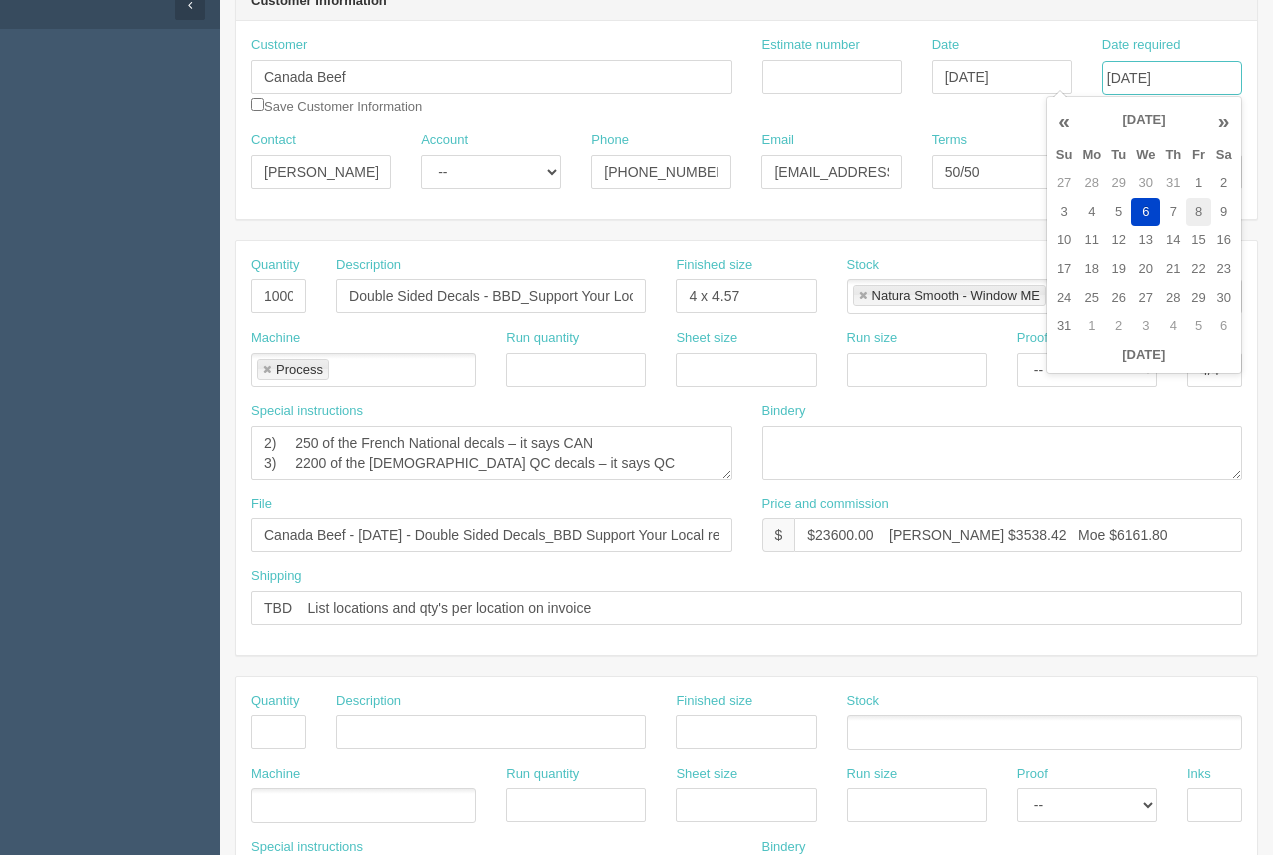 type on "August 8, 2025" 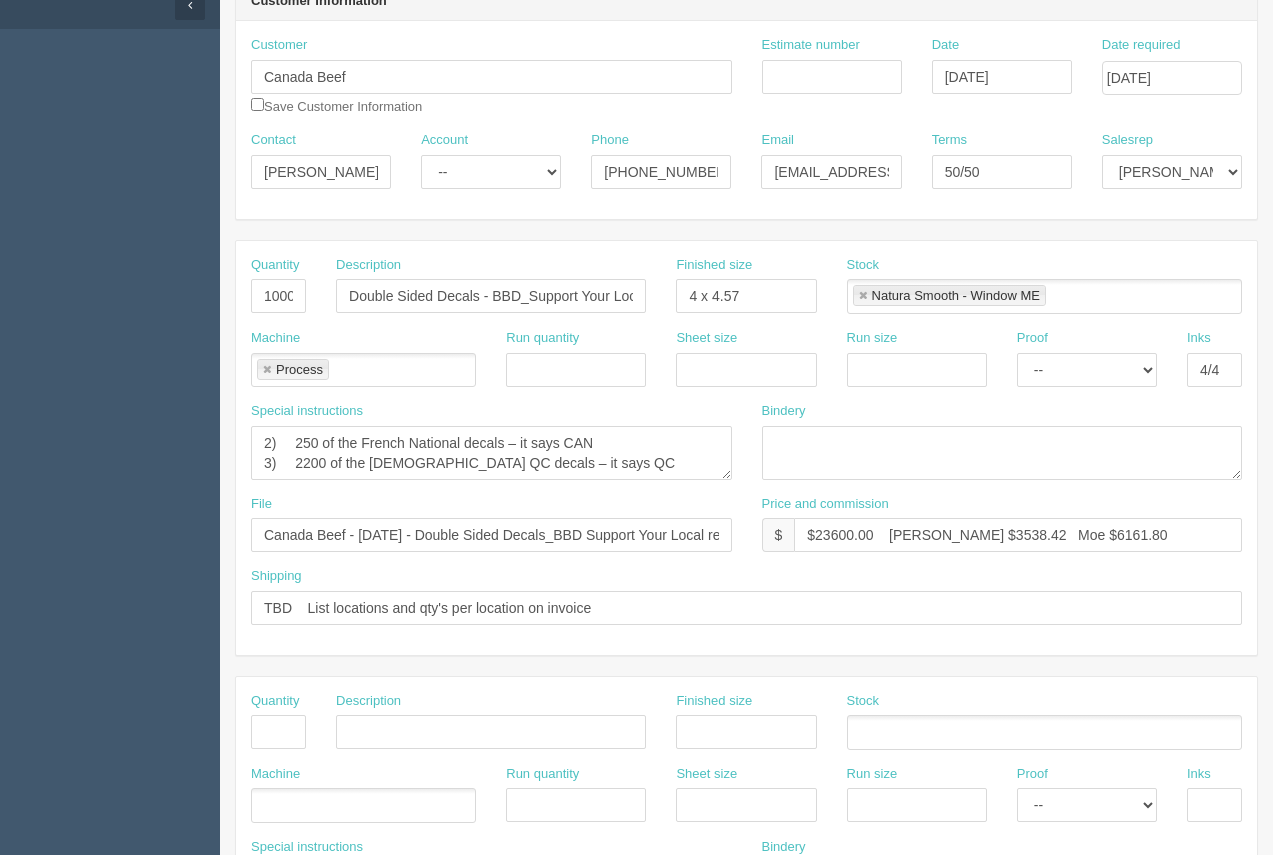 click on "Date
July 29, 2025" at bounding box center [1002, 65] 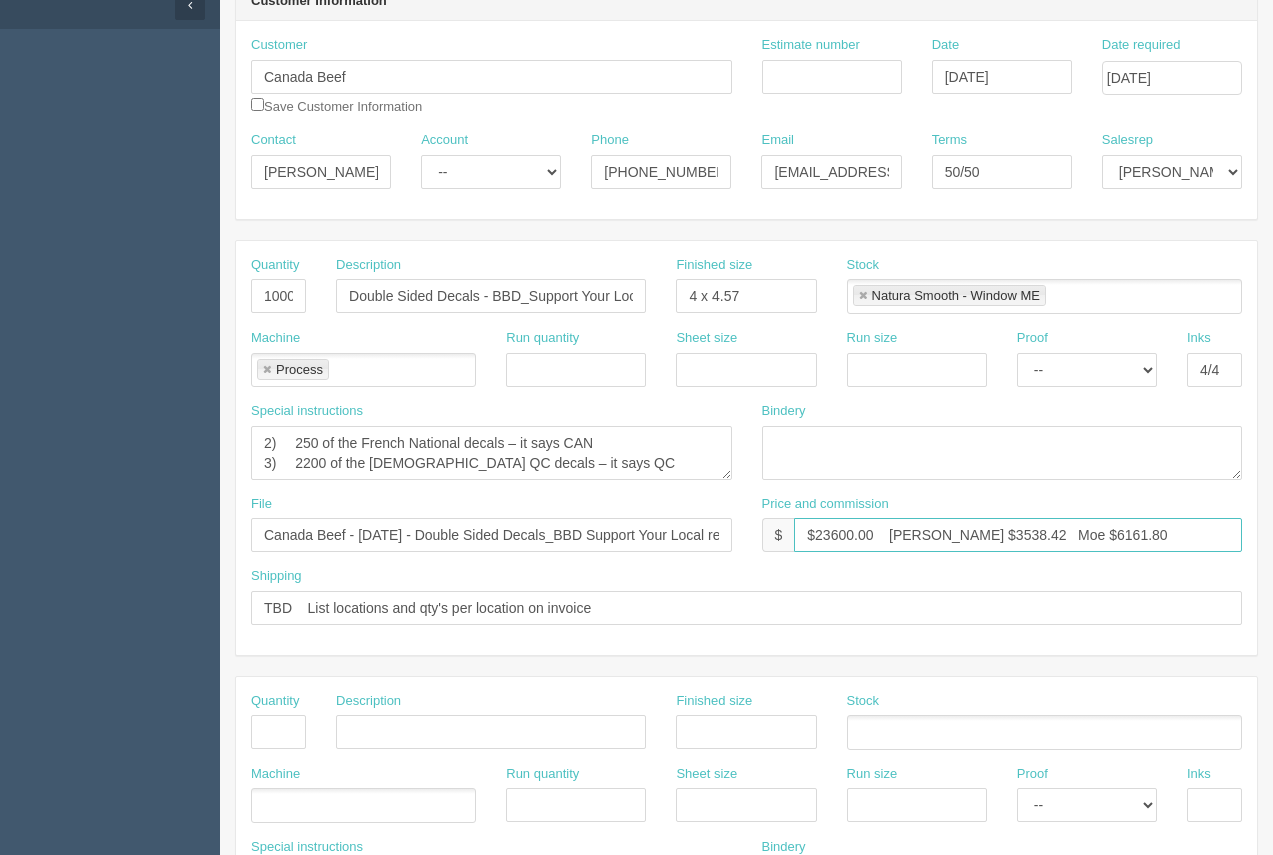 drag, startPoint x: 874, startPoint y: 538, endPoint x: 814, endPoint y: 542, distance: 60.133186 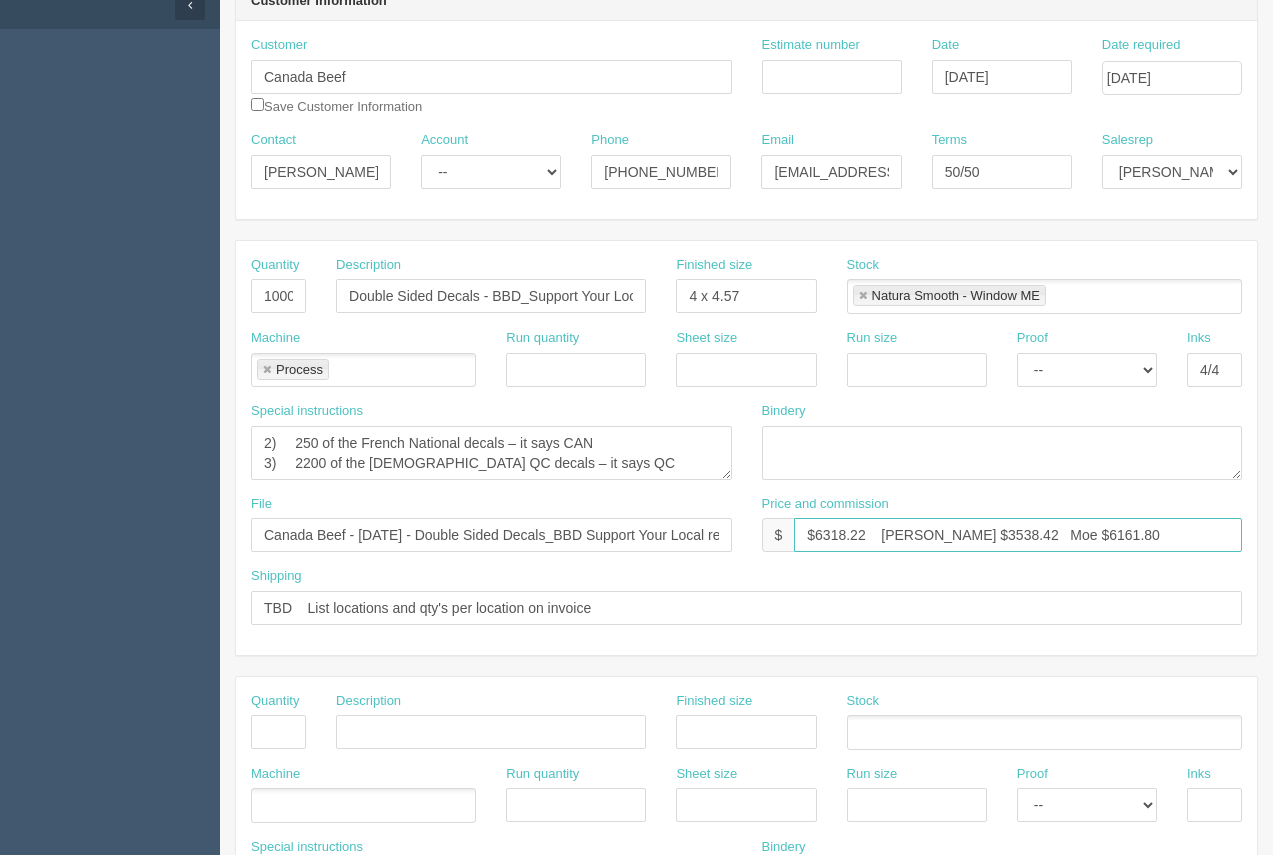 drag, startPoint x: 966, startPoint y: 535, endPoint x: 917, endPoint y: 524, distance: 50.219517 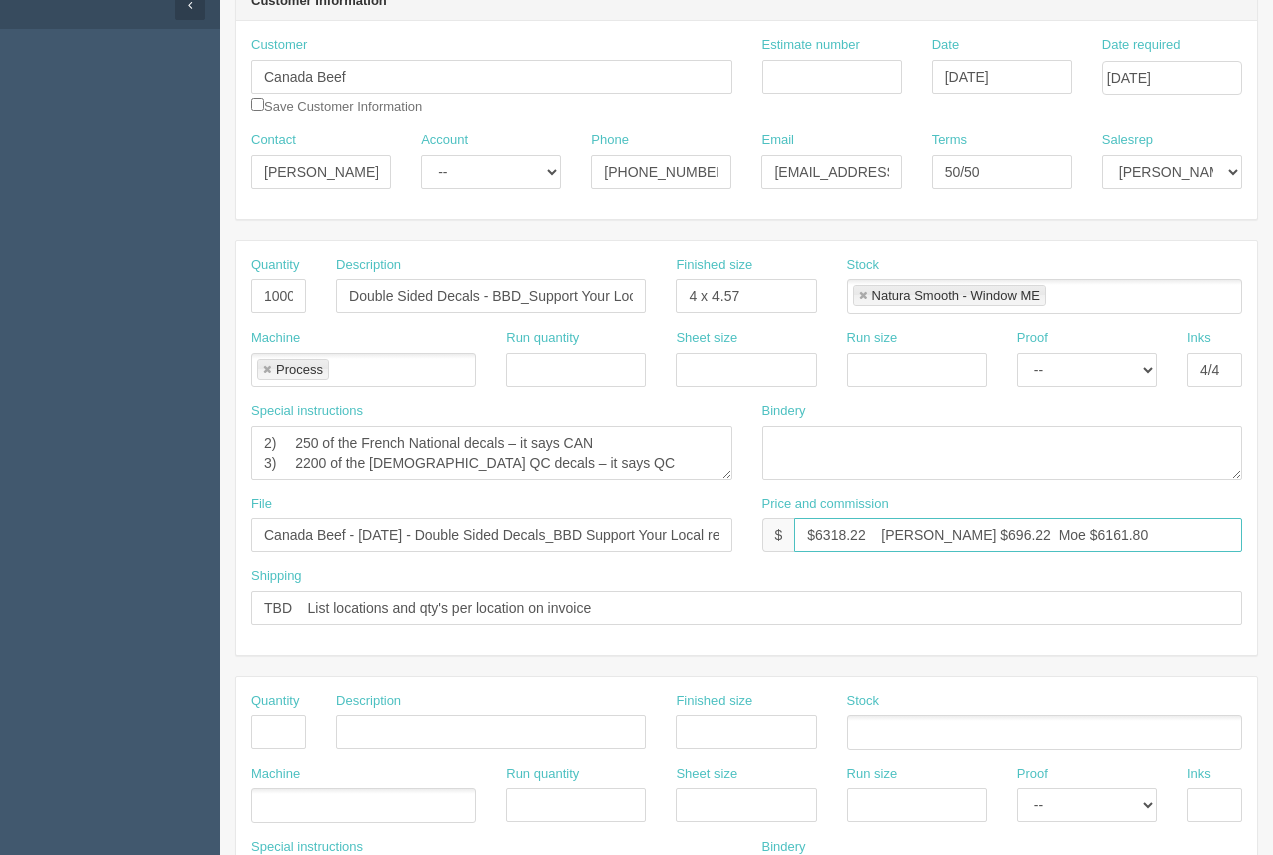 drag, startPoint x: 1065, startPoint y: 537, endPoint x: 1006, endPoint y: 521, distance: 61.13101 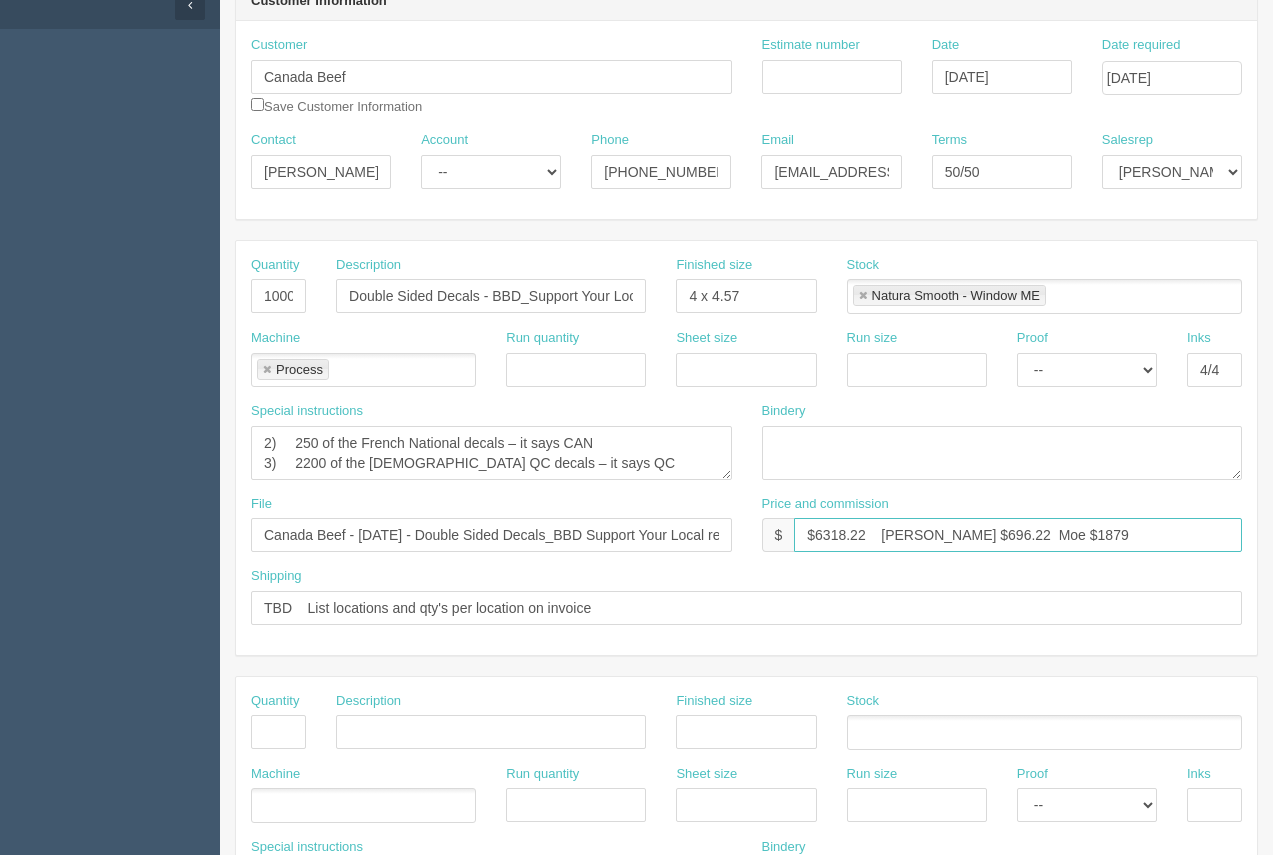 drag, startPoint x: 867, startPoint y: 530, endPoint x: 826, endPoint y: 523, distance: 41.59327 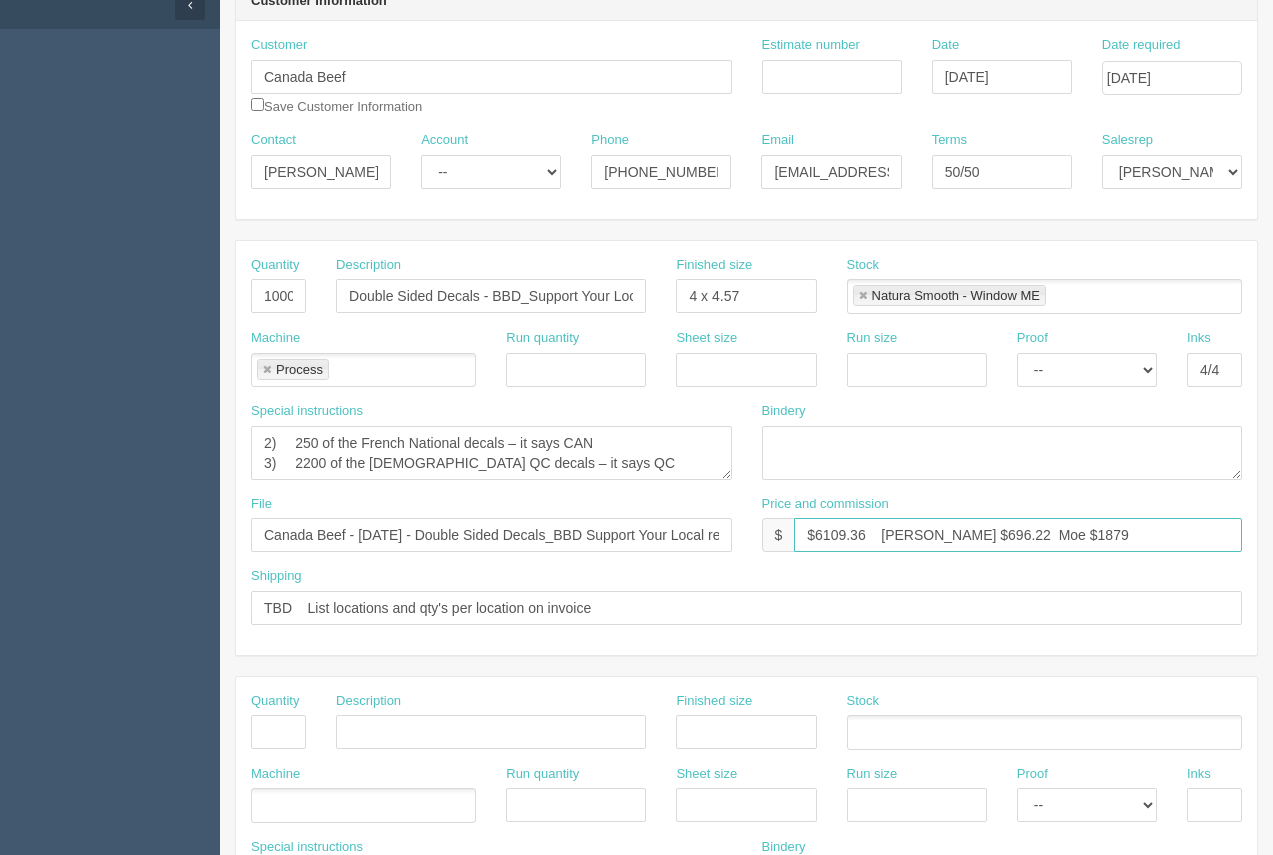 drag, startPoint x: 1056, startPoint y: 530, endPoint x: 1008, endPoint y: 532, distance: 48.04165 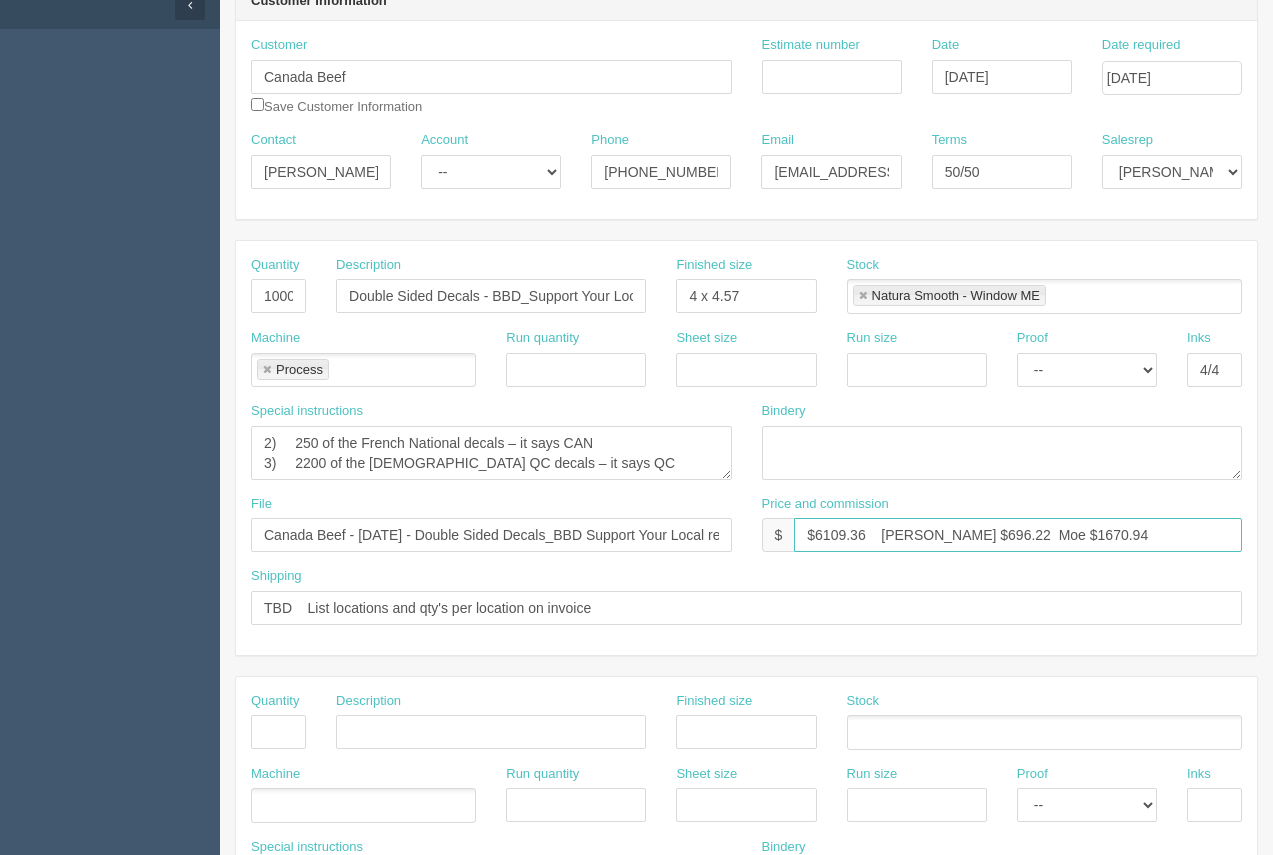type on "$6109.36    Arif $696.22  Moe $1670.94" 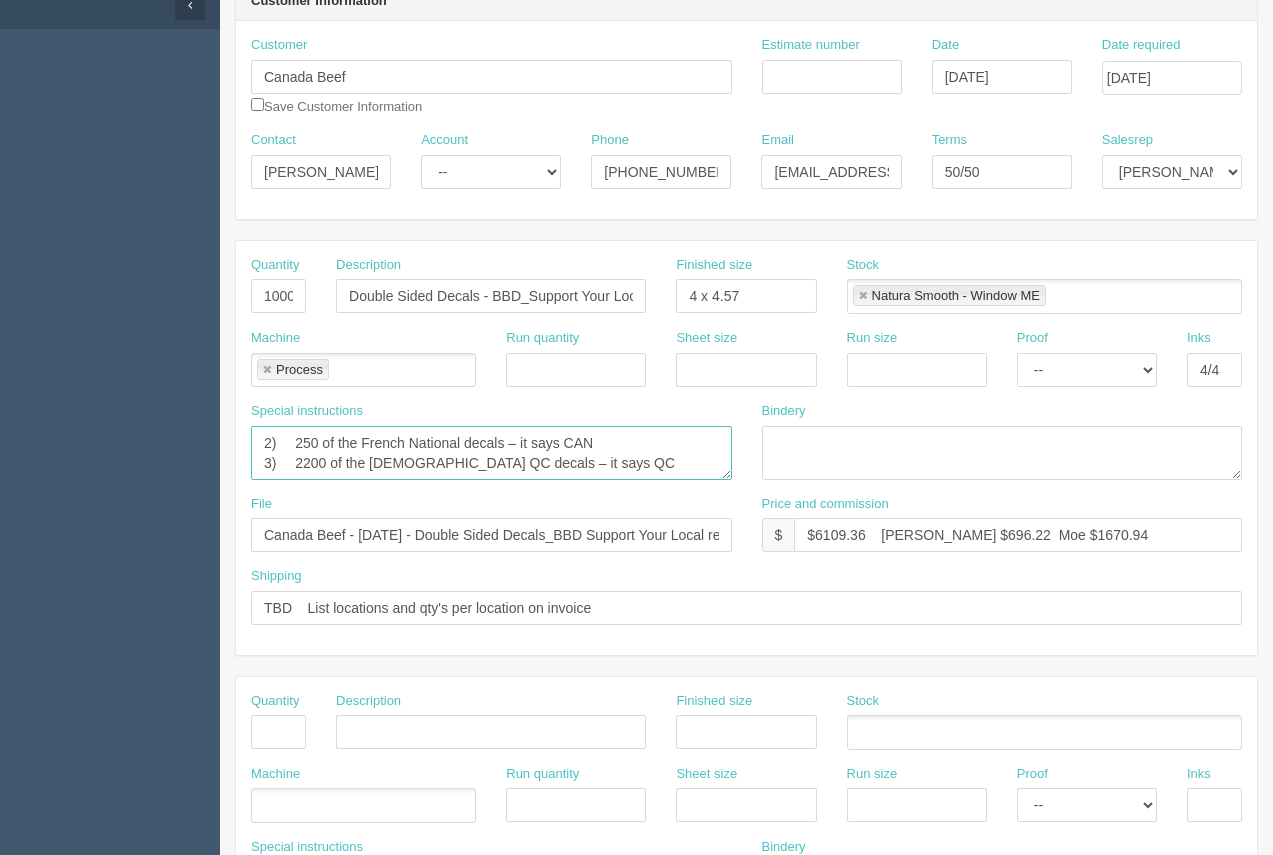 scroll, scrollTop: 3, scrollLeft: 0, axis: vertical 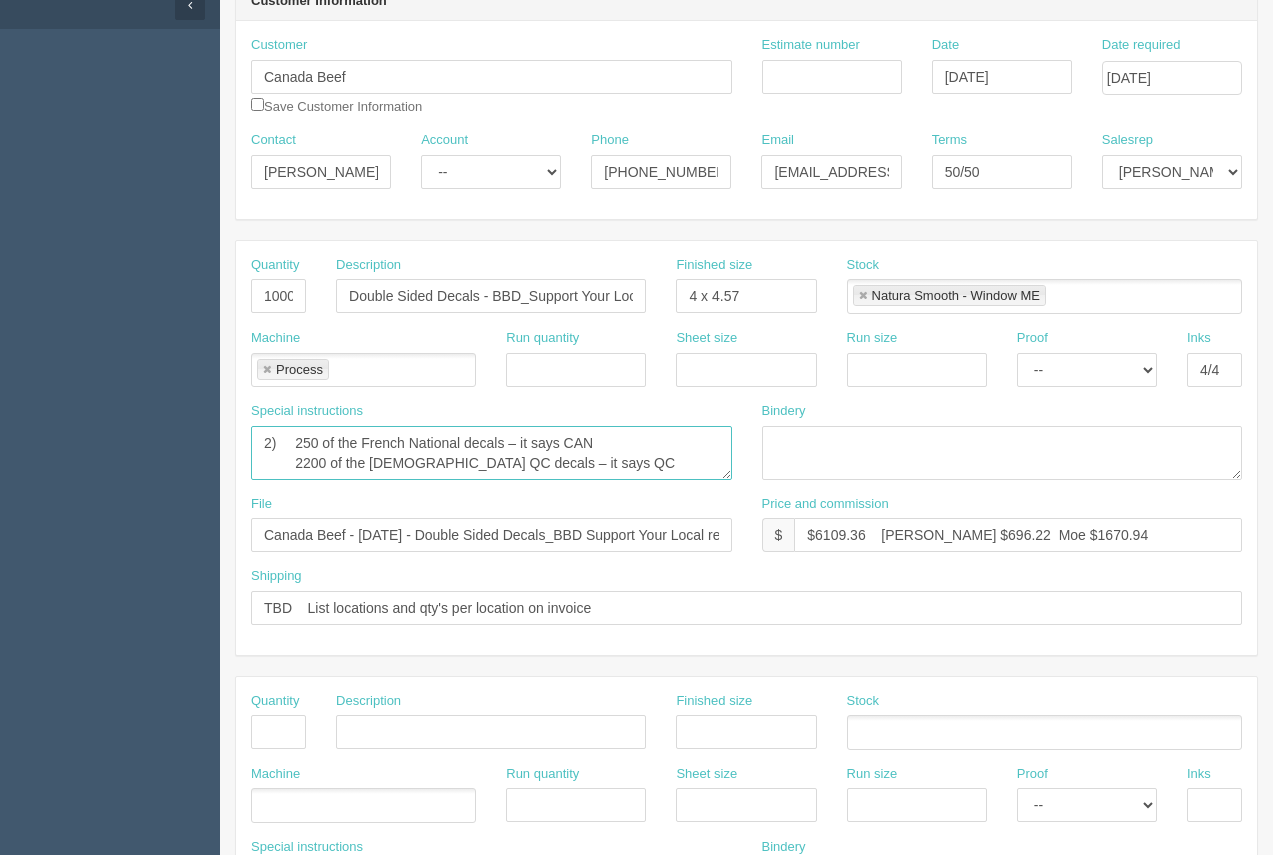 drag, startPoint x: 281, startPoint y: 435, endPoint x: 206, endPoint y: 434, distance: 75.00667 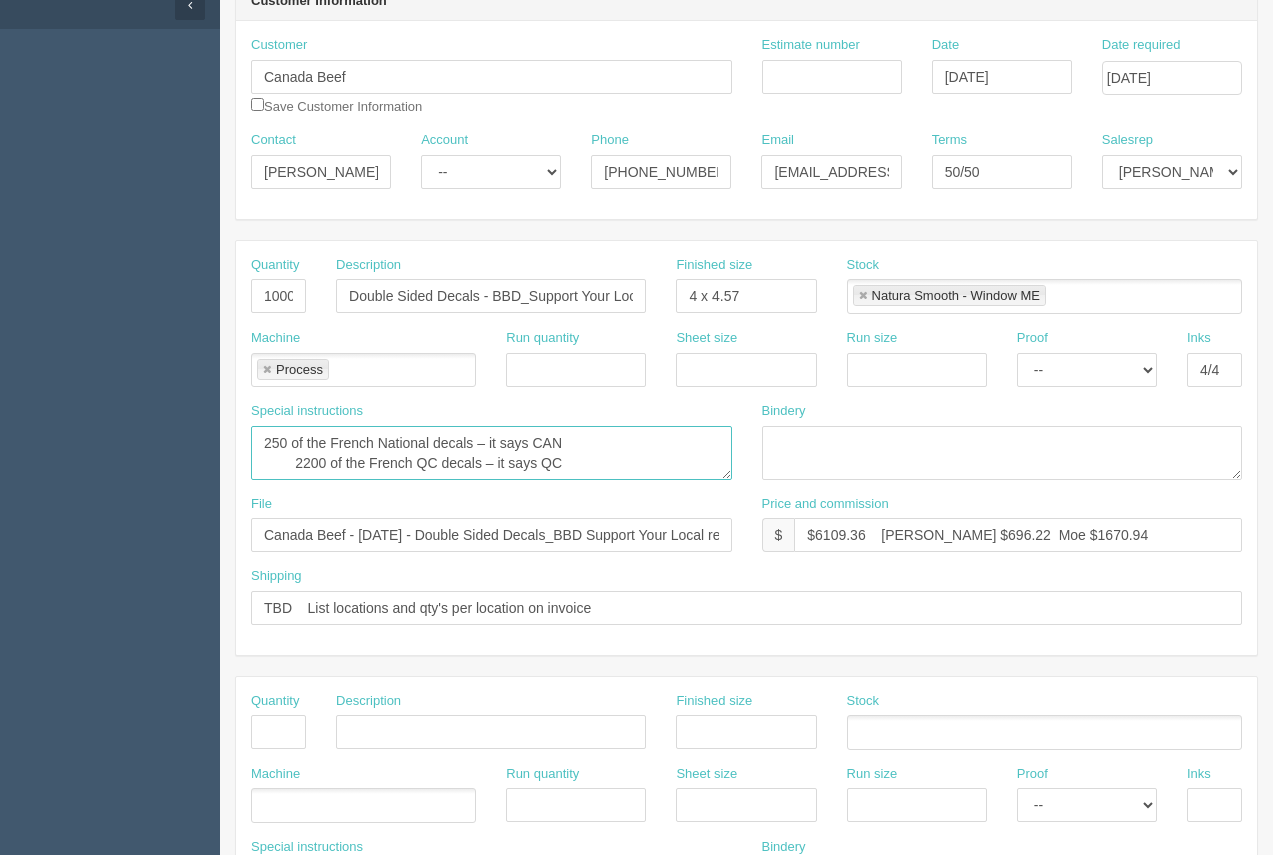click on "BC x 1400   /  AB x 1200   /  SK x 300    /   MB x 360
ON x 3900  /   QC x  2200   /  ATLANTIC x 640" at bounding box center [491, 453] 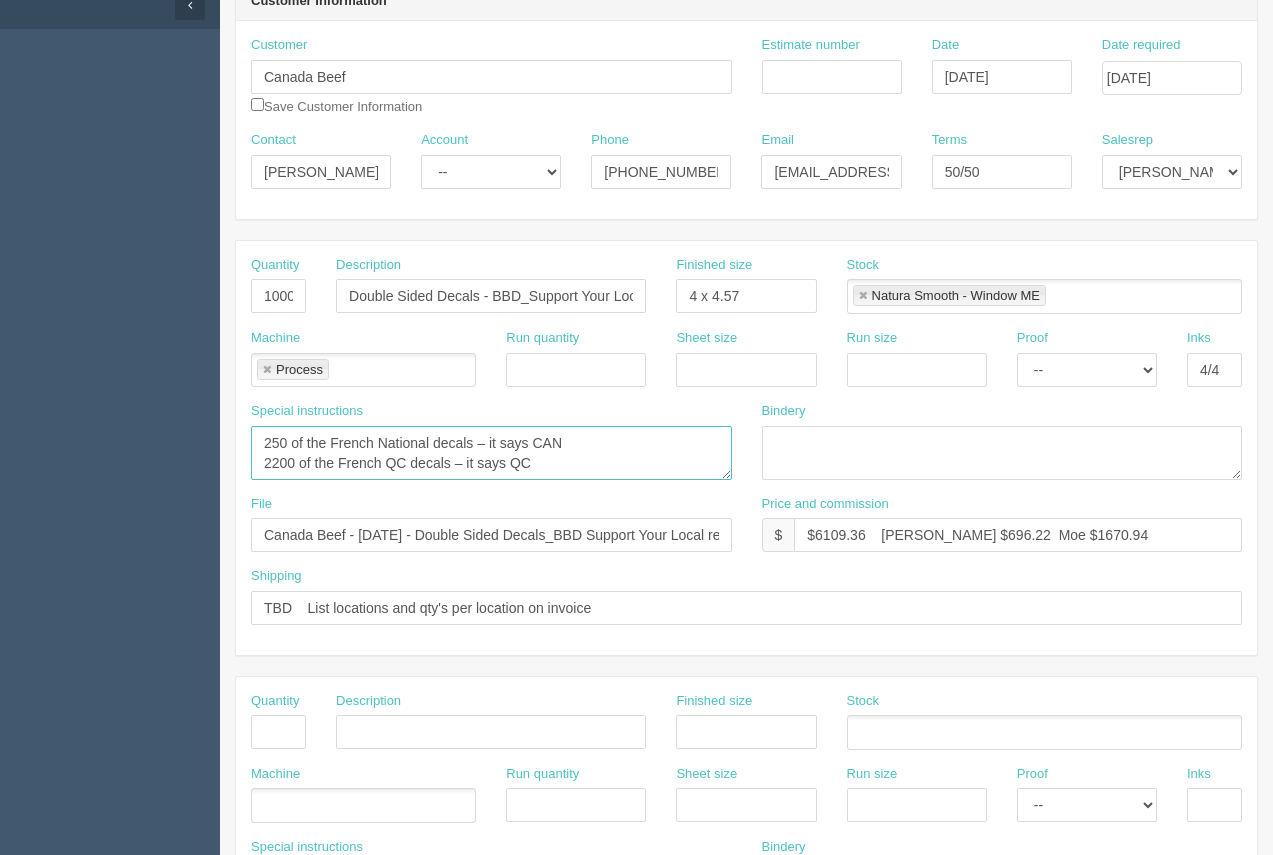 type on "250 of the French National decals – it says CAN
2200 of the French QC decals – it says QC" 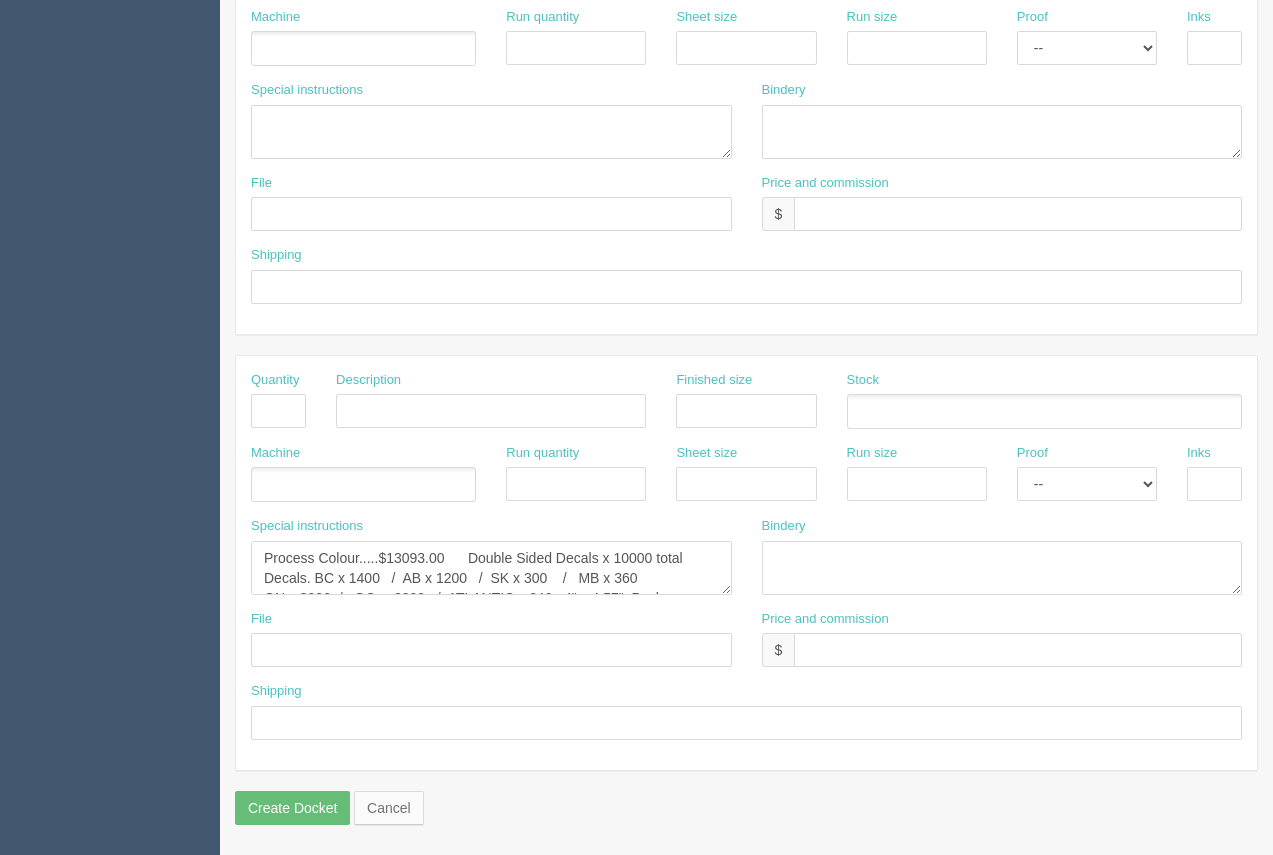 scroll, scrollTop: 959, scrollLeft: 0, axis: vertical 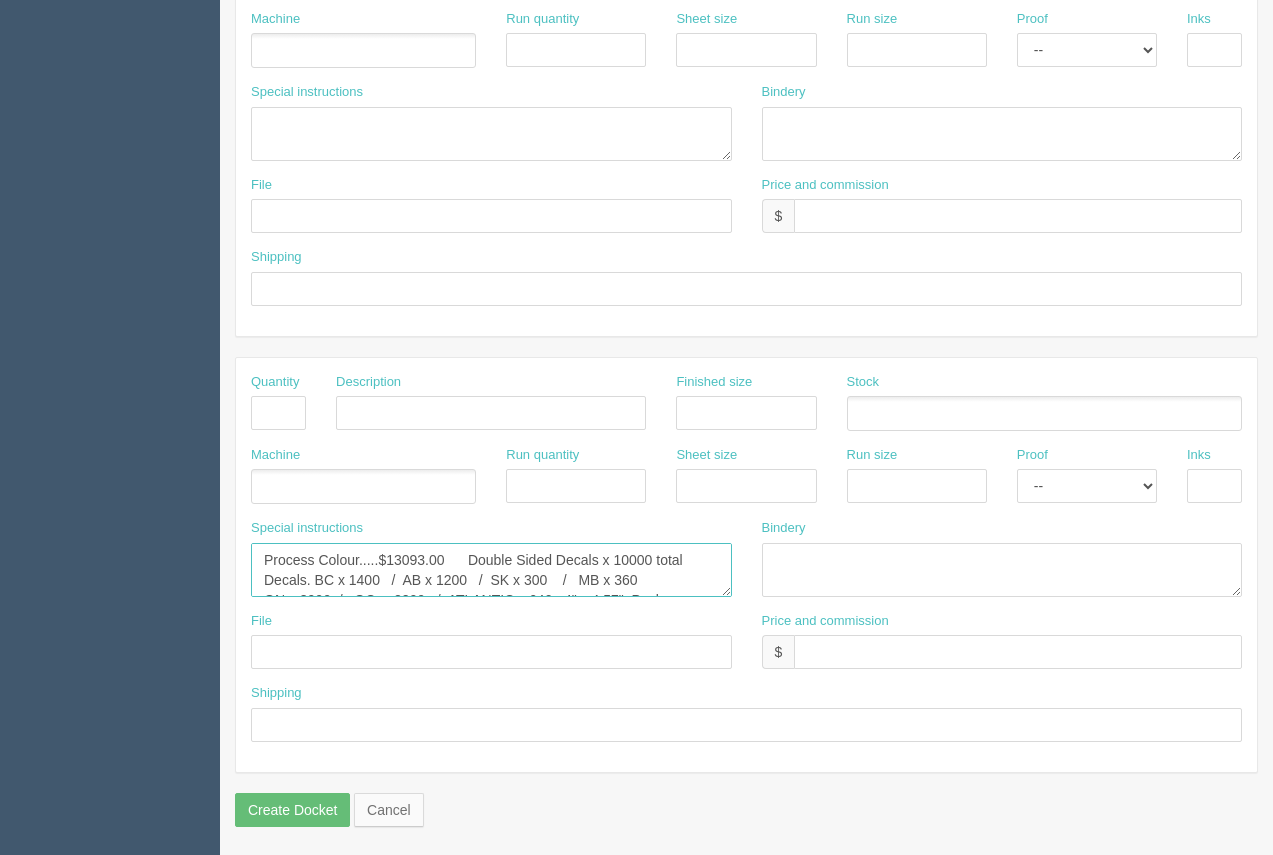drag, startPoint x: 447, startPoint y: 558, endPoint x: 399, endPoint y: 557, distance: 48.010414 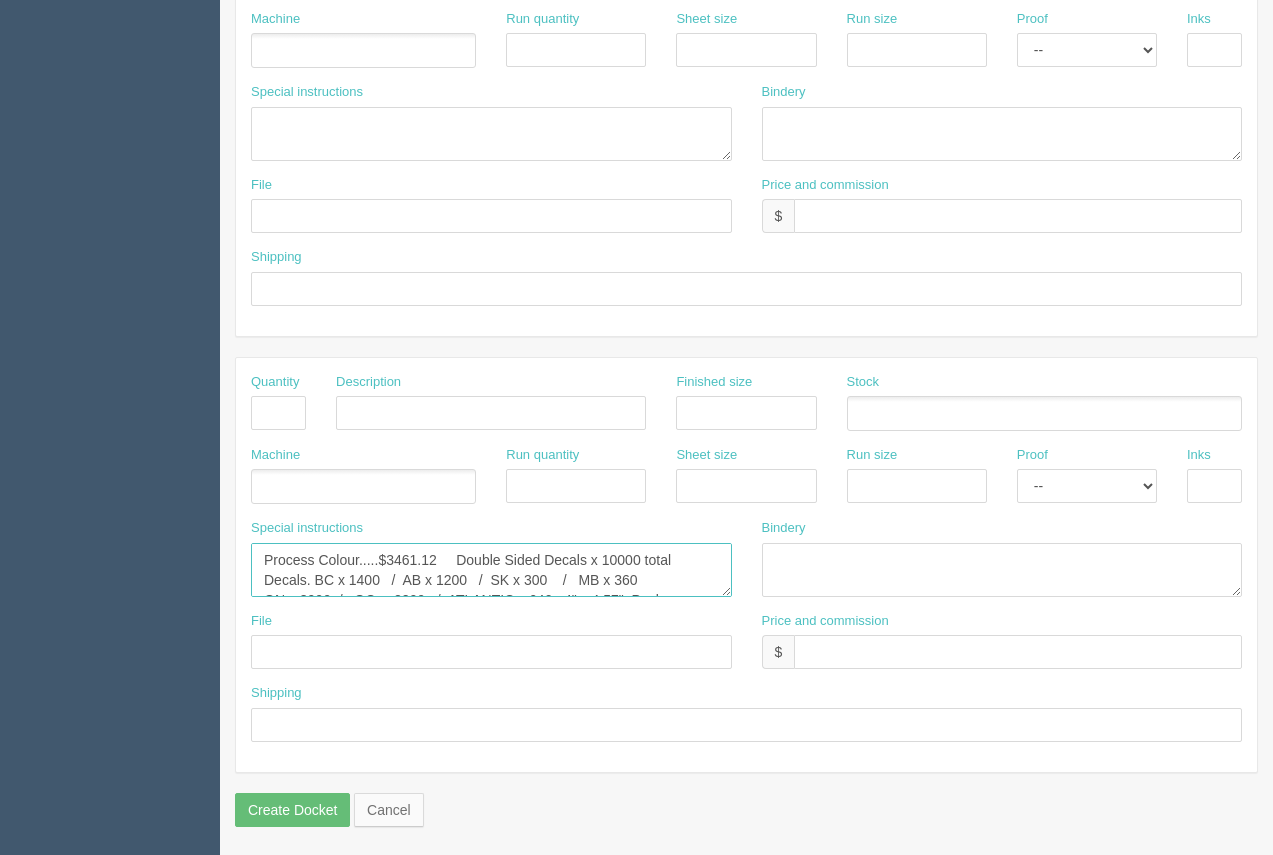 click on "Process Colour.....$13093.00      Double Sided Decals x 10000 total Decals. BC x 1400   /  AB x 1200   /  SK x 300    /   MB x 360
ON x 3900  /   QC x  2200   /  ATLANTIC x 640.  4" x 4.57". Package separately per location." at bounding box center [491, 570] 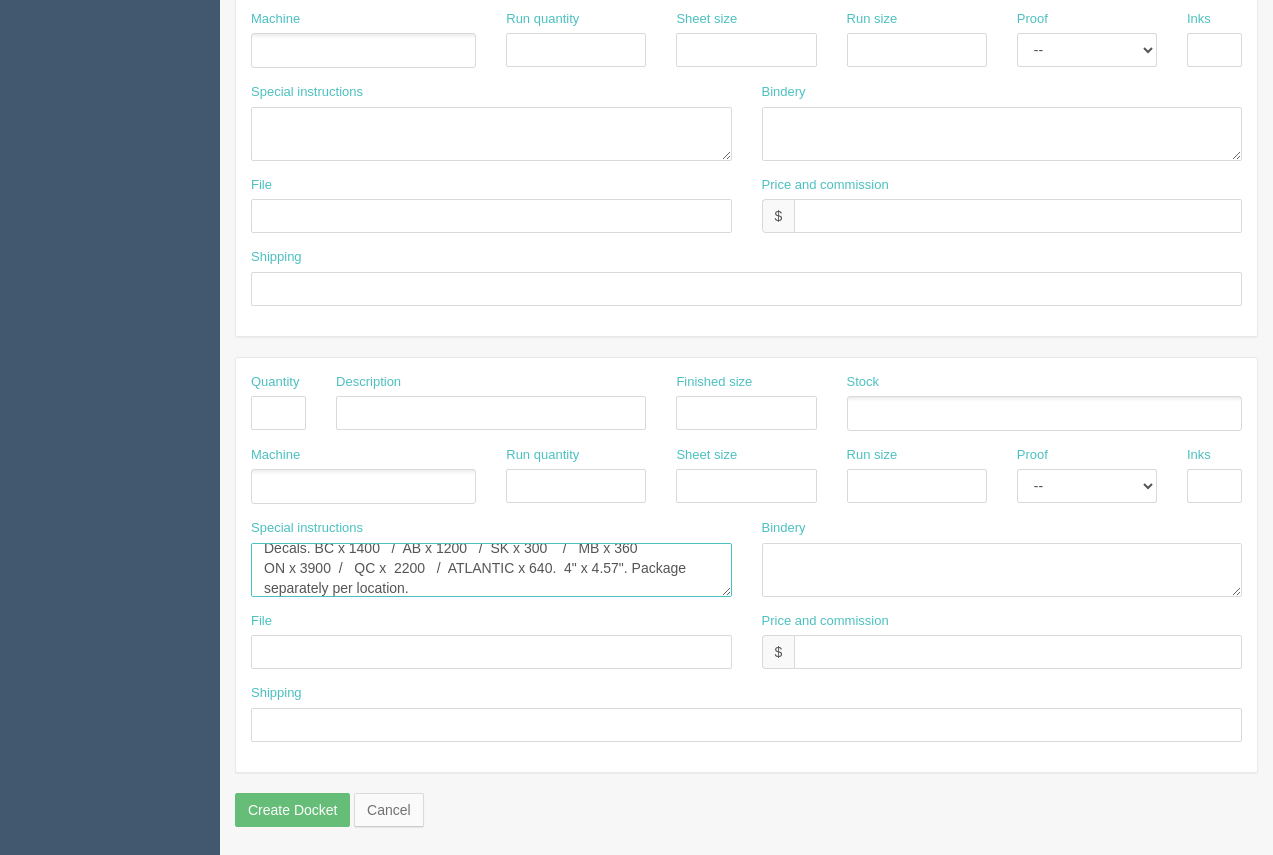 scroll, scrollTop: 40, scrollLeft: 0, axis: vertical 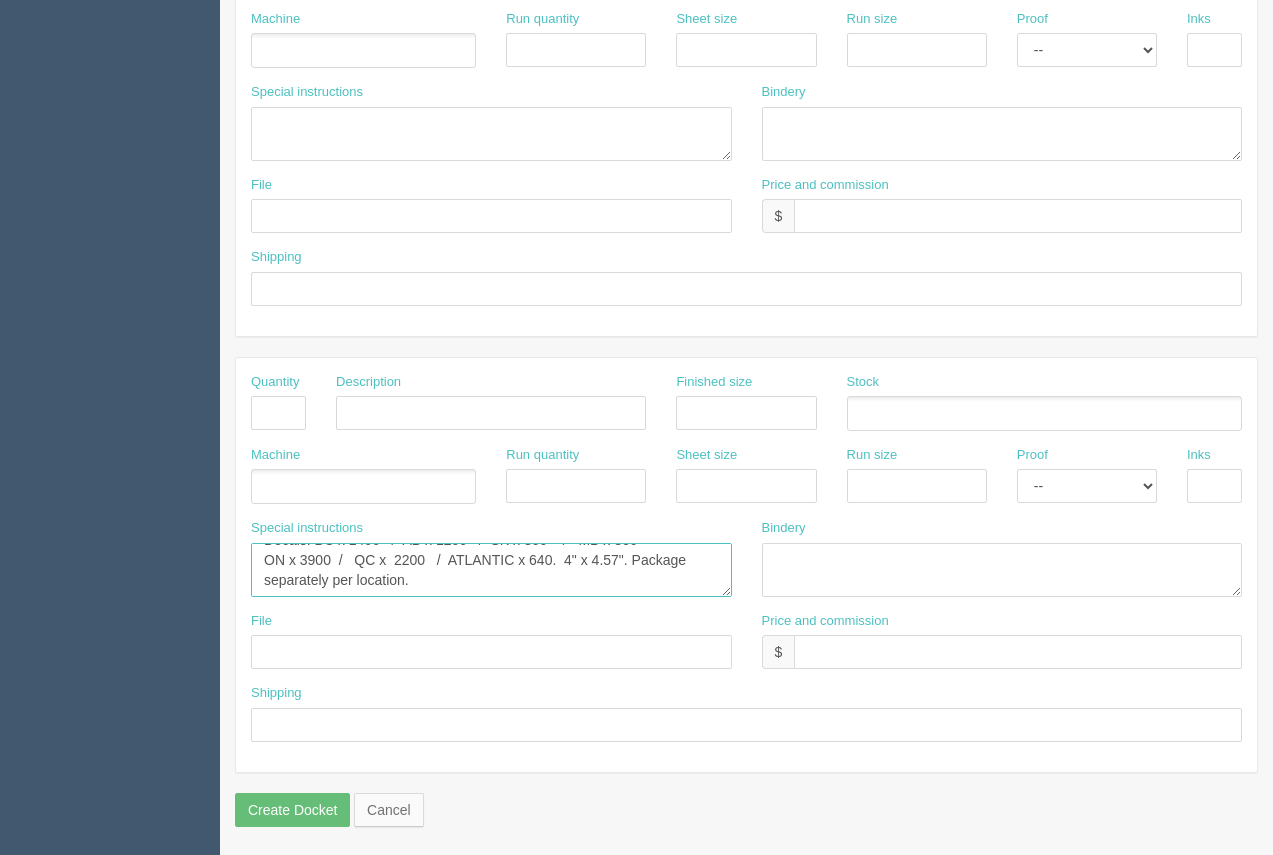 drag, startPoint x: 634, startPoint y: 562, endPoint x: 696, endPoint y: 603, distance: 74.330345 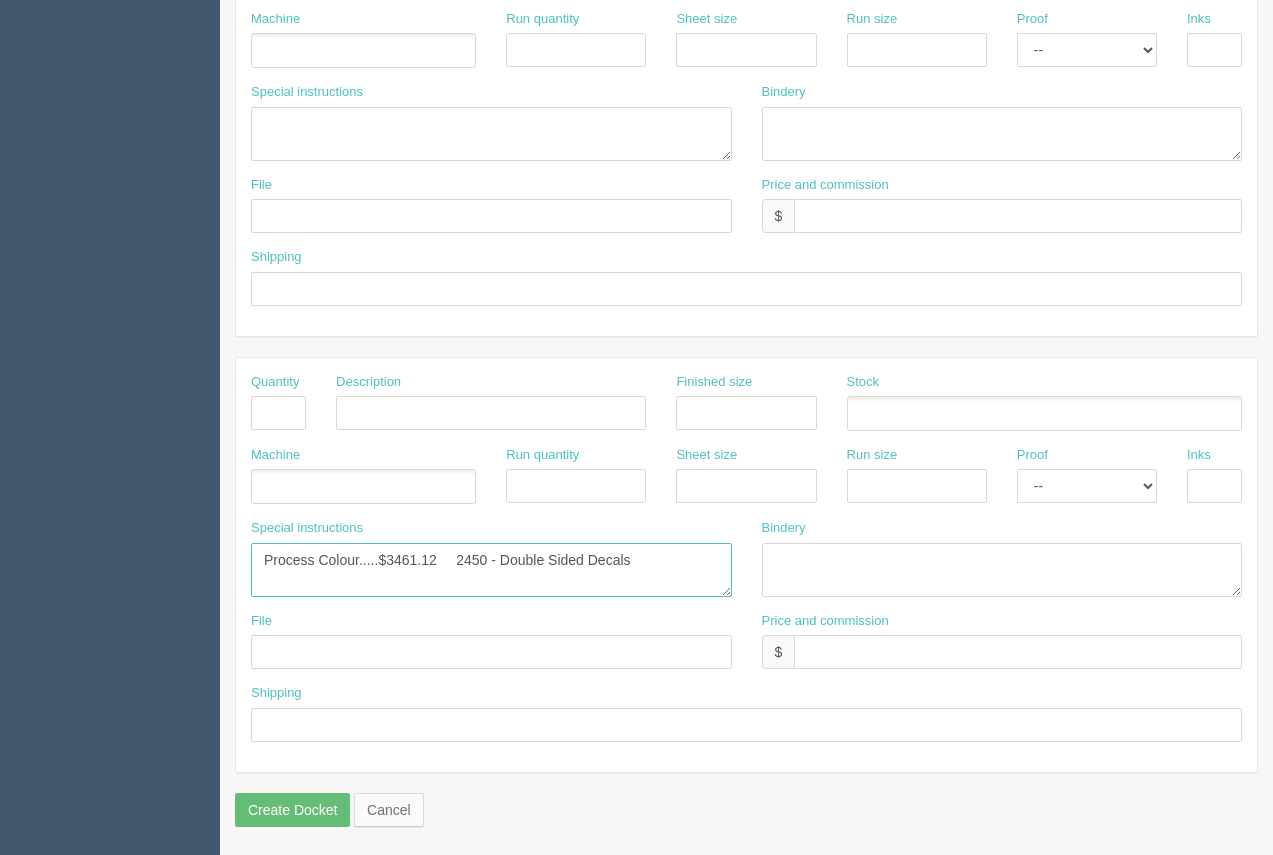 scroll, scrollTop: 0, scrollLeft: 0, axis: both 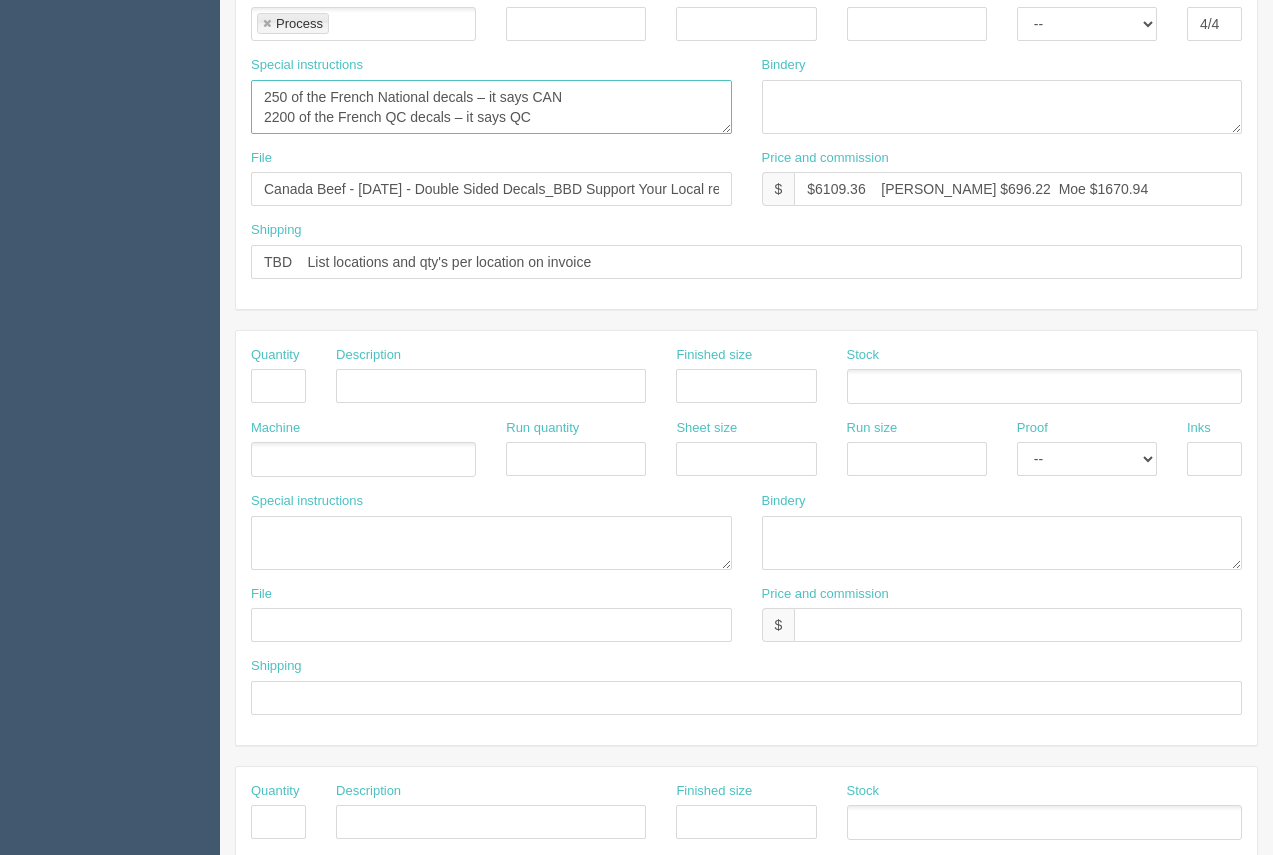 drag, startPoint x: 580, startPoint y: 119, endPoint x: 257, endPoint y: 84, distance: 324.89075 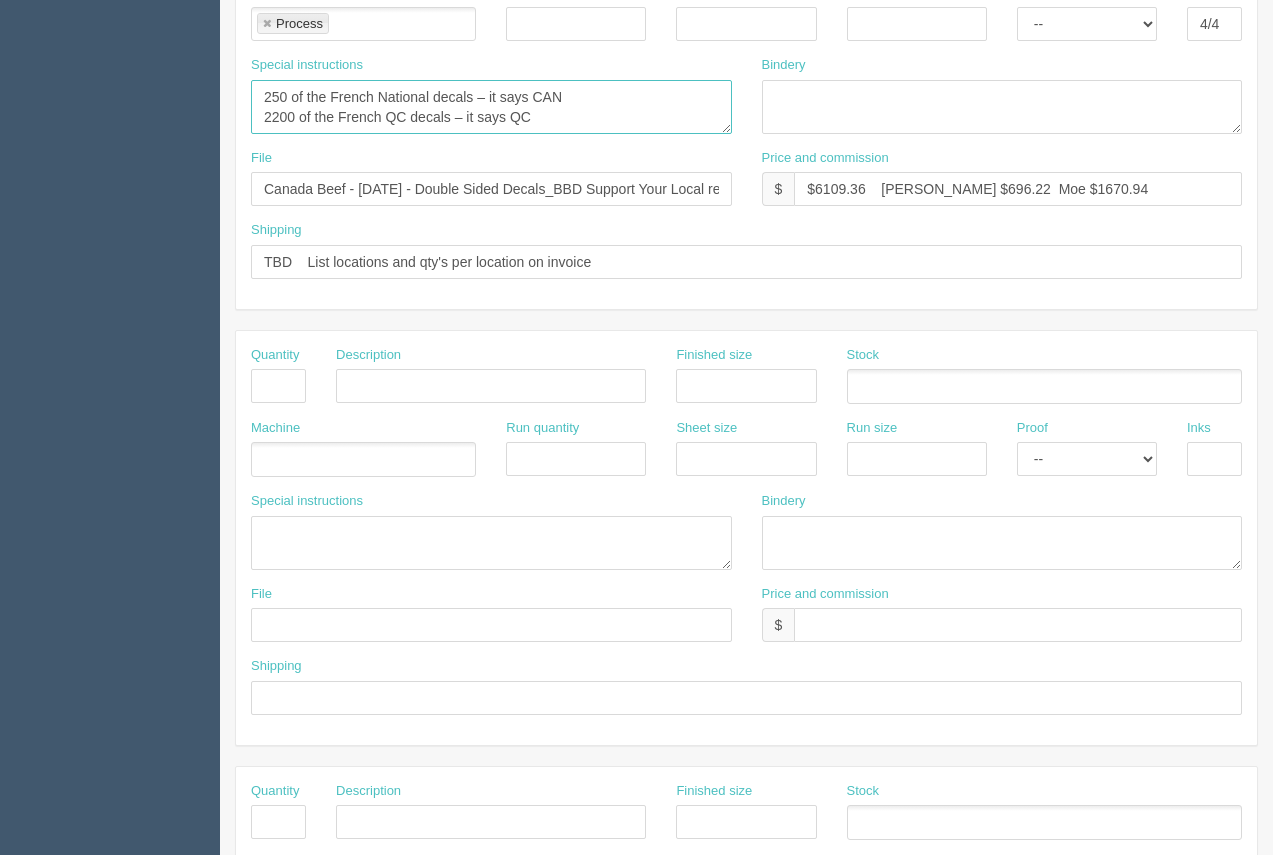 scroll, scrollTop: 0, scrollLeft: 0, axis: both 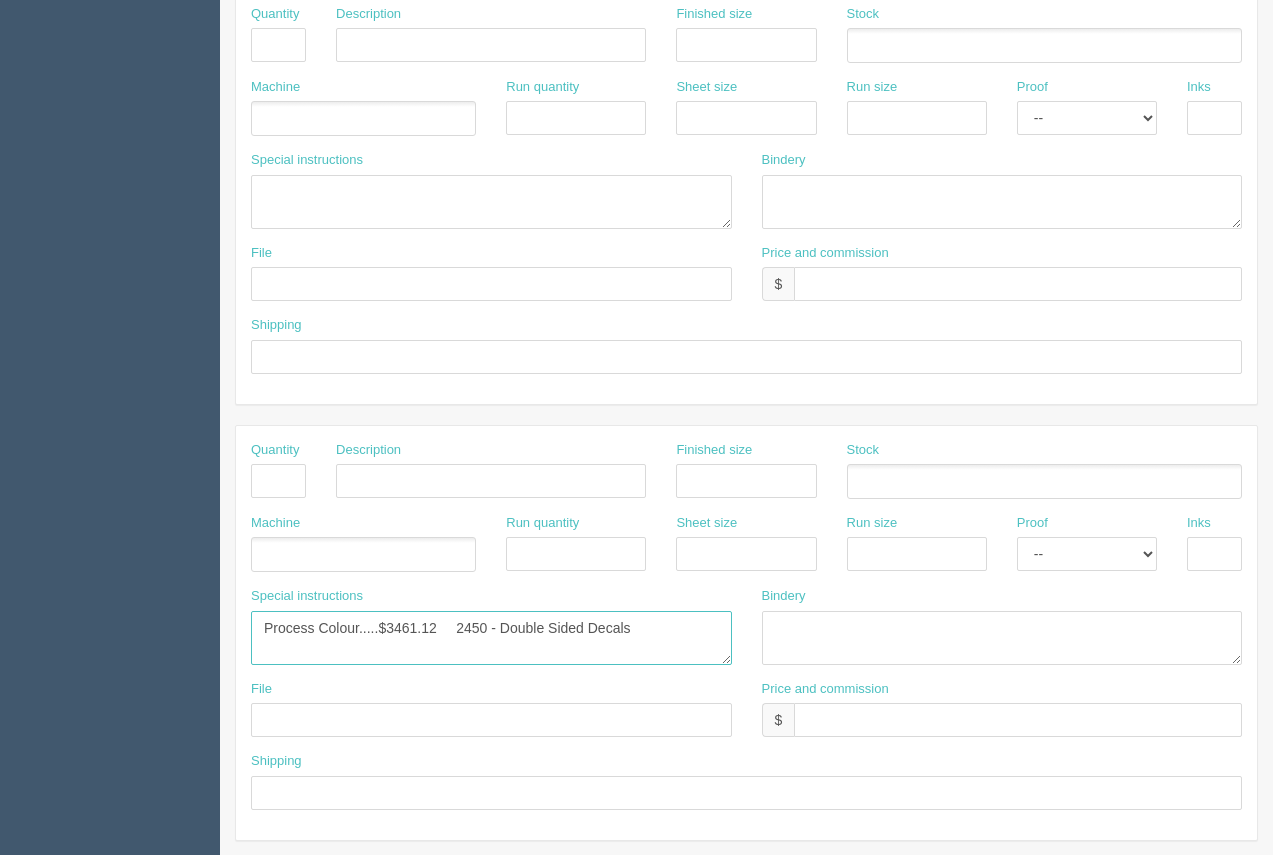 click on "Process Colour.....$13093.00      Double Sided Decals x 10000 total Decals. BC x 1400   /  AB x 1200   /  SK x 300    /   MB x 360
ON x 3900  /   QC x  2200   /  ATLANTIC x 640.  4" x 4.57". Package separately per location." at bounding box center (491, 638) 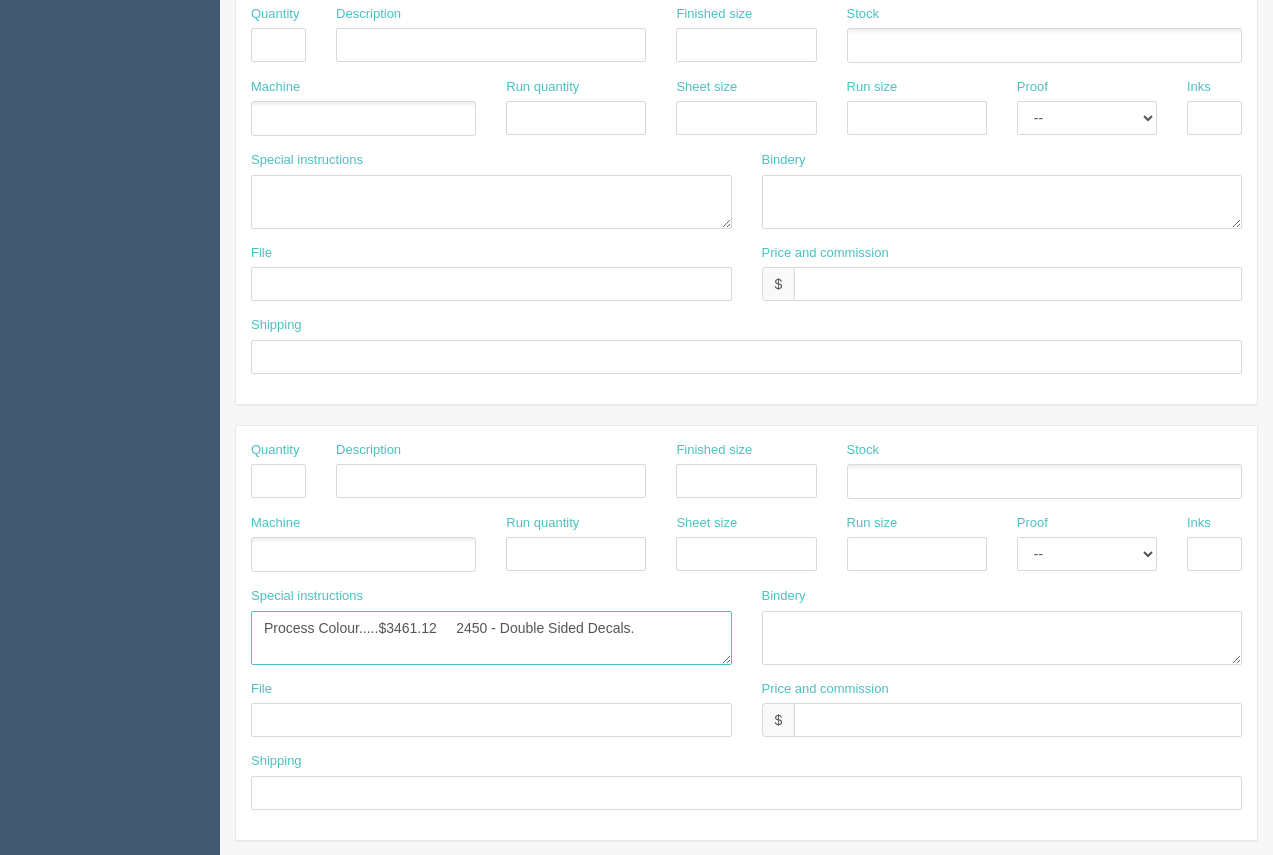 paste on "250 of the French National decals – it says CAN
2200 of the French QC decals – it says QC" 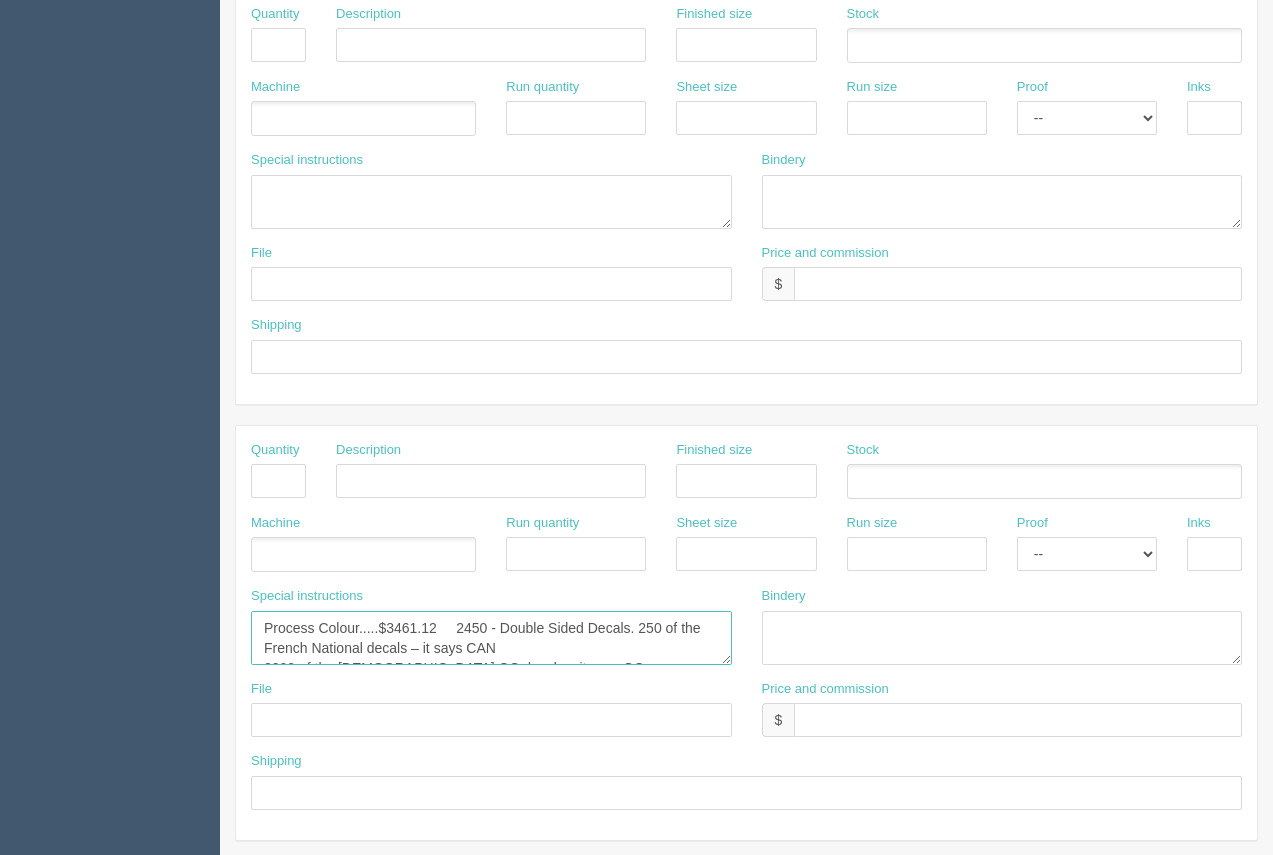 scroll, scrollTop: 12, scrollLeft: 0, axis: vertical 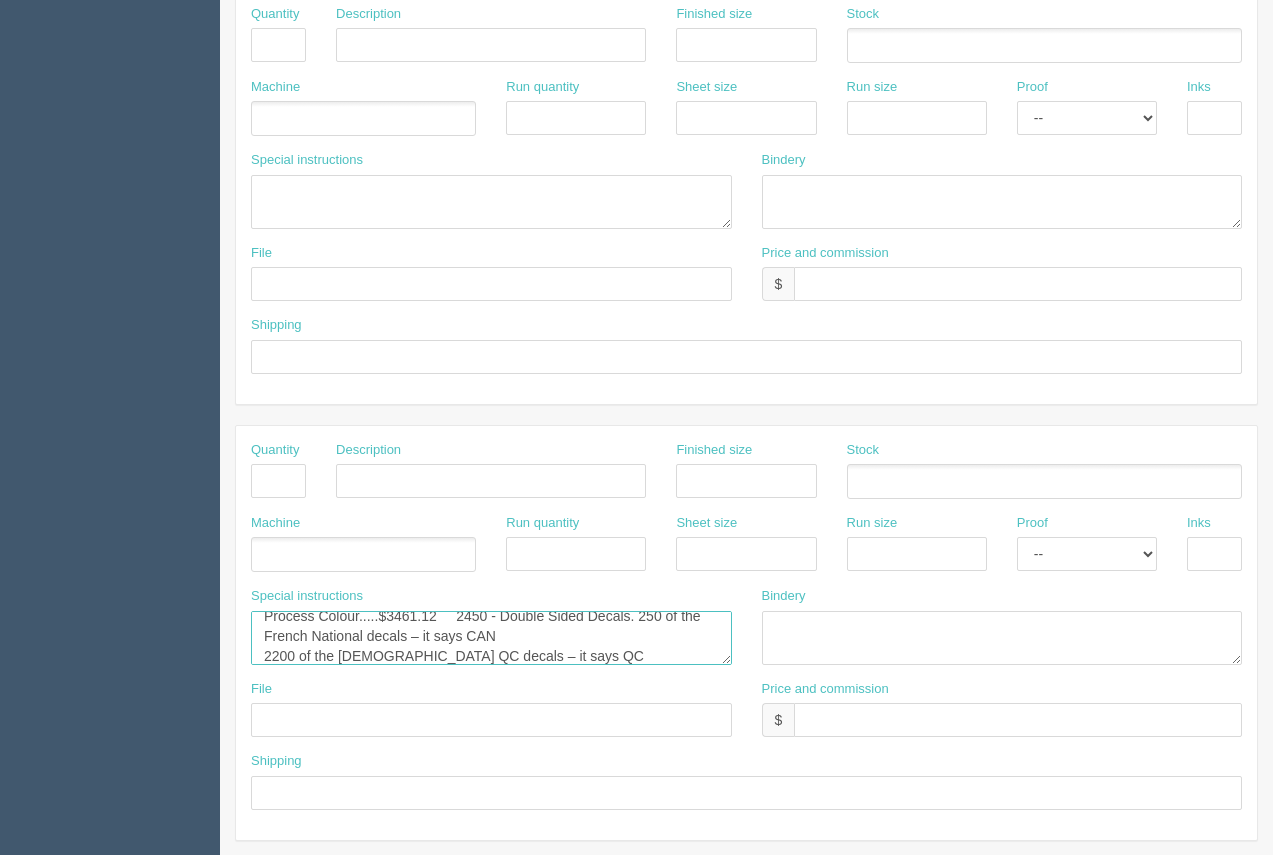 click on "Process Colour.....$13093.00      Double Sided Decals x 10000 total Decals. BC x 1400   /  AB x 1200   /  SK x 300    /   MB x 360
ON x 3900  /   QC x  2200   /  ATLANTIC x 640.  4" x 4.57". Package separately per location." at bounding box center (491, 638) 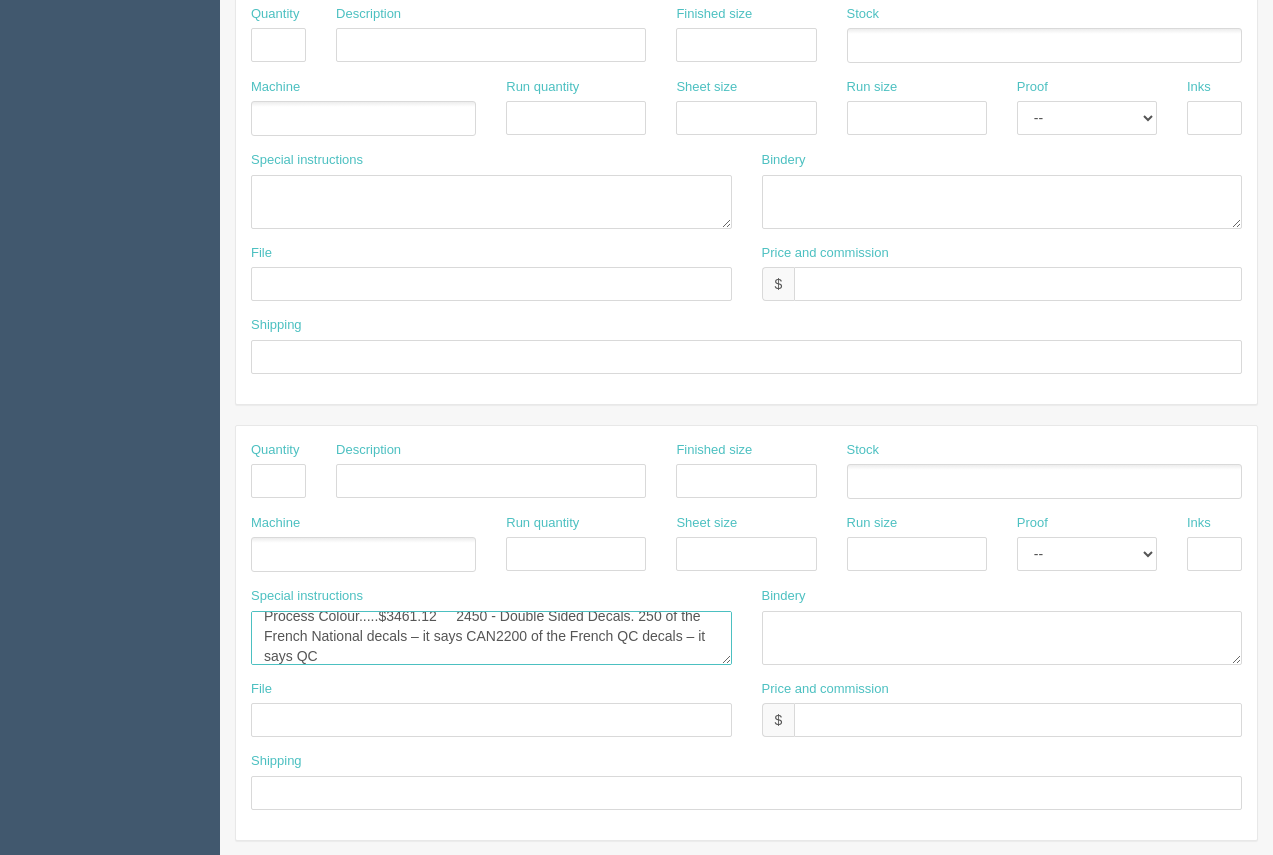 scroll, scrollTop: 0, scrollLeft: 0, axis: both 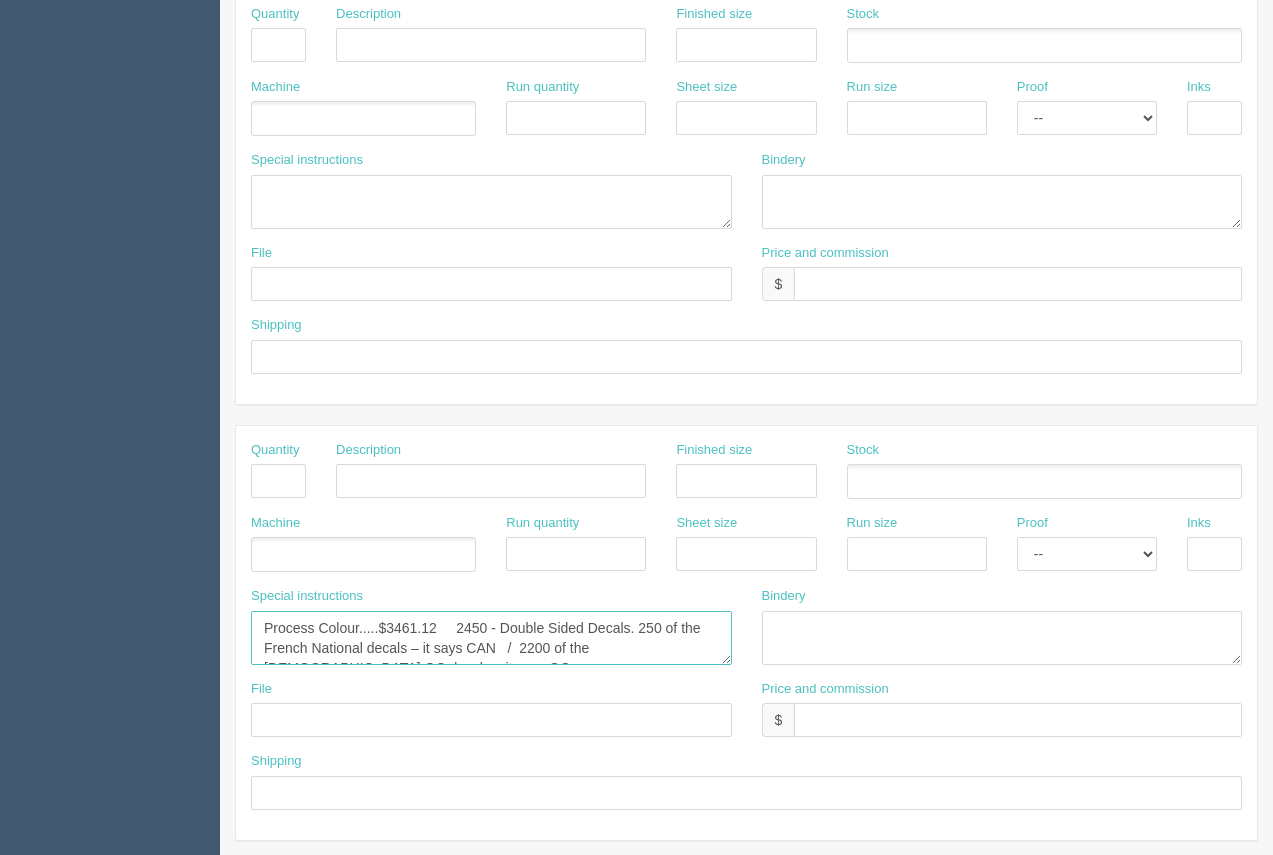 click on "Process Colour.....$13093.00      Double Sided Decals x 10000 total Decals. BC x 1400   /  AB x 1200   /  SK x 300    /   MB x 360
ON x 3900  /   QC x  2200   /  ATLANTIC x 640.  4" x 4.57". Package separately per location." at bounding box center (491, 638) 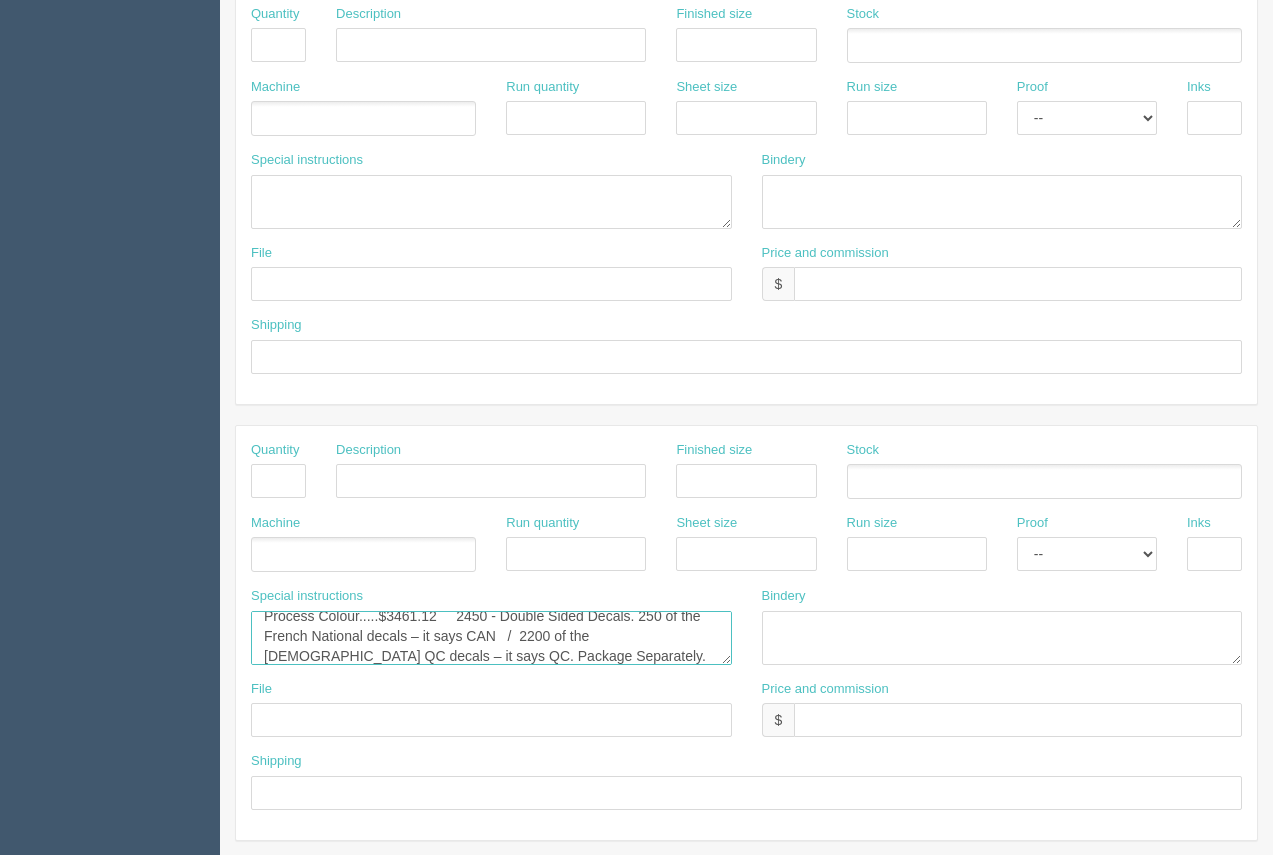 scroll, scrollTop: 142, scrollLeft: 0, axis: vertical 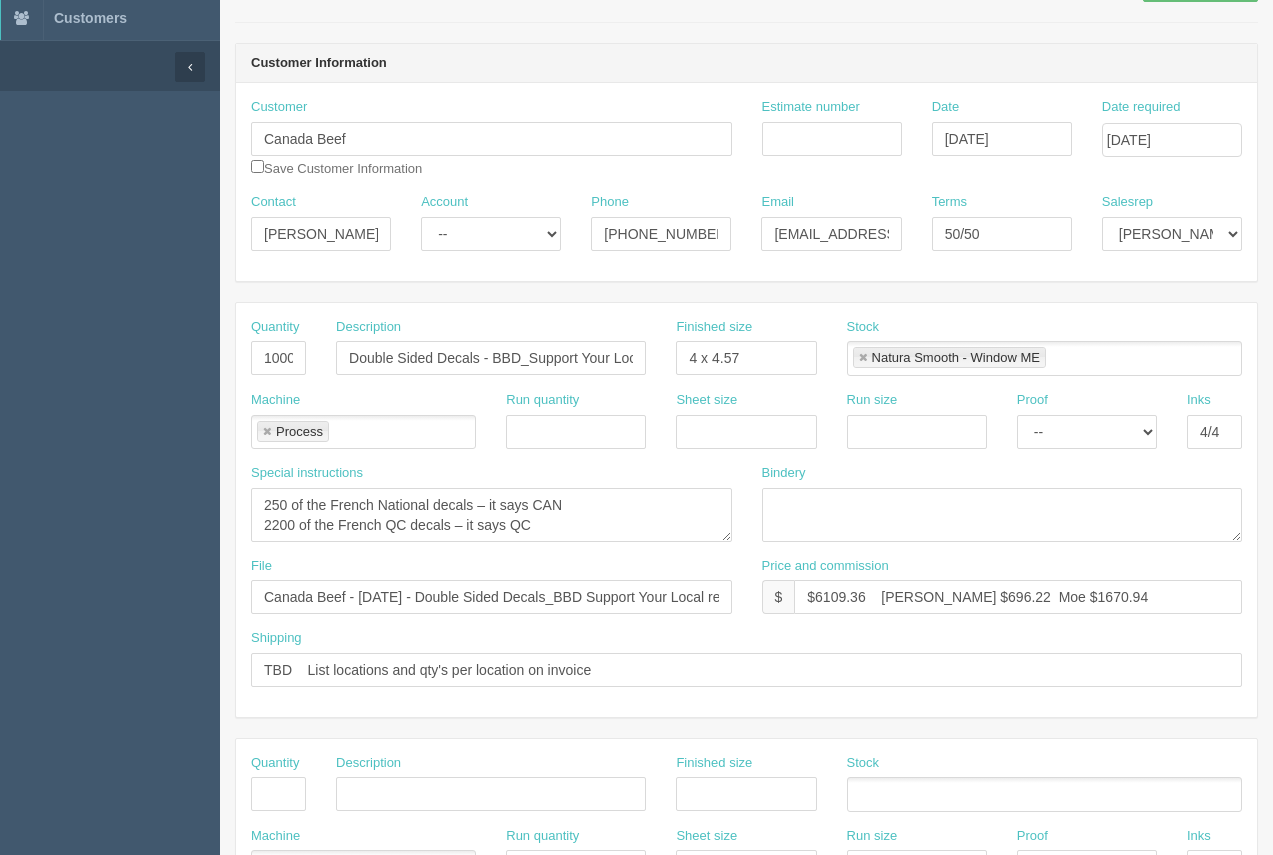 type on "Process Colour.....$3461.12     2450 - Double Sided Decals. 250 of the French National decals – it says CAN   /  2200 of the French QC decals – it says QC. Package Separately. Quote 94058" 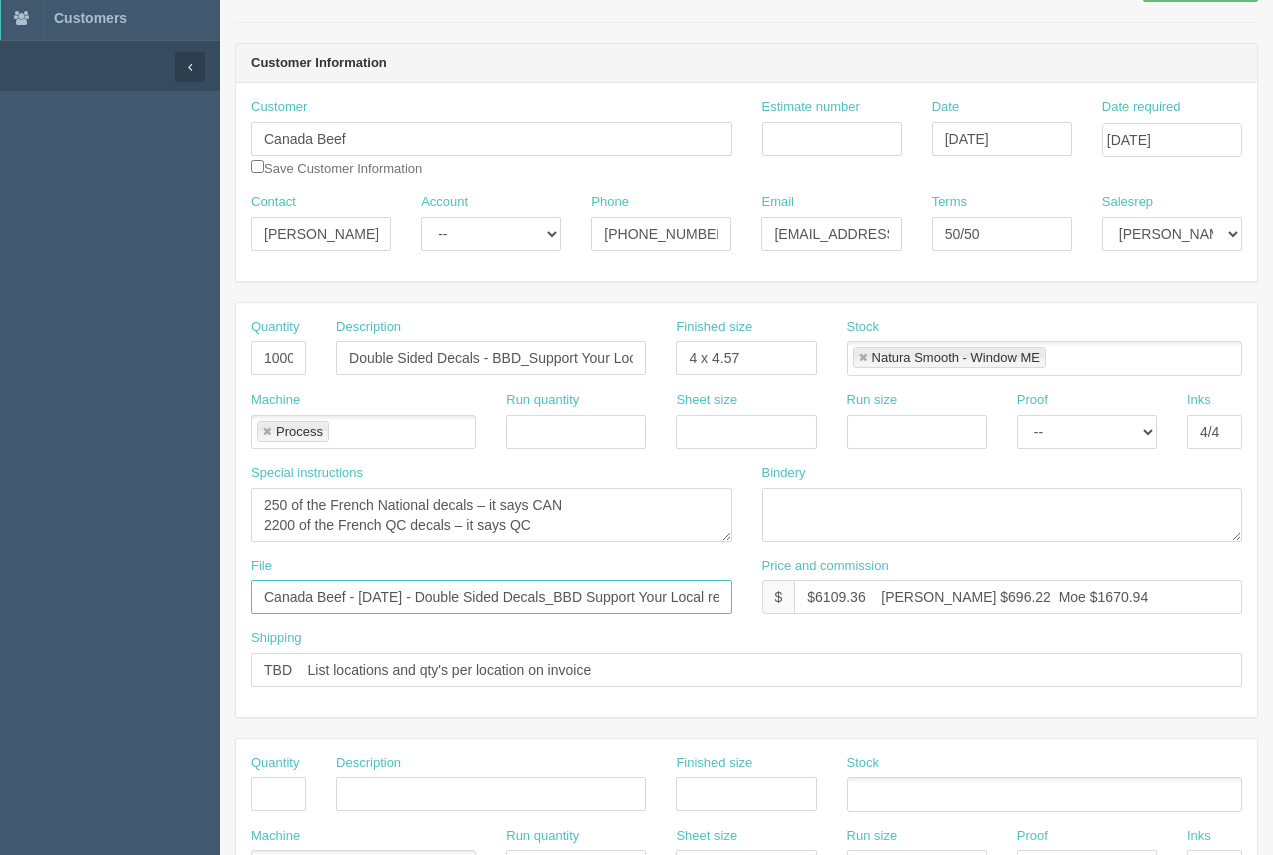 scroll, scrollTop: 0, scrollLeft: 99, axis: horizontal 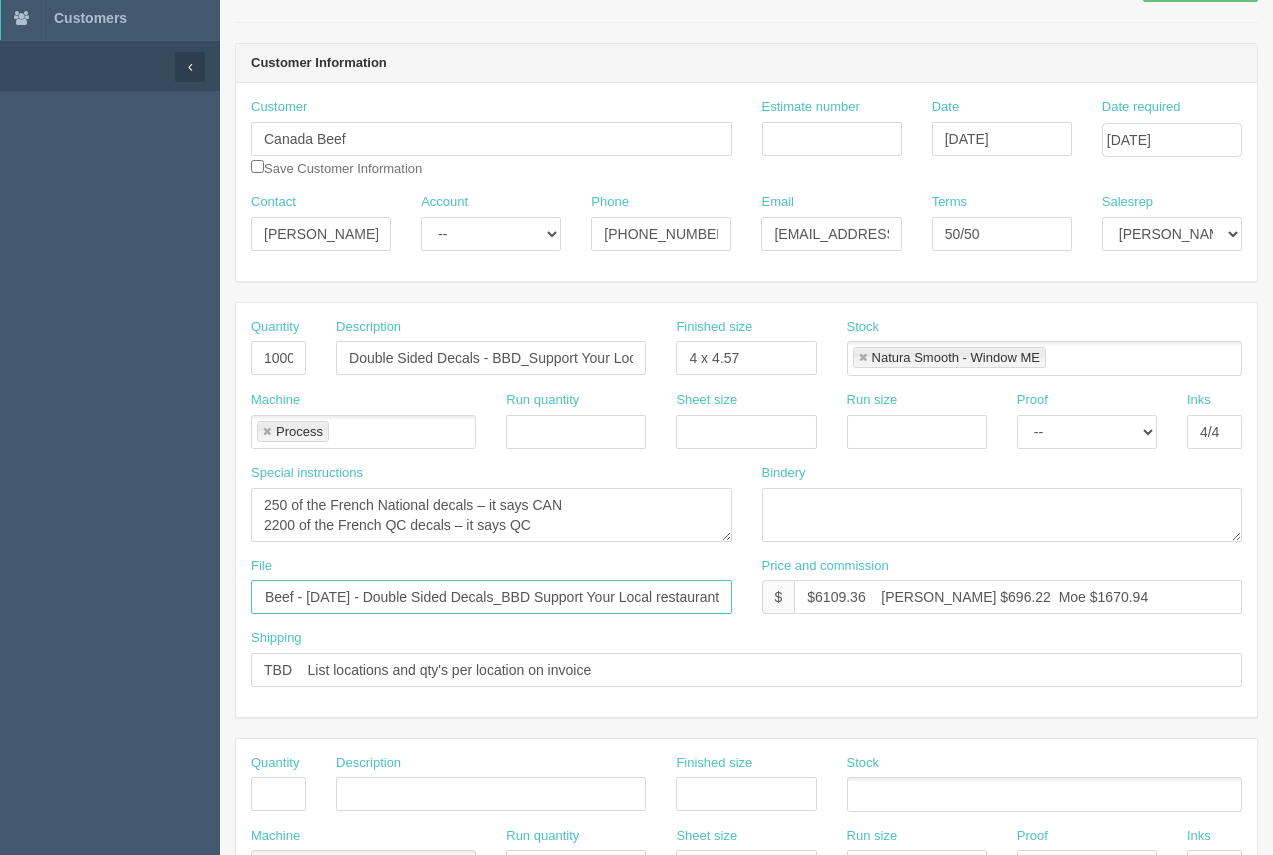 drag, startPoint x: 359, startPoint y: 595, endPoint x: 816, endPoint y: 618, distance: 457.5784 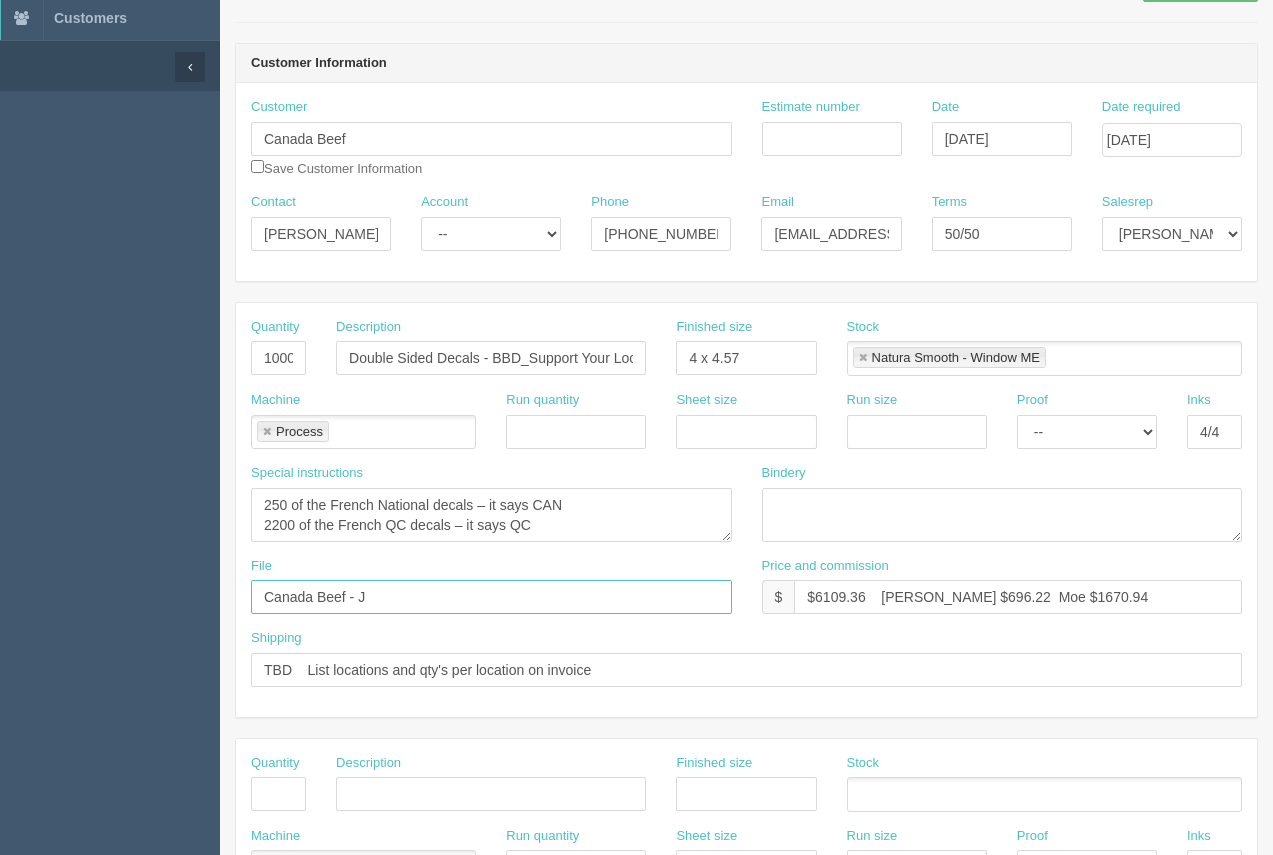 scroll, scrollTop: 0, scrollLeft: 0, axis: both 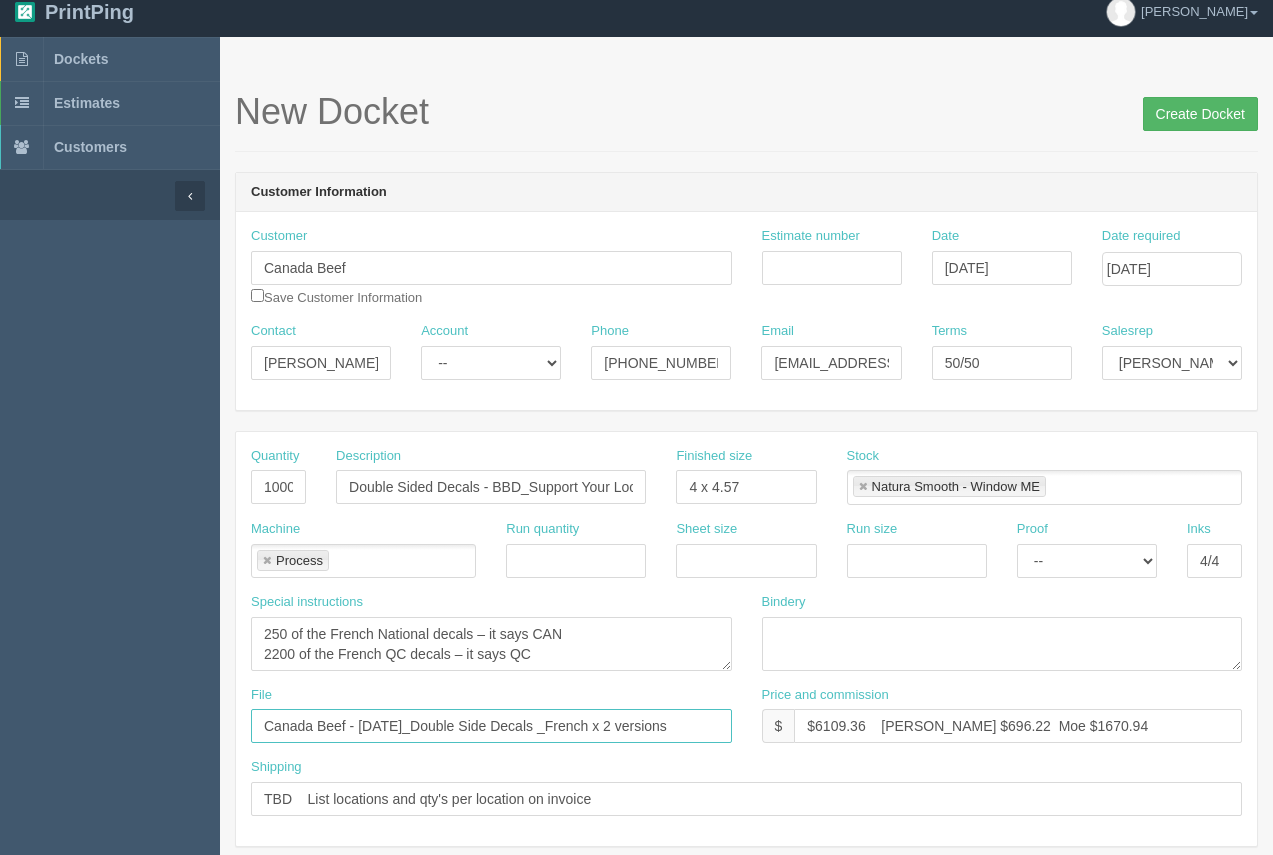 type on "Canada Beef - July 2025_Double Side Decals _French x 2 versions" 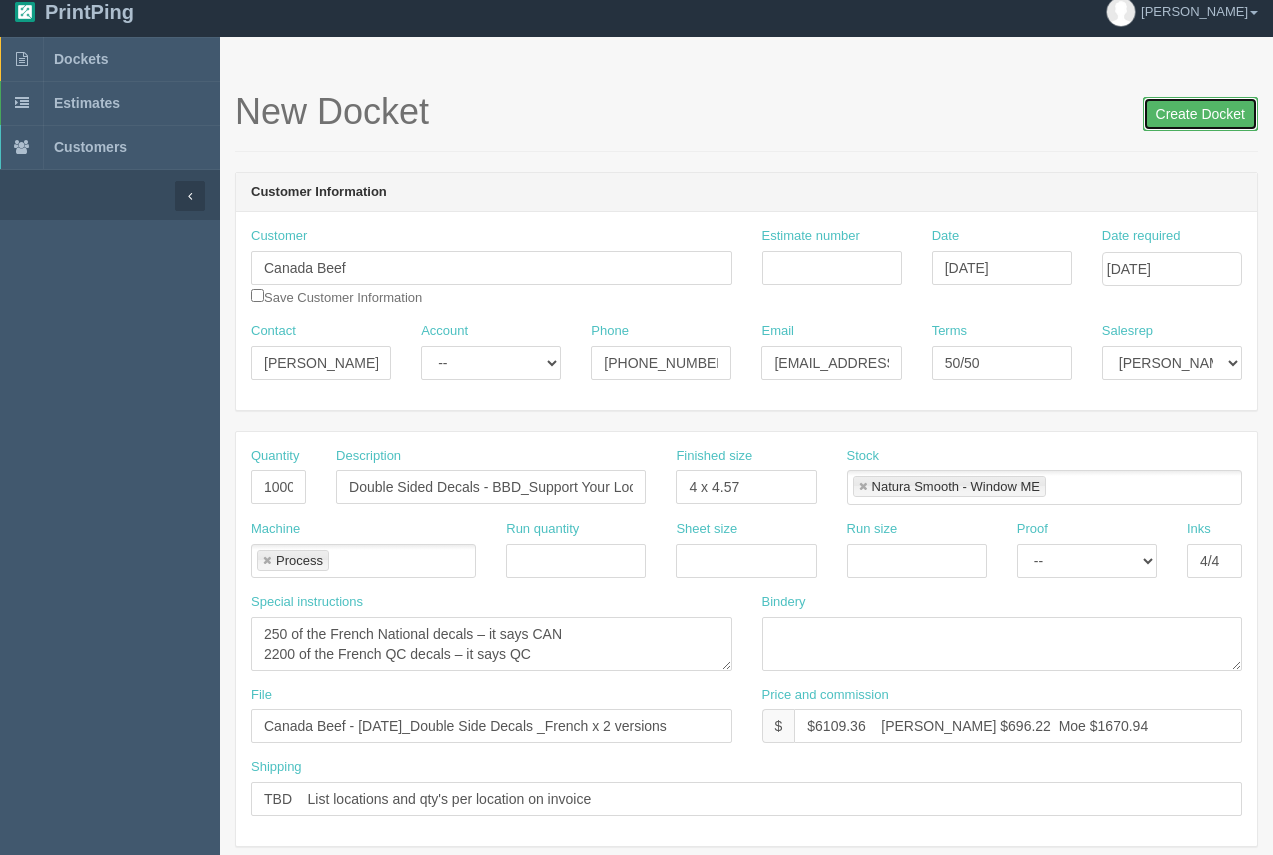 click on "Create Docket" at bounding box center (1200, 114) 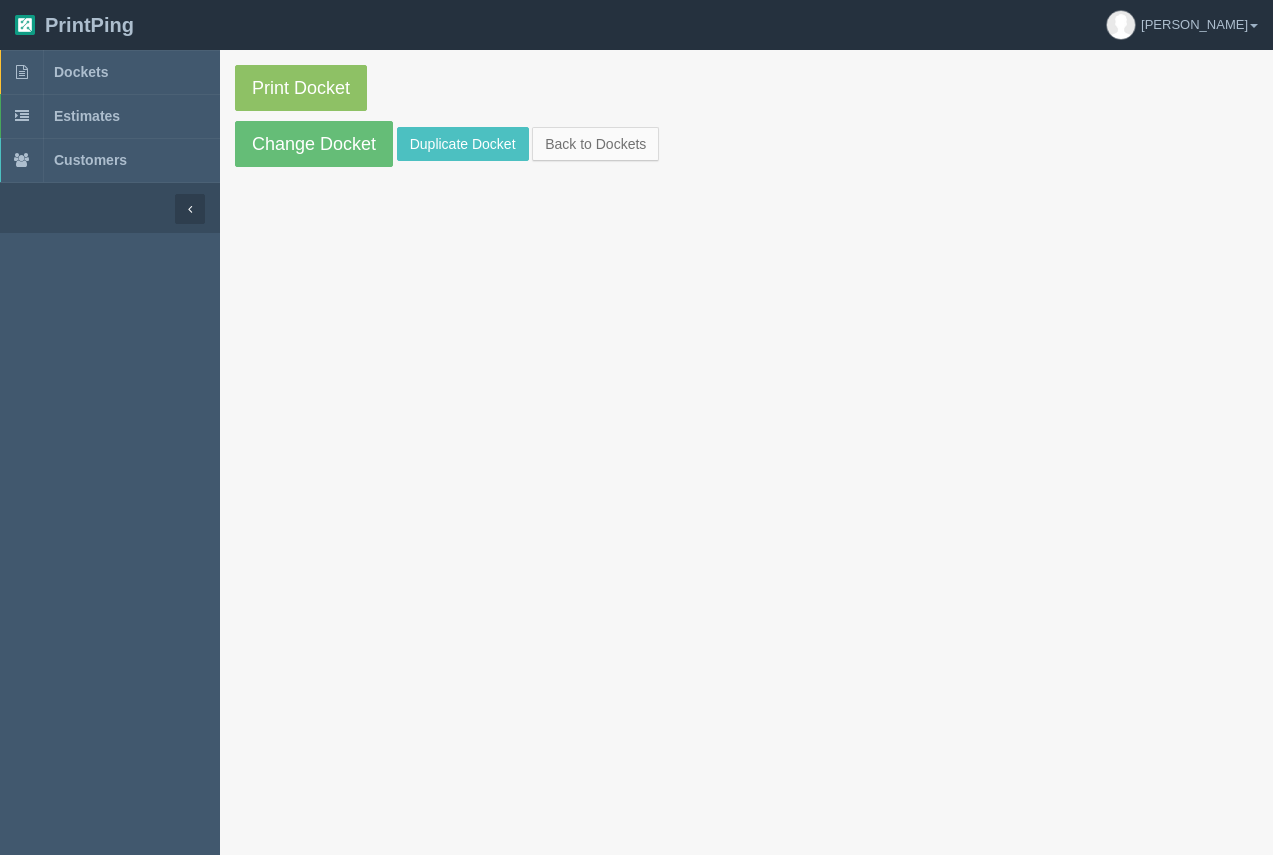 scroll, scrollTop: 0, scrollLeft: 0, axis: both 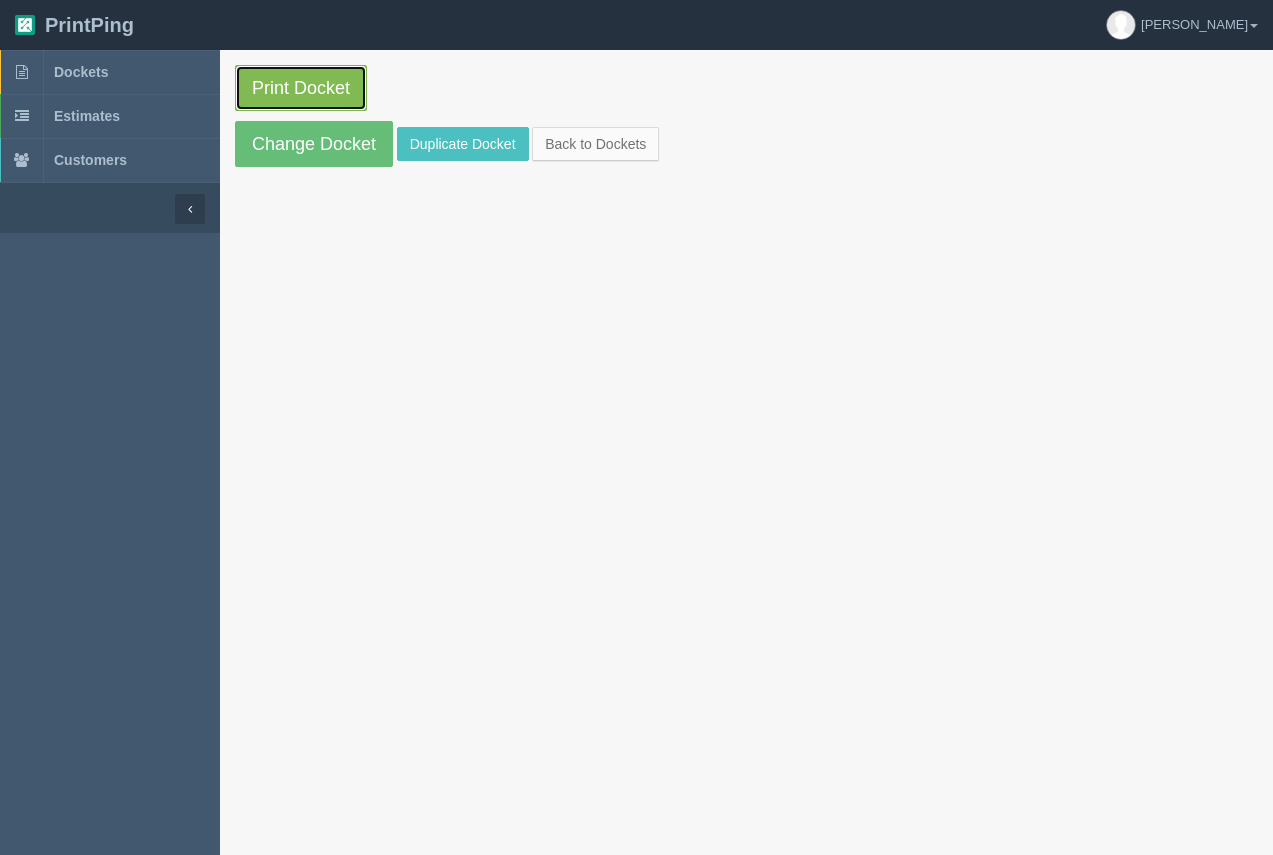 click on "Print Docket" at bounding box center (301, 88) 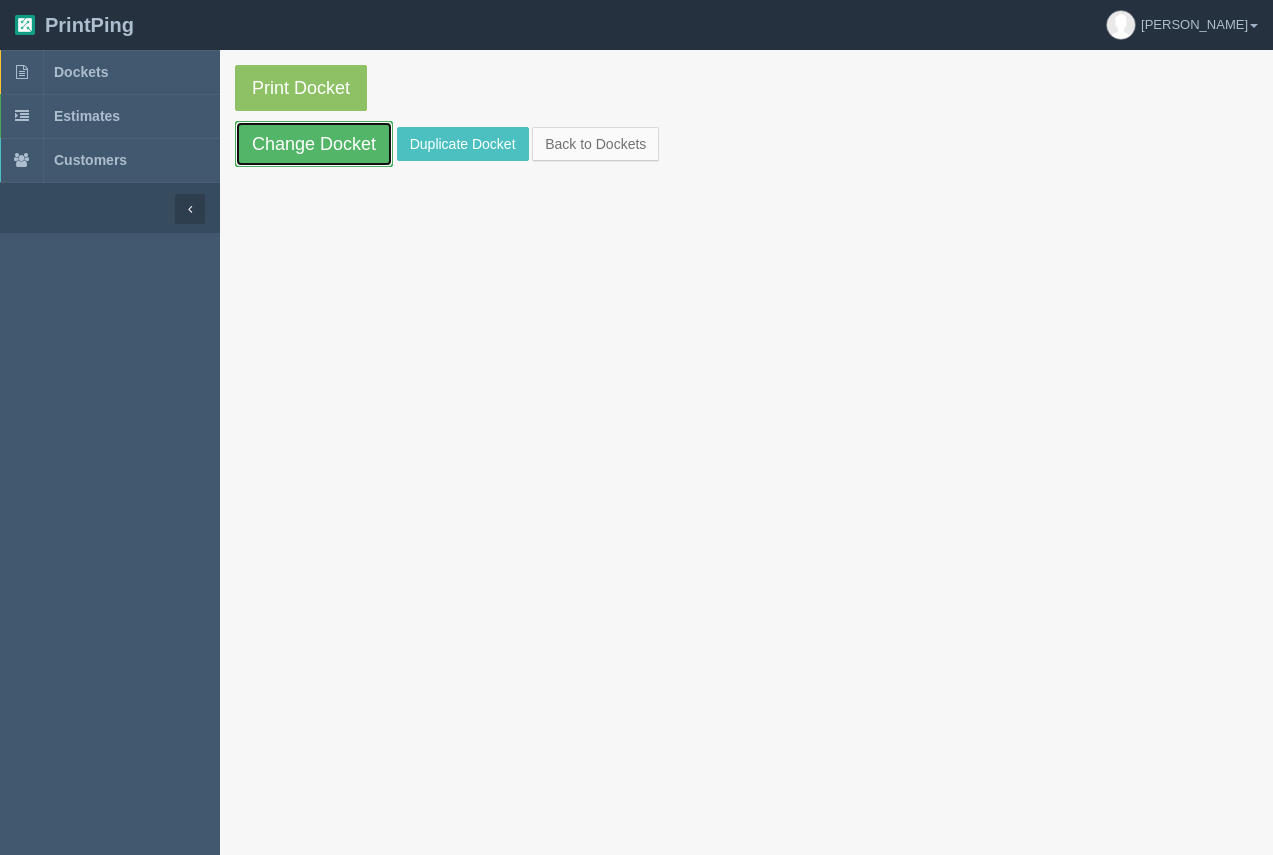 click on "Change Docket" at bounding box center (314, 144) 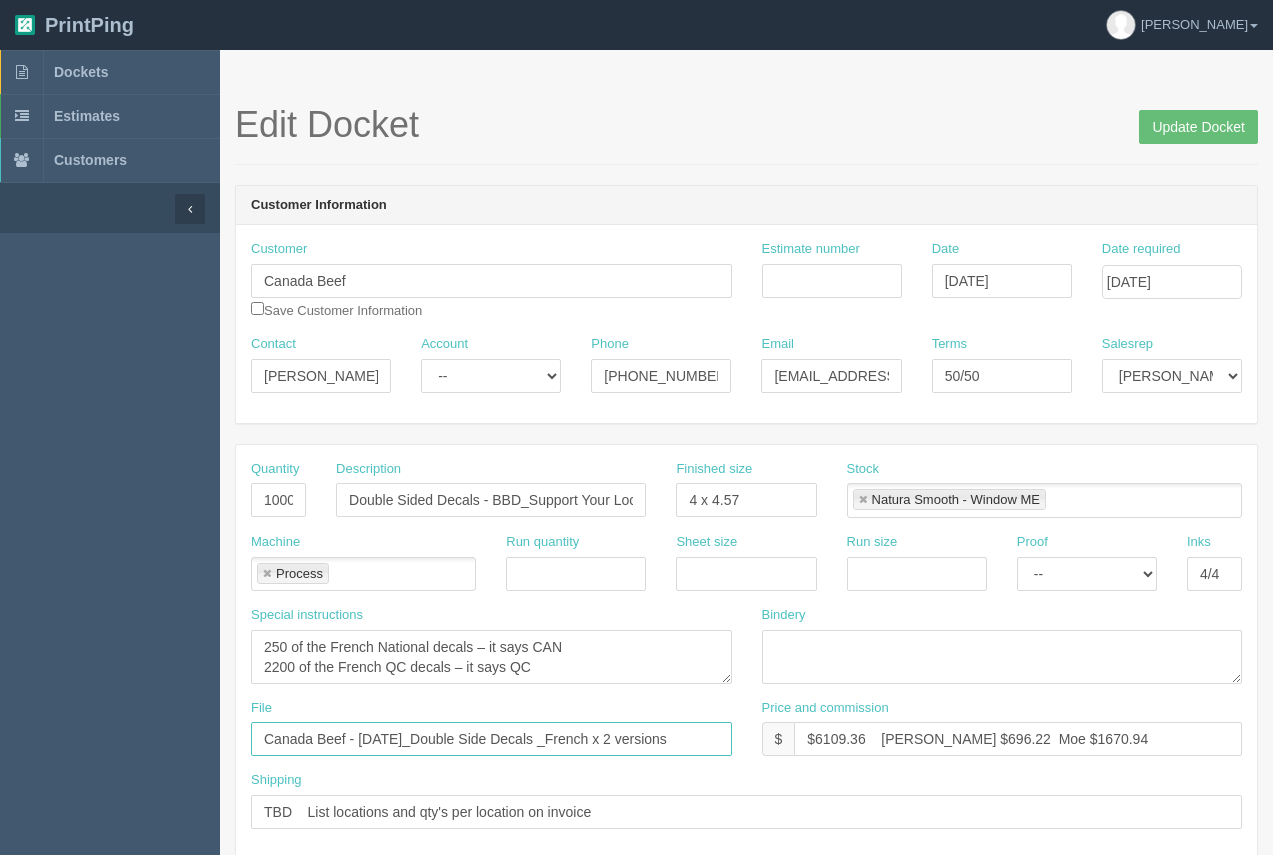 drag, startPoint x: 704, startPoint y: 741, endPoint x: 223, endPoint y: 742, distance: 481.00104 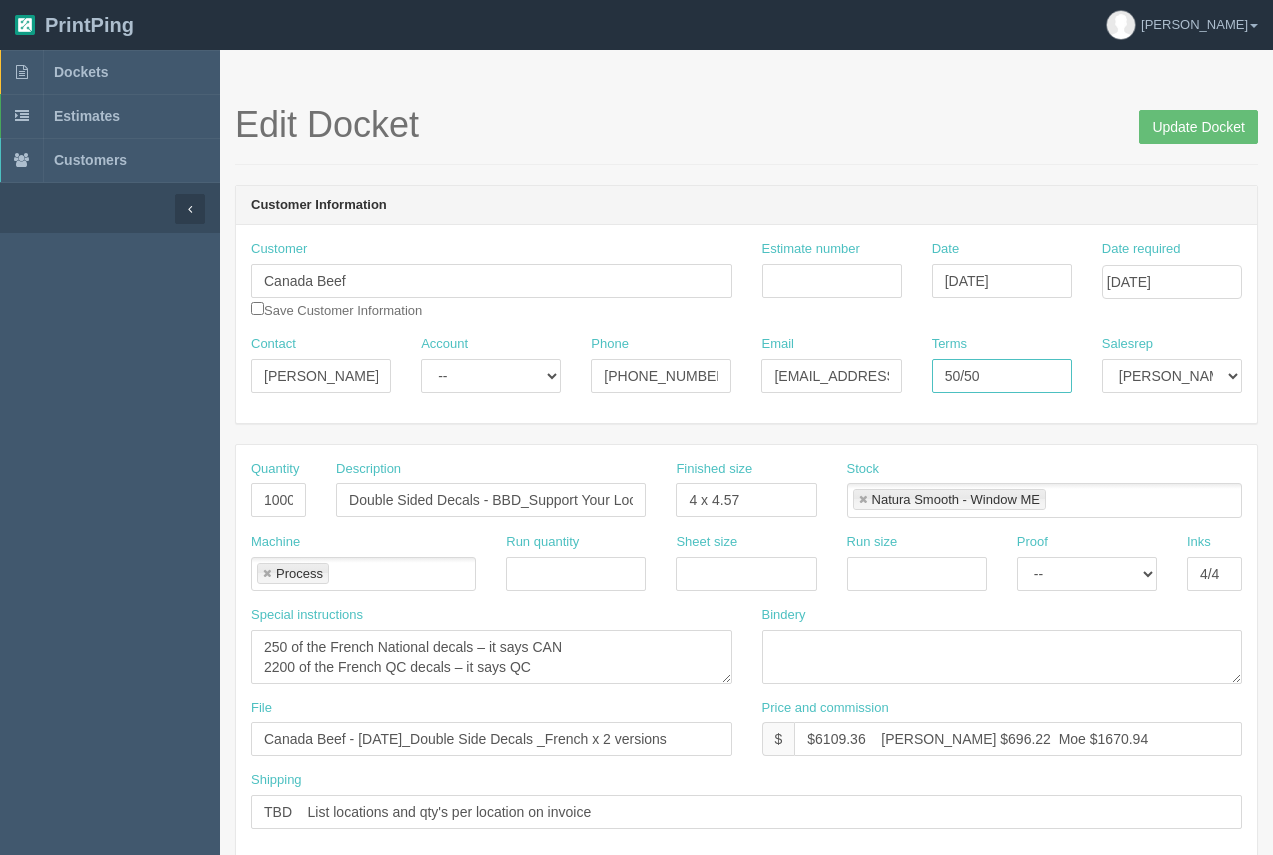 drag, startPoint x: 1039, startPoint y: 368, endPoint x: 888, endPoint y: 376, distance: 151.21178 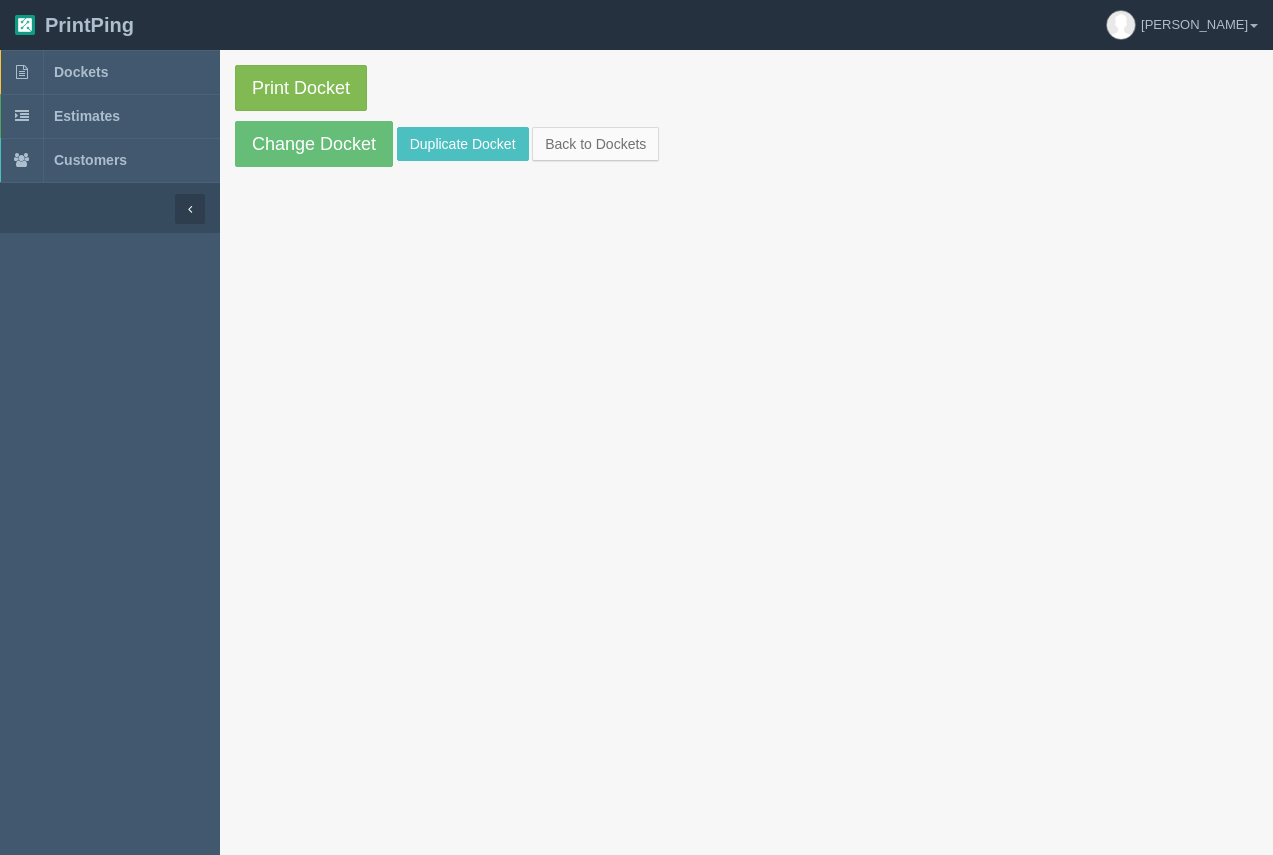scroll, scrollTop: 0, scrollLeft: 0, axis: both 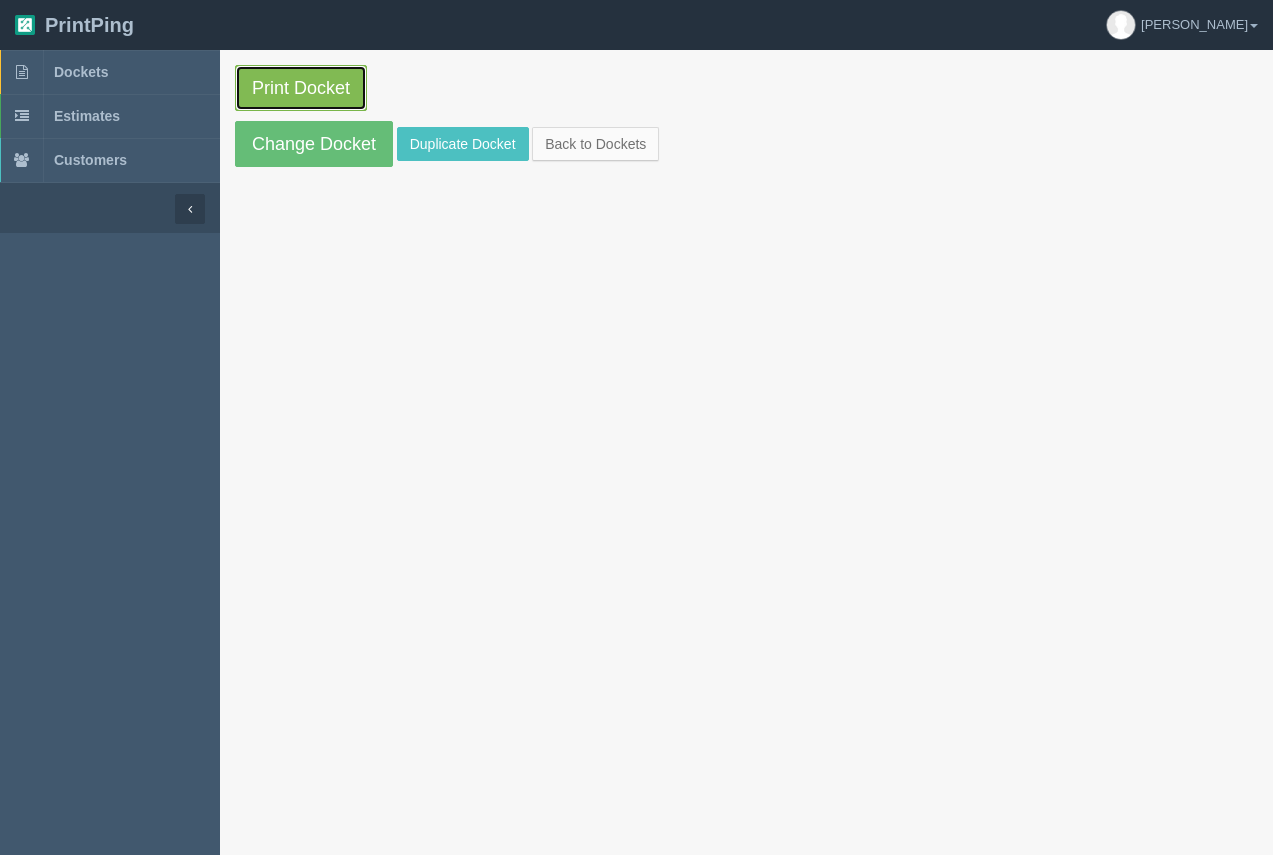 click on "Print Docket" at bounding box center [301, 88] 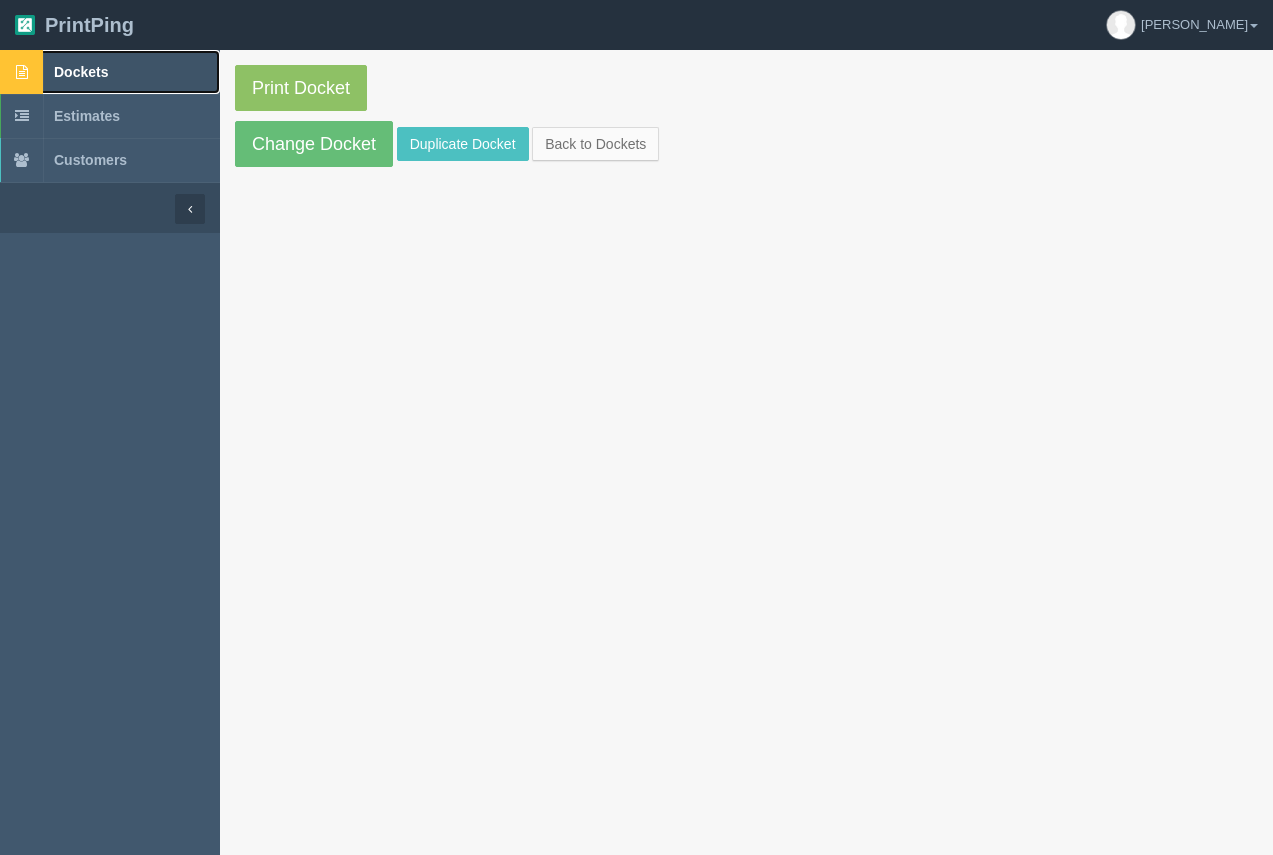 click on "Dockets" at bounding box center [81, 72] 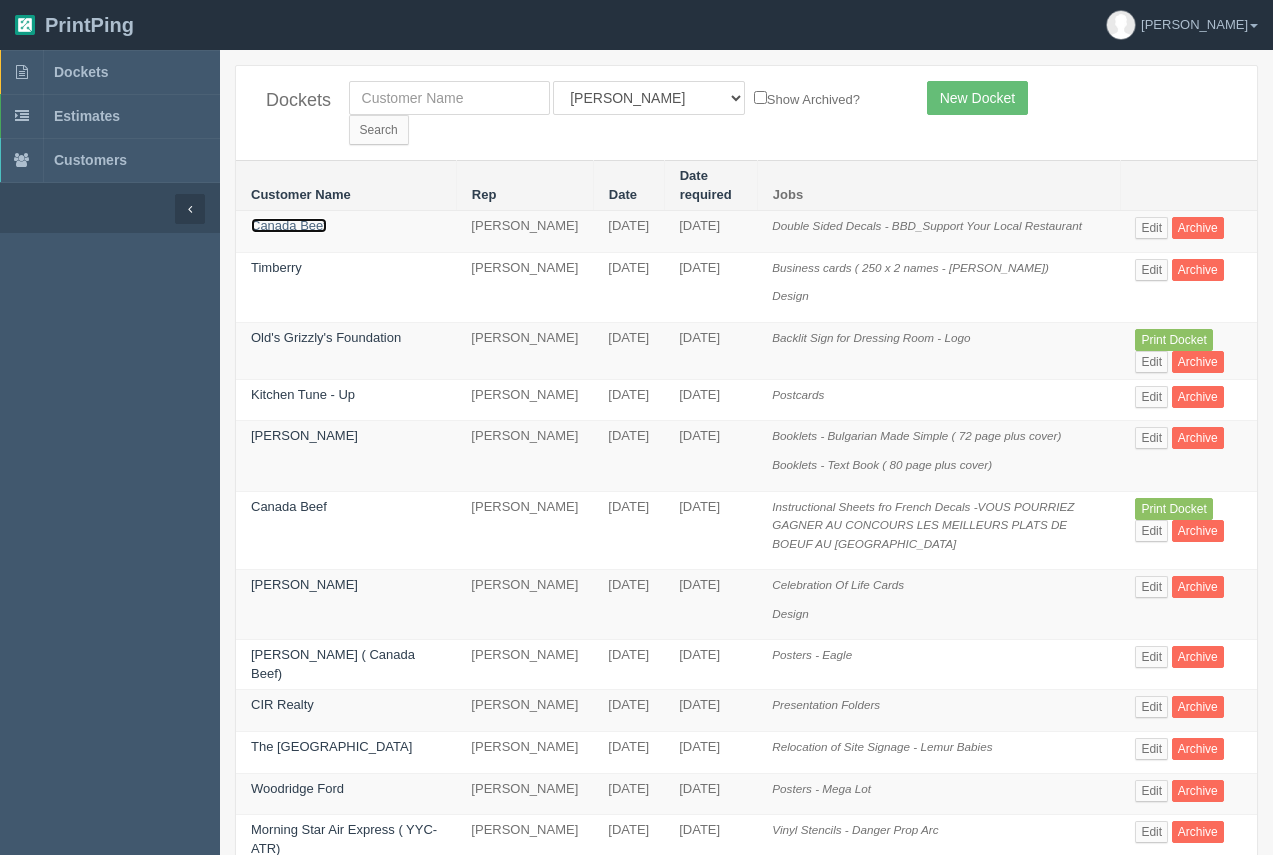 click on "Canada Beef" at bounding box center (289, 225) 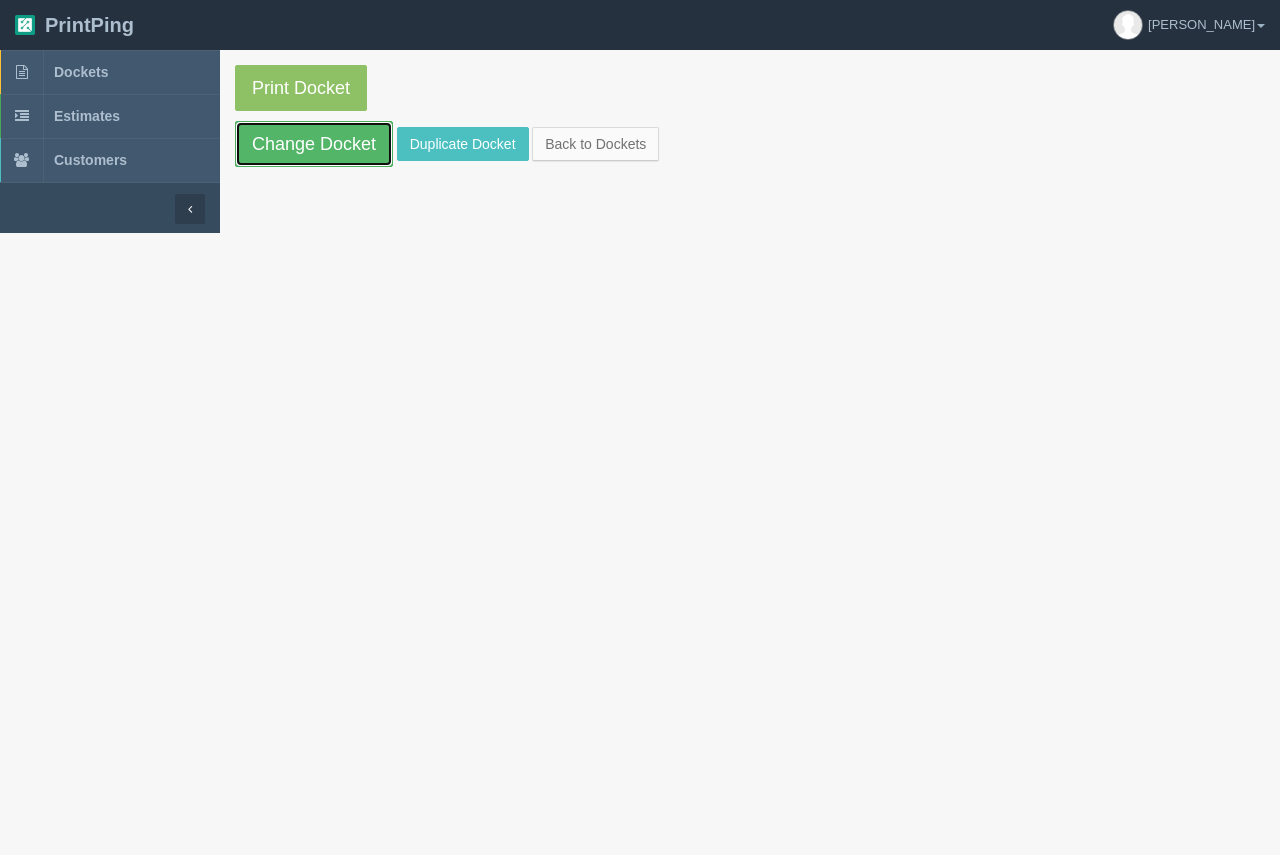 click on "Change Docket" at bounding box center (314, 144) 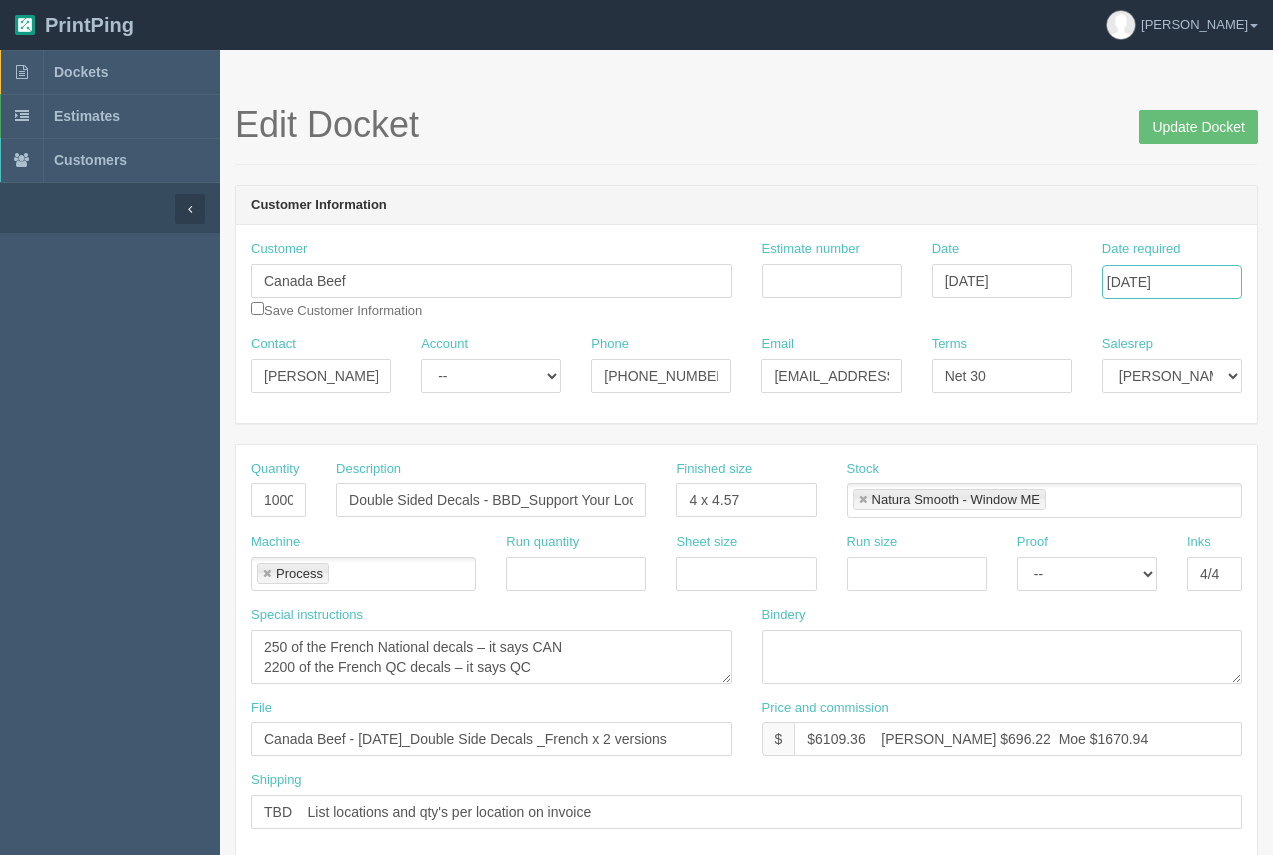 click on "[DATE]" at bounding box center [1172, 282] 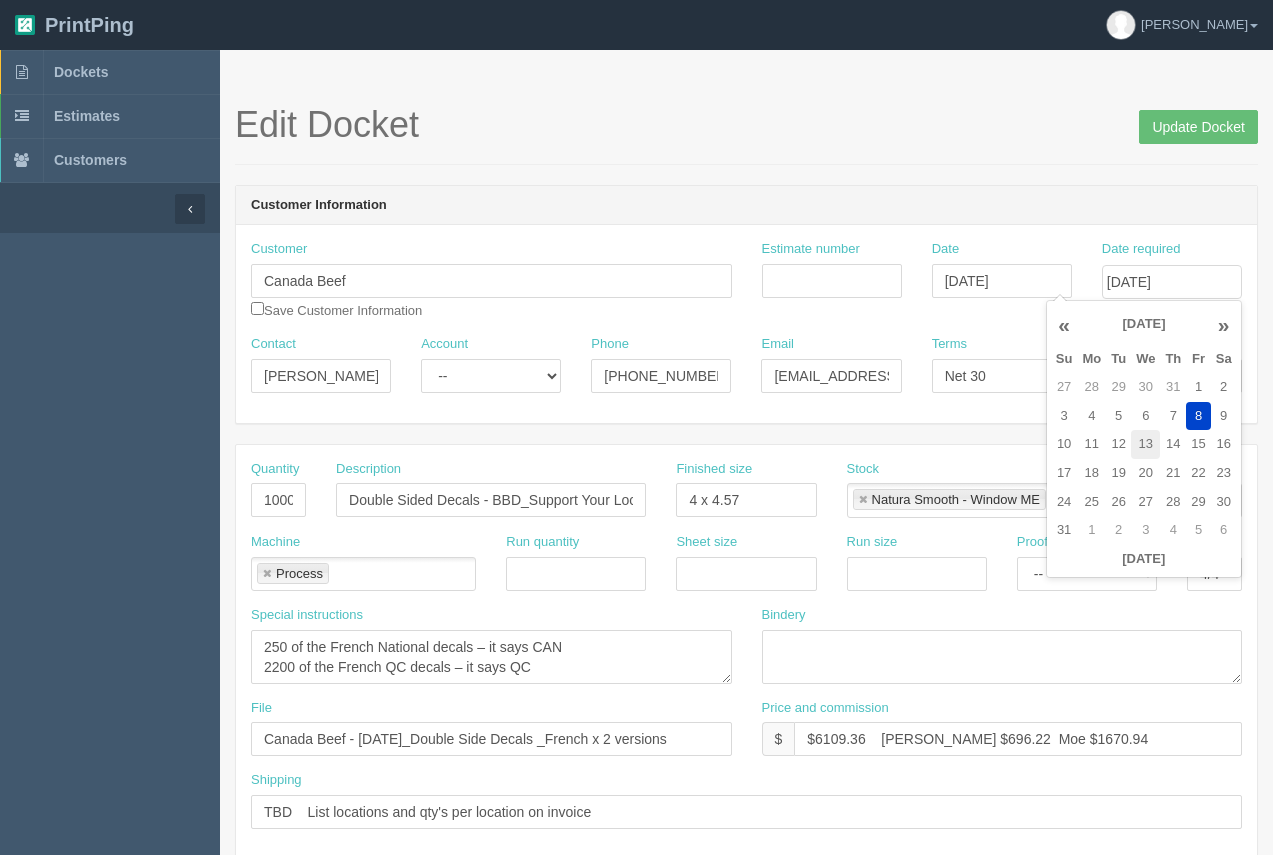 click on "13" at bounding box center [1145, 444] 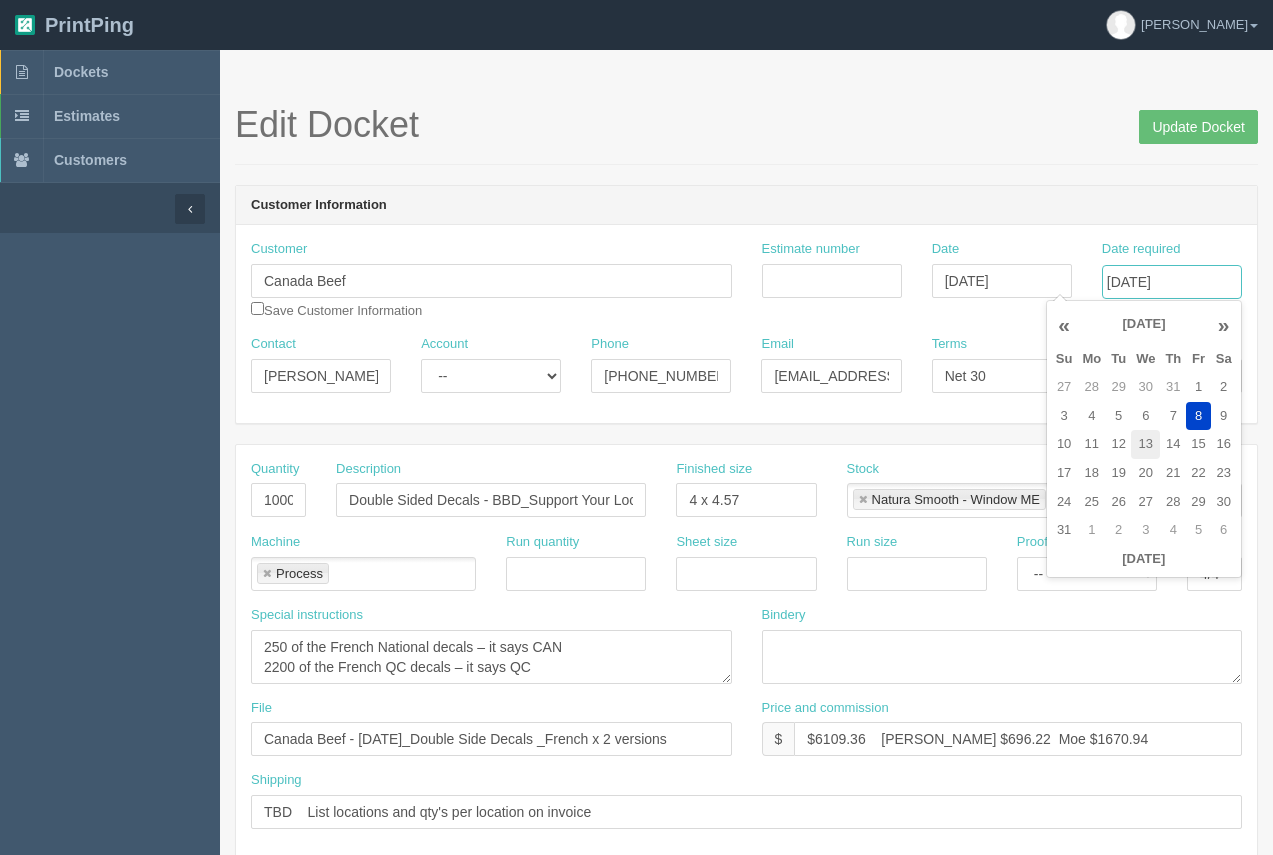 type on "[DATE]" 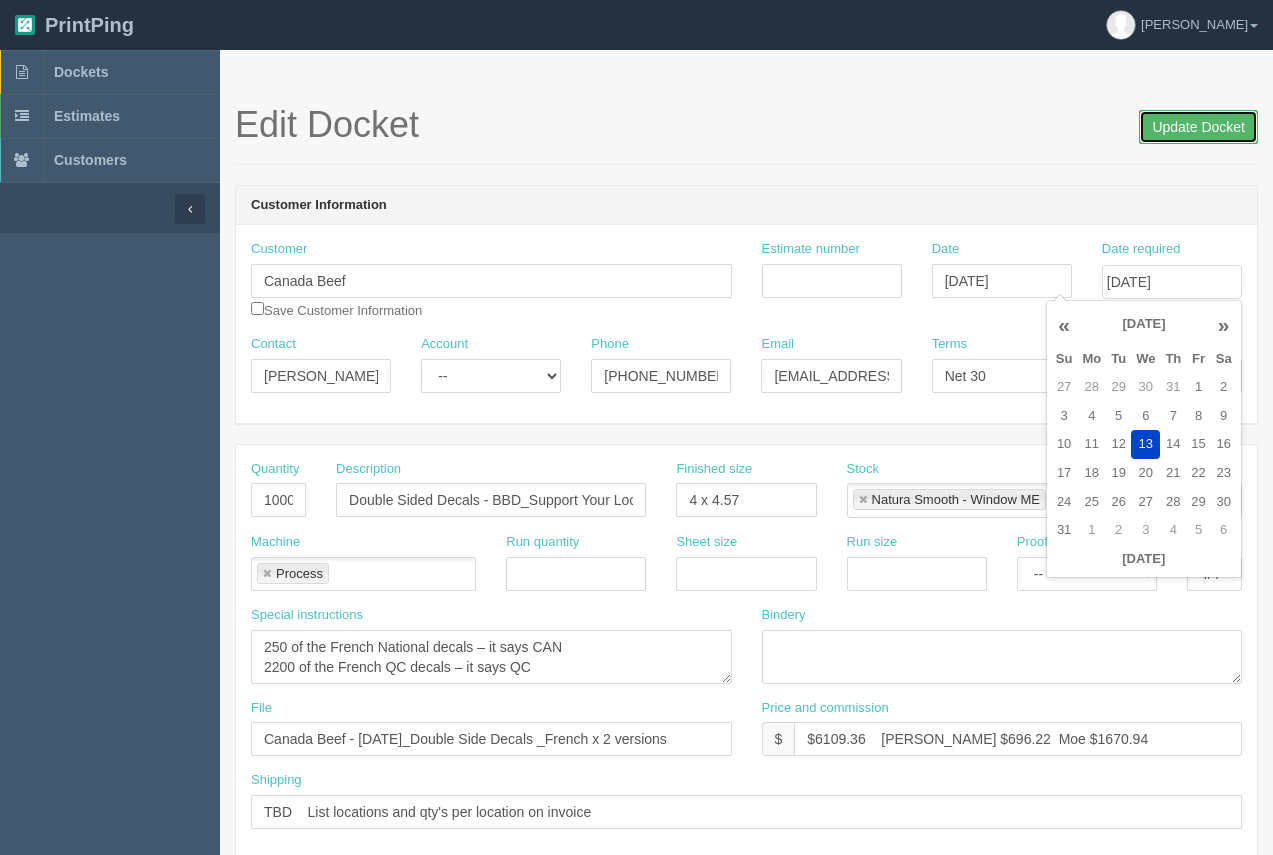 click on "Update Docket" at bounding box center [1198, 127] 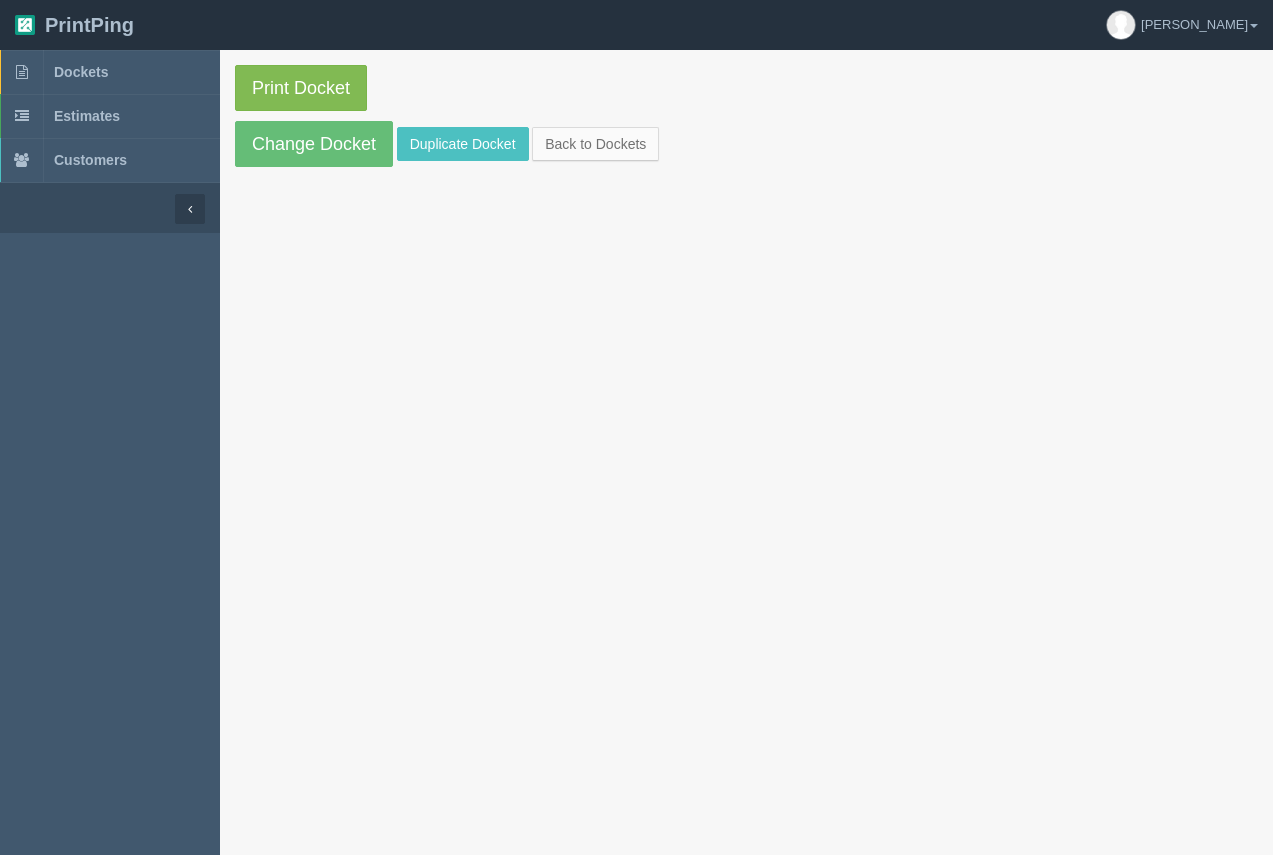 scroll, scrollTop: 0, scrollLeft: 0, axis: both 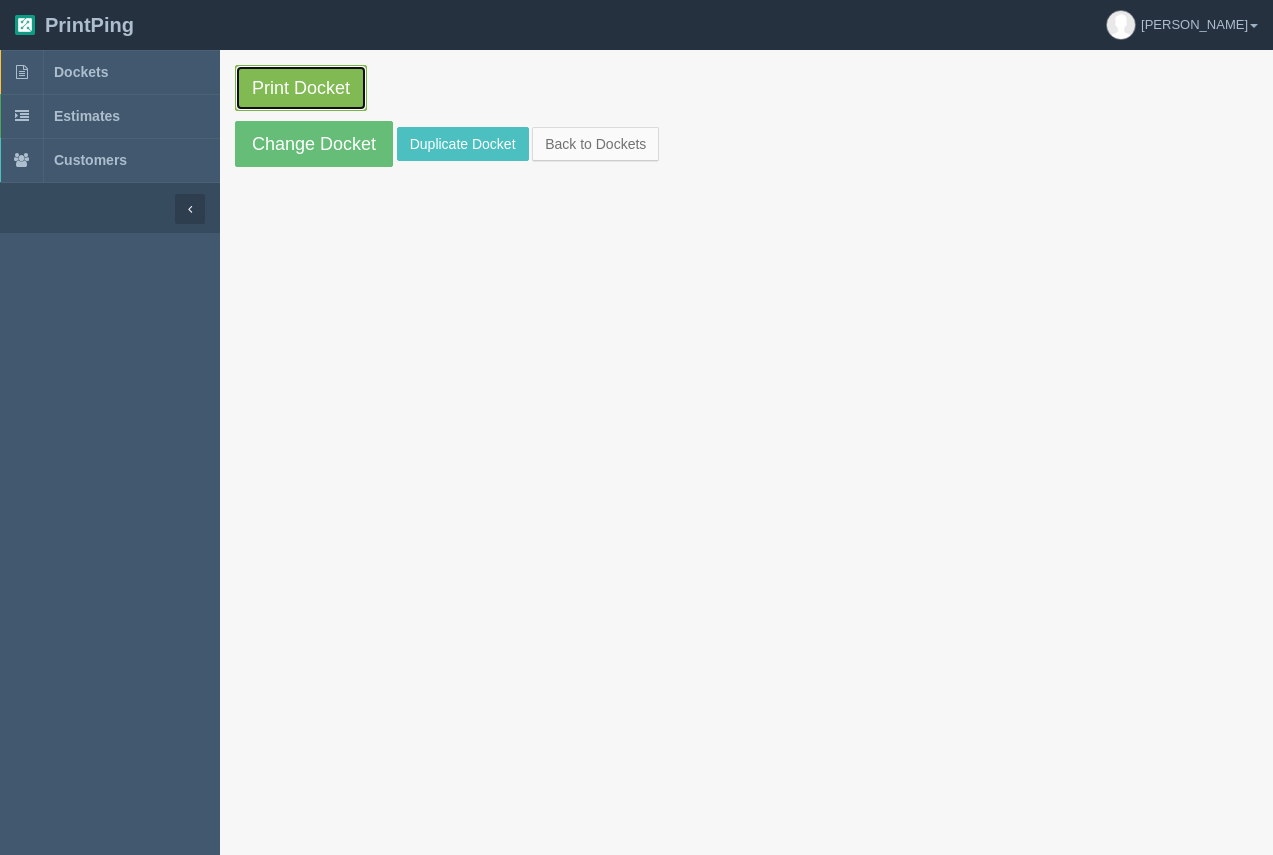 click on "Print Docket" at bounding box center [301, 88] 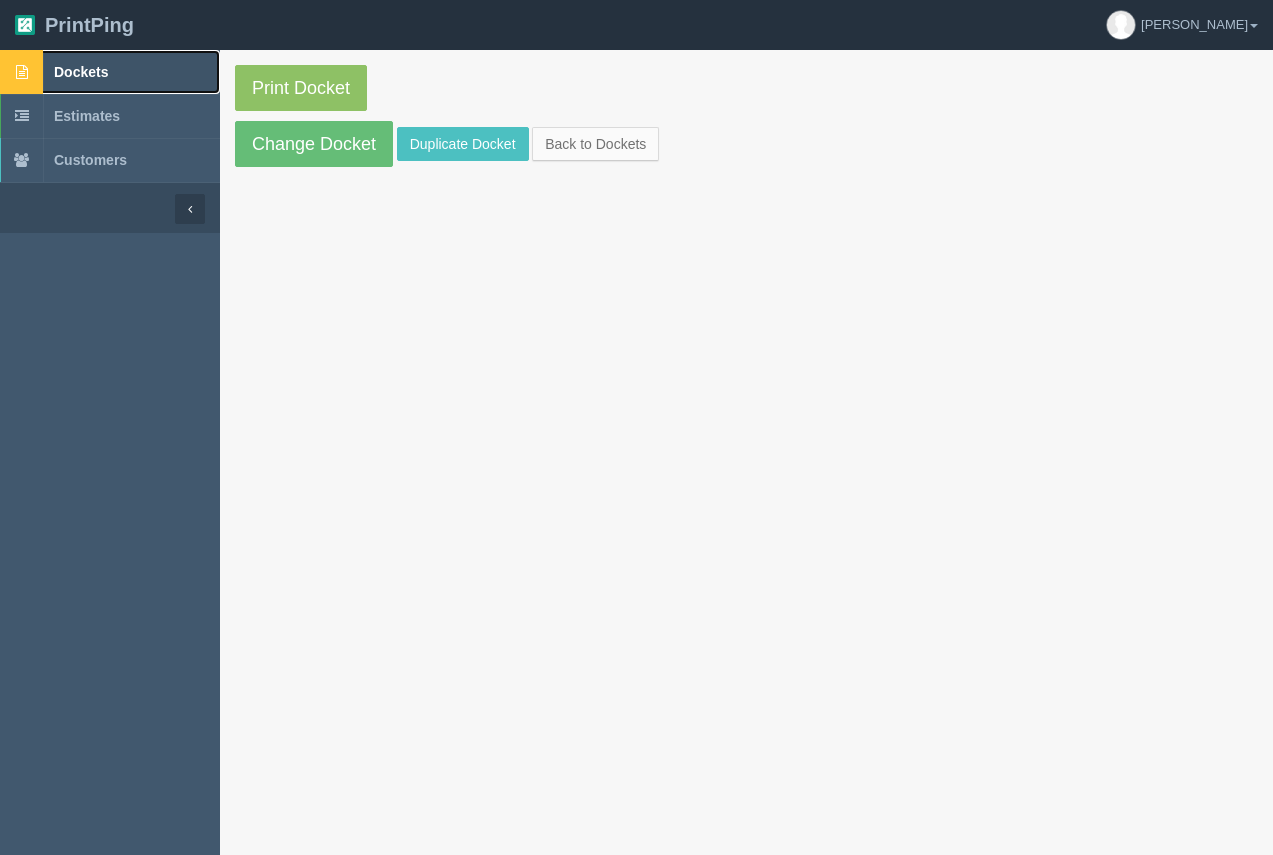 click on "Dockets" at bounding box center (81, 72) 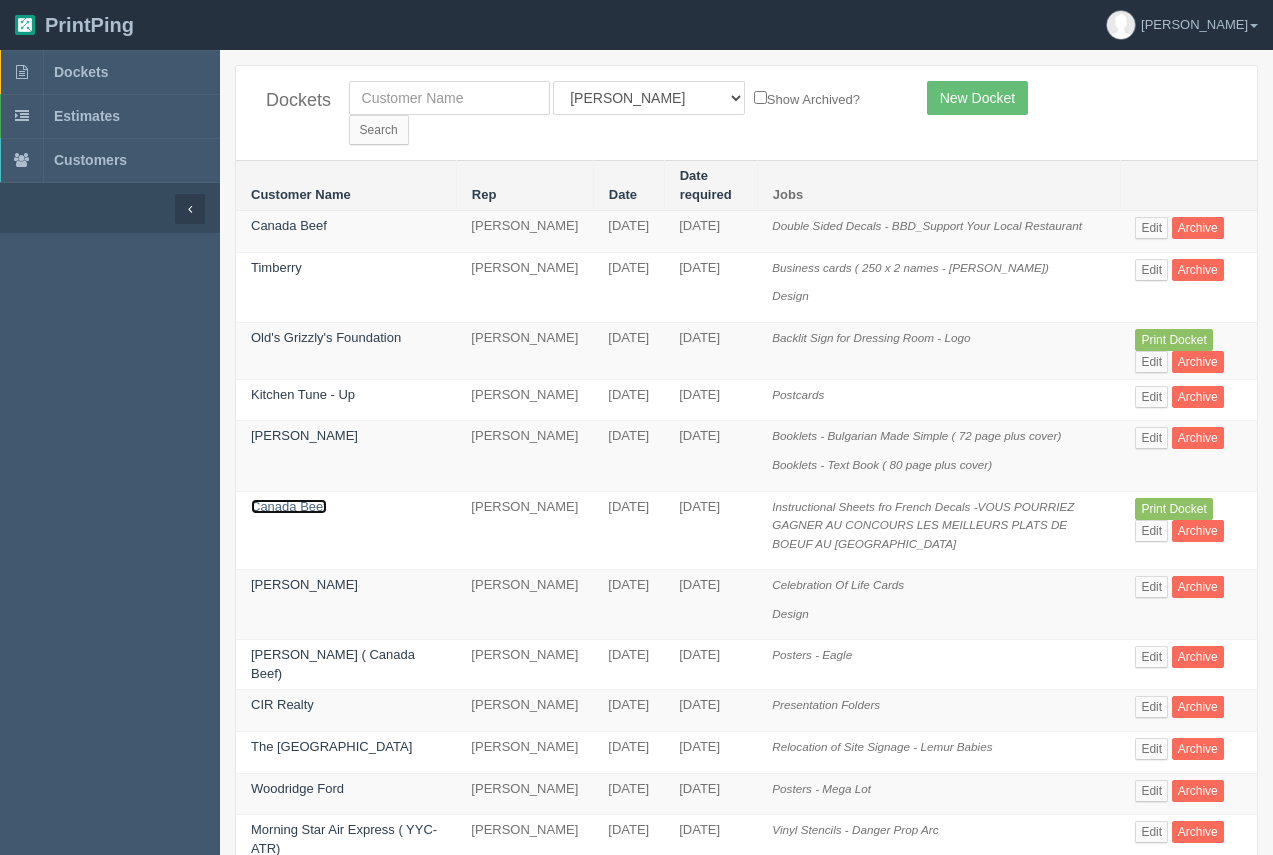 click on "Canada Beef" at bounding box center [289, 506] 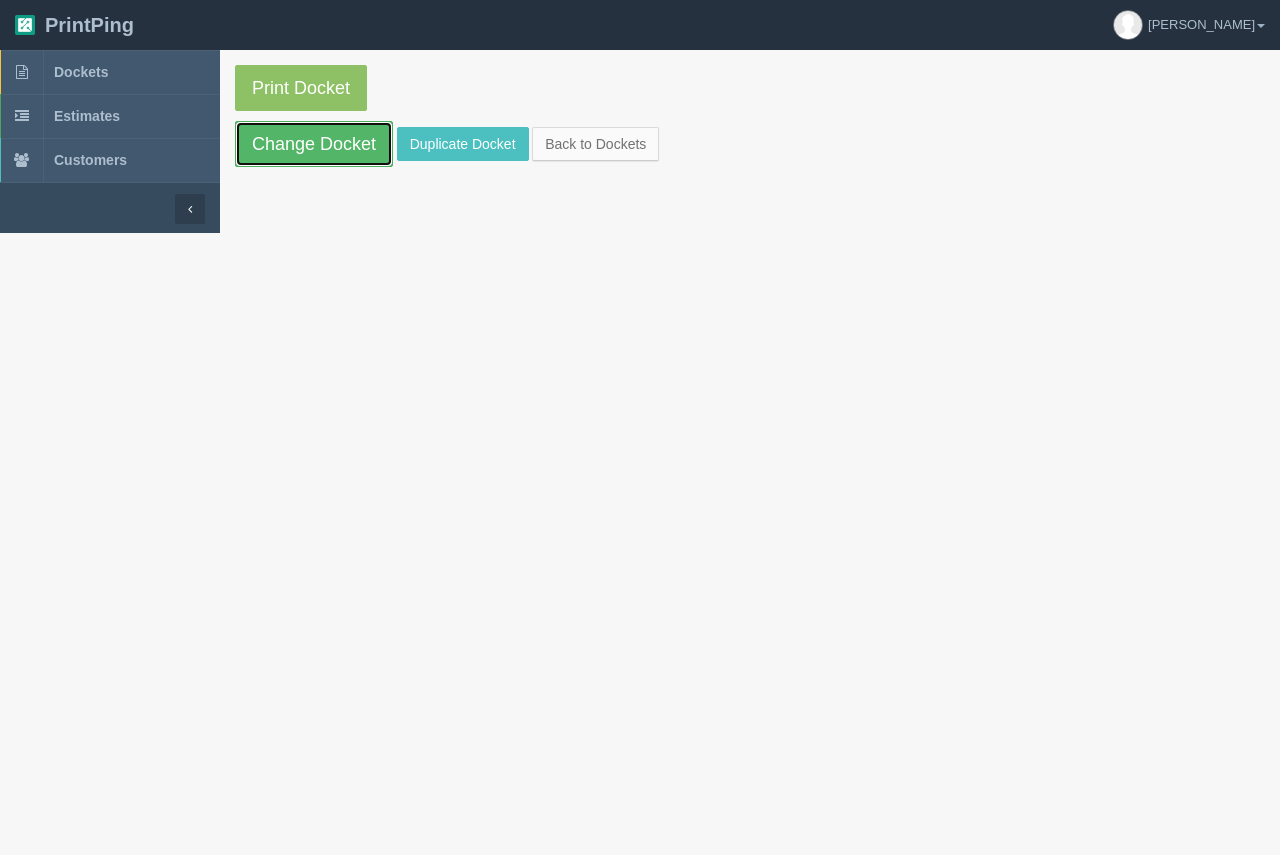 click on "Change Docket" at bounding box center [314, 144] 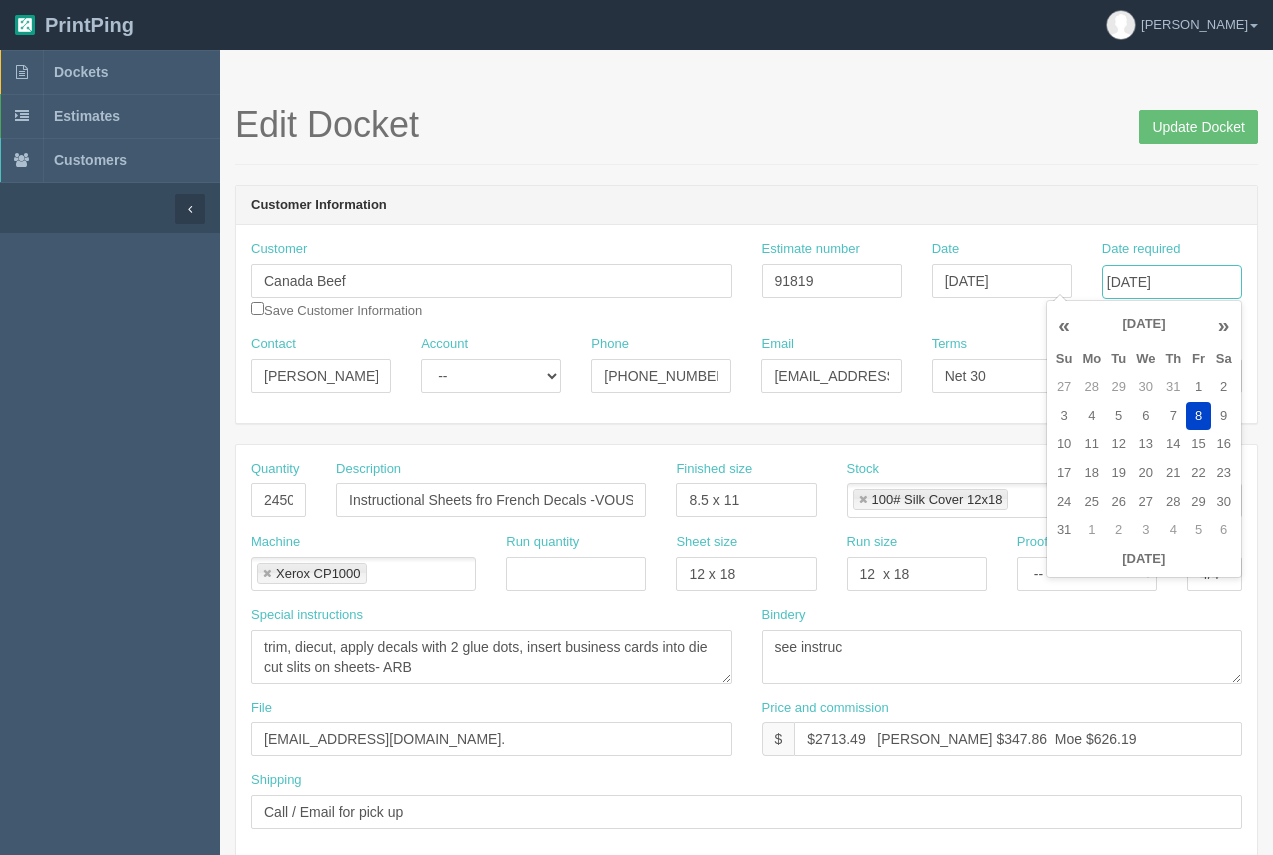 click on "[DATE]" at bounding box center [1172, 282] 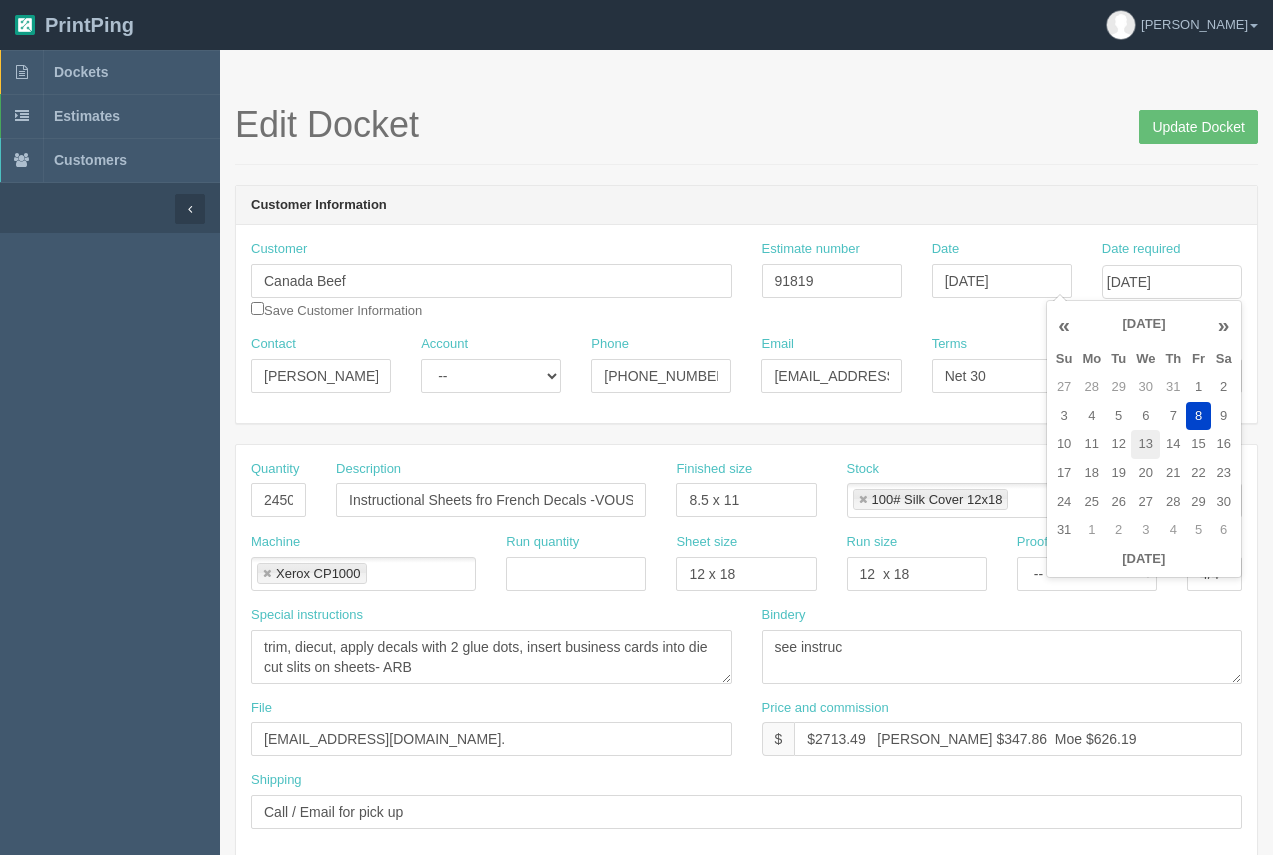 click on "13" at bounding box center (1145, 444) 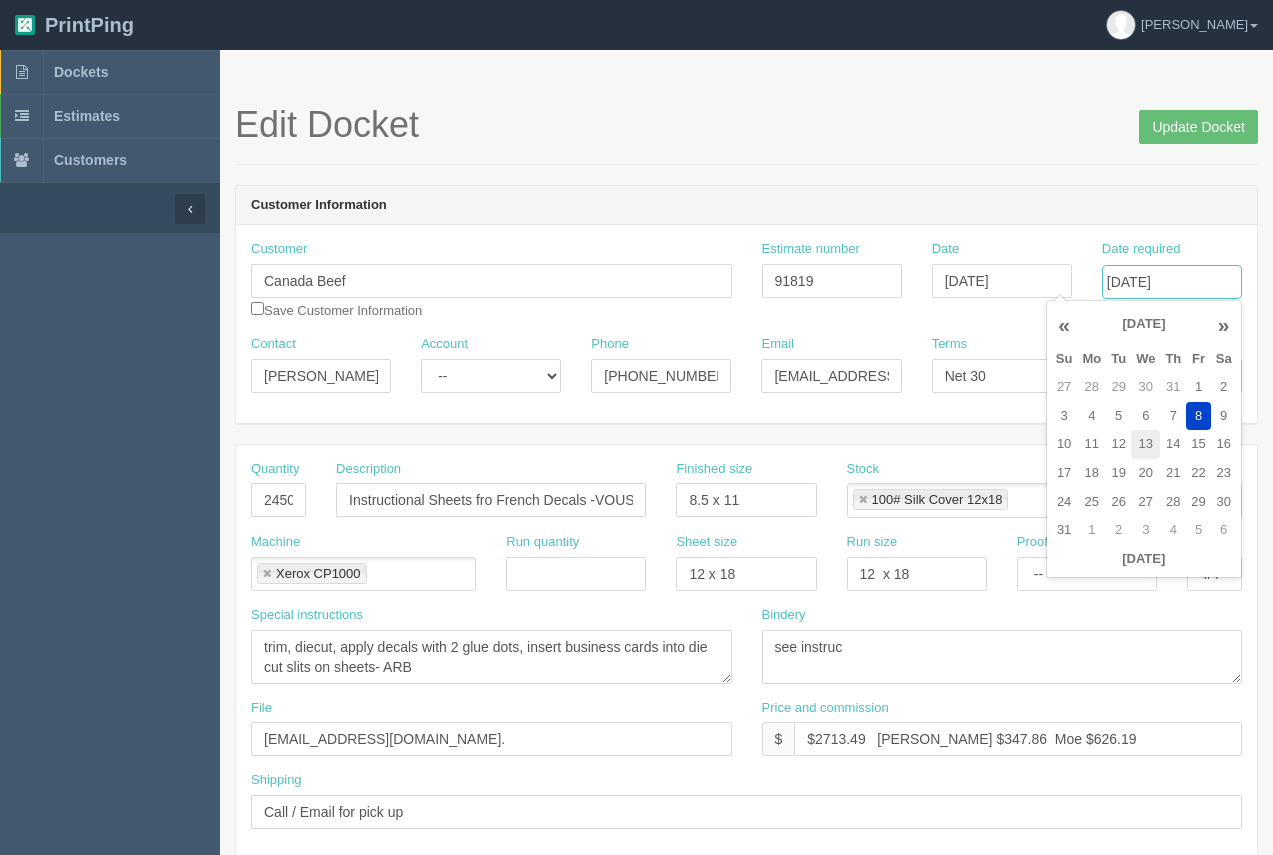type on "[DATE]" 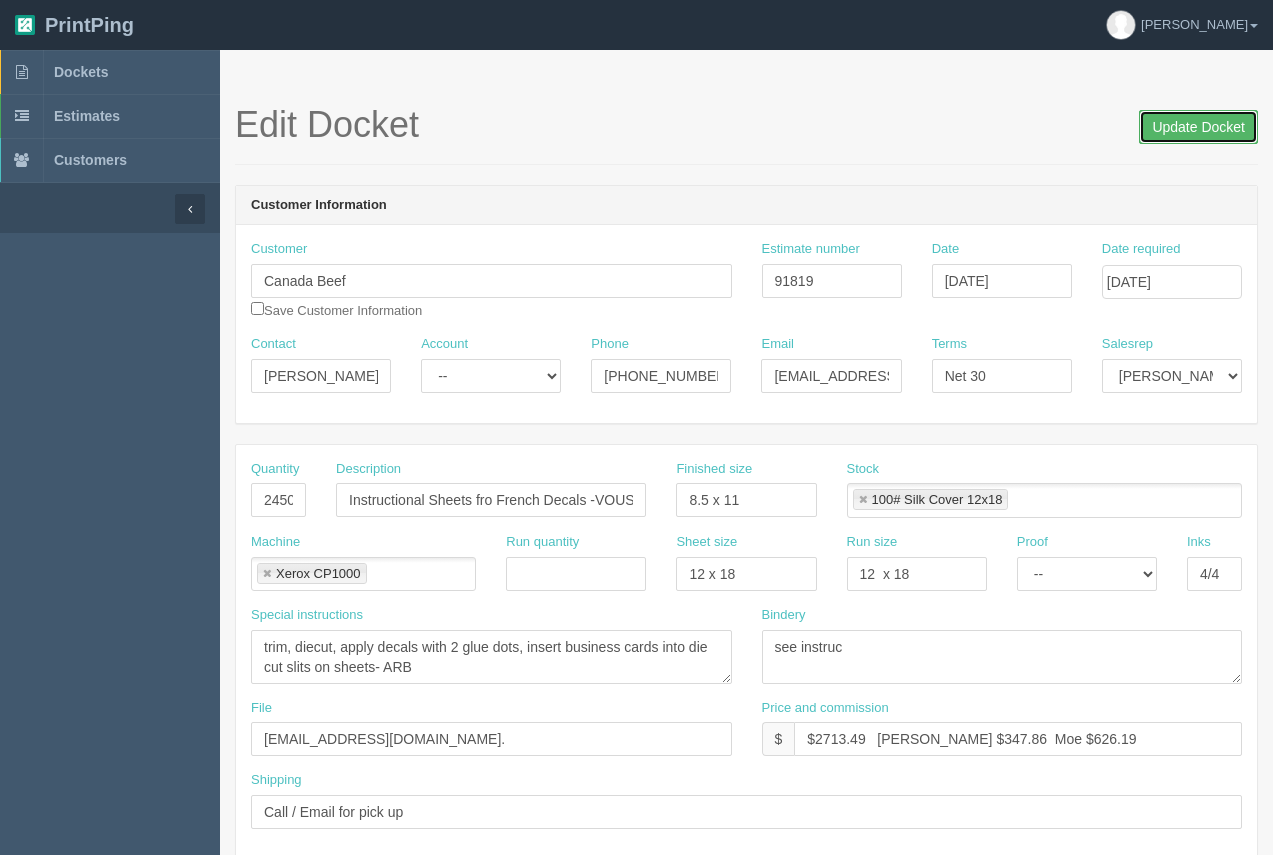 drag, startPoint x: 1205, startPoint y: 131, endPoint x: 1161, endPoint y: 145, distance: 46.173584 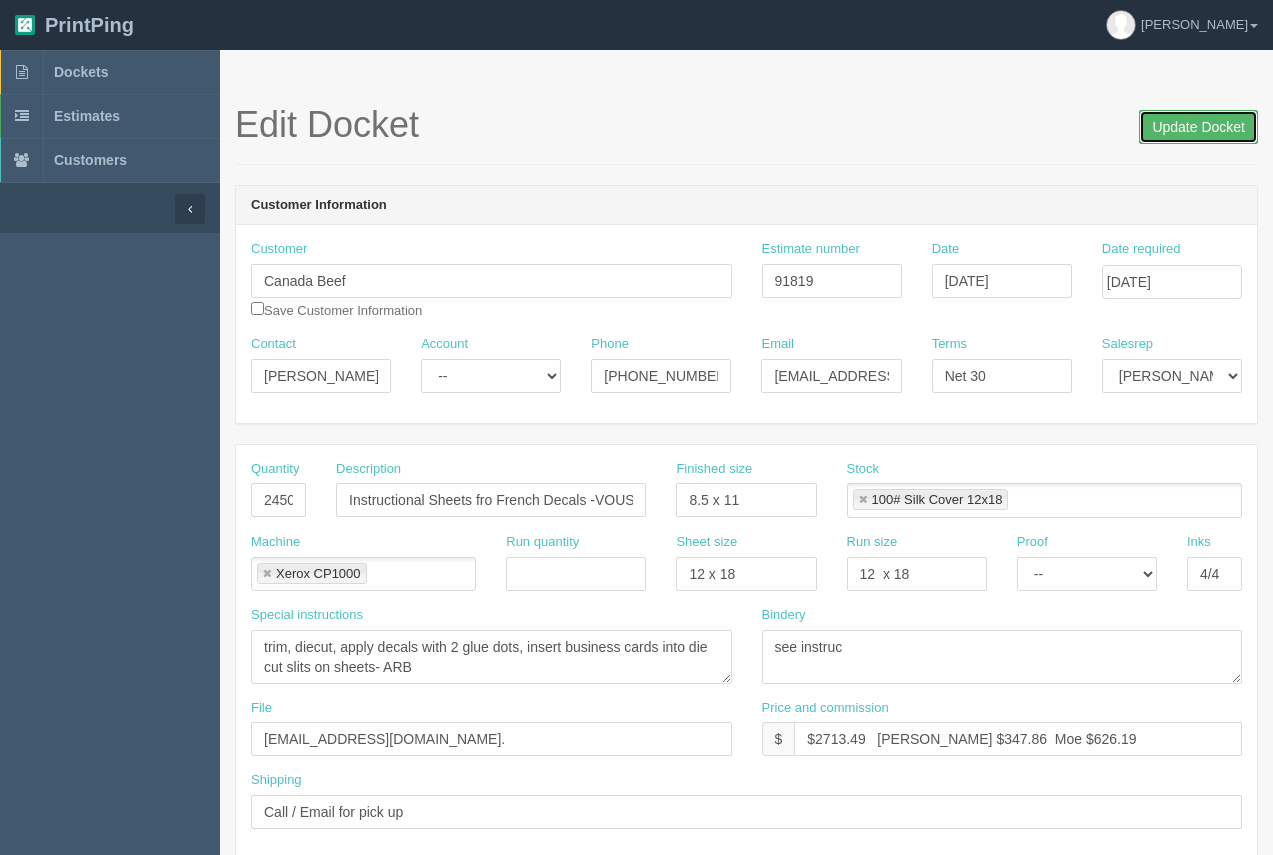 click on "Update Docket" at bounding box center [1198, 127] 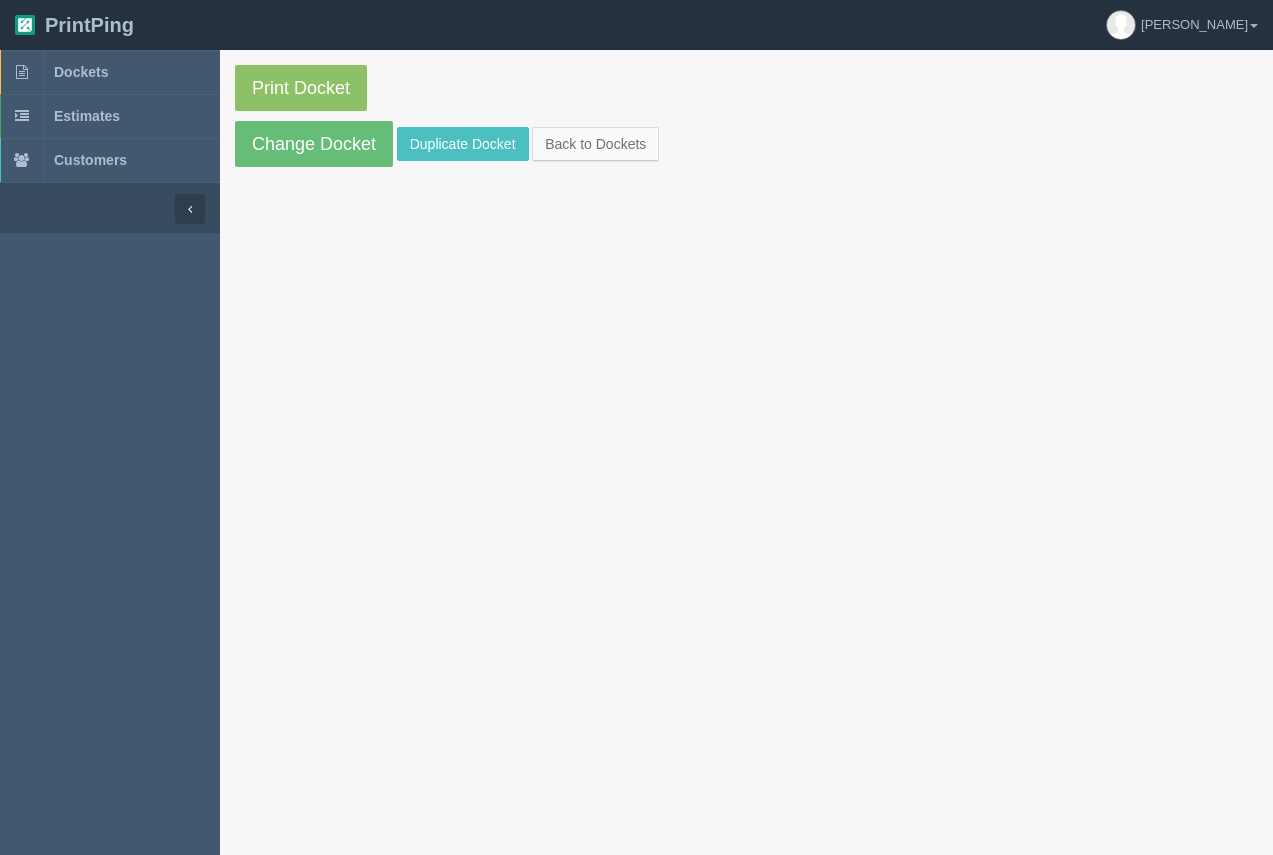 scroll, scrollTop: 0, scrollLeft: 0, axis: both 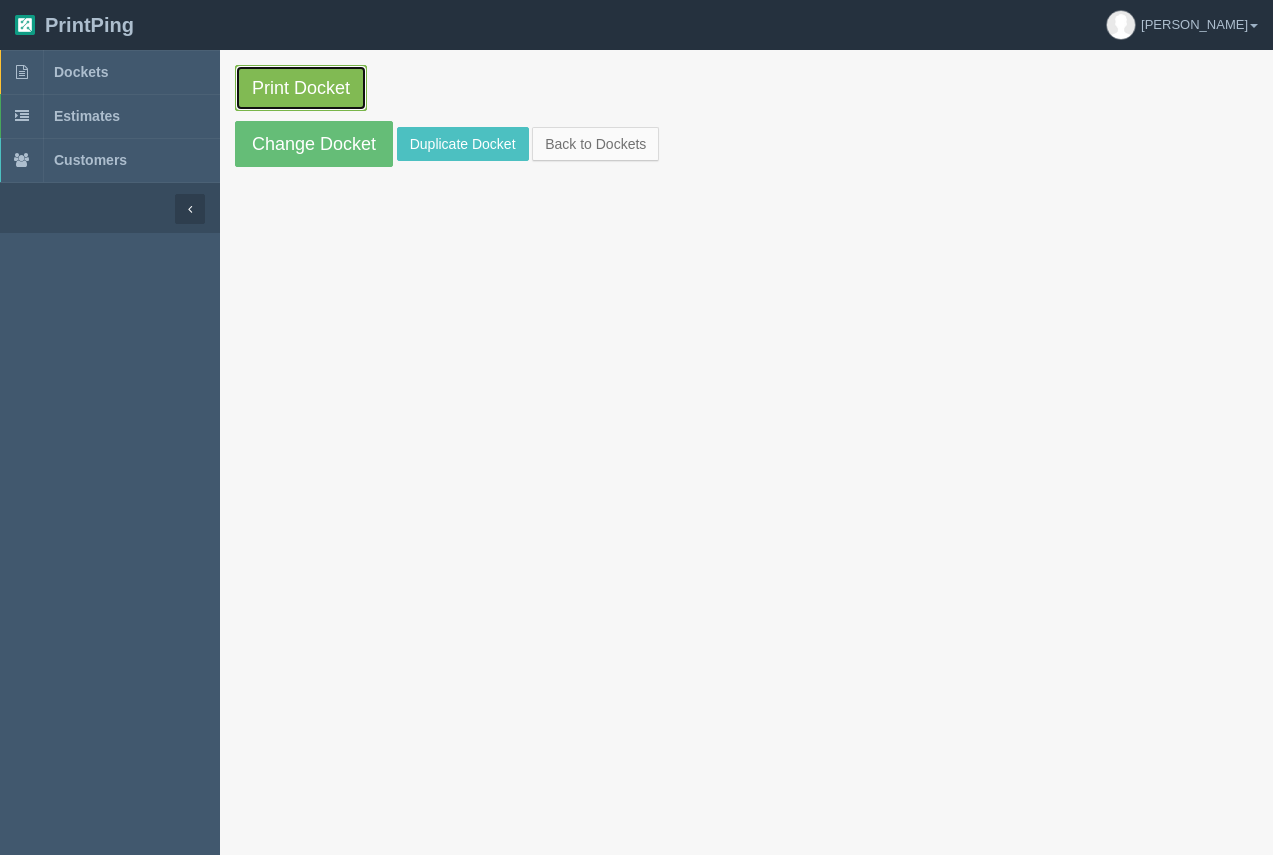 click on "Print Docket" at bounding box center [301, 88] 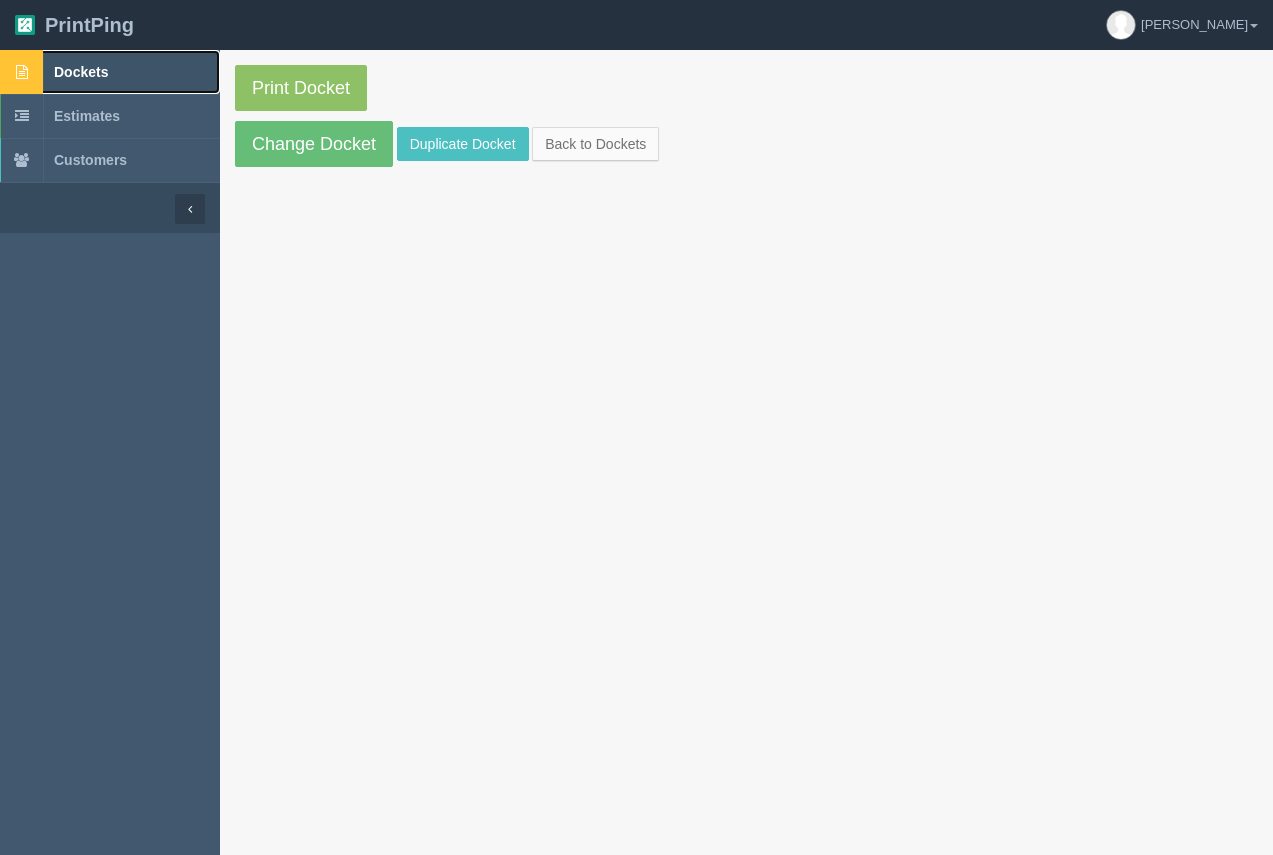 click on "Dockets" at bounding box center (81, 72) 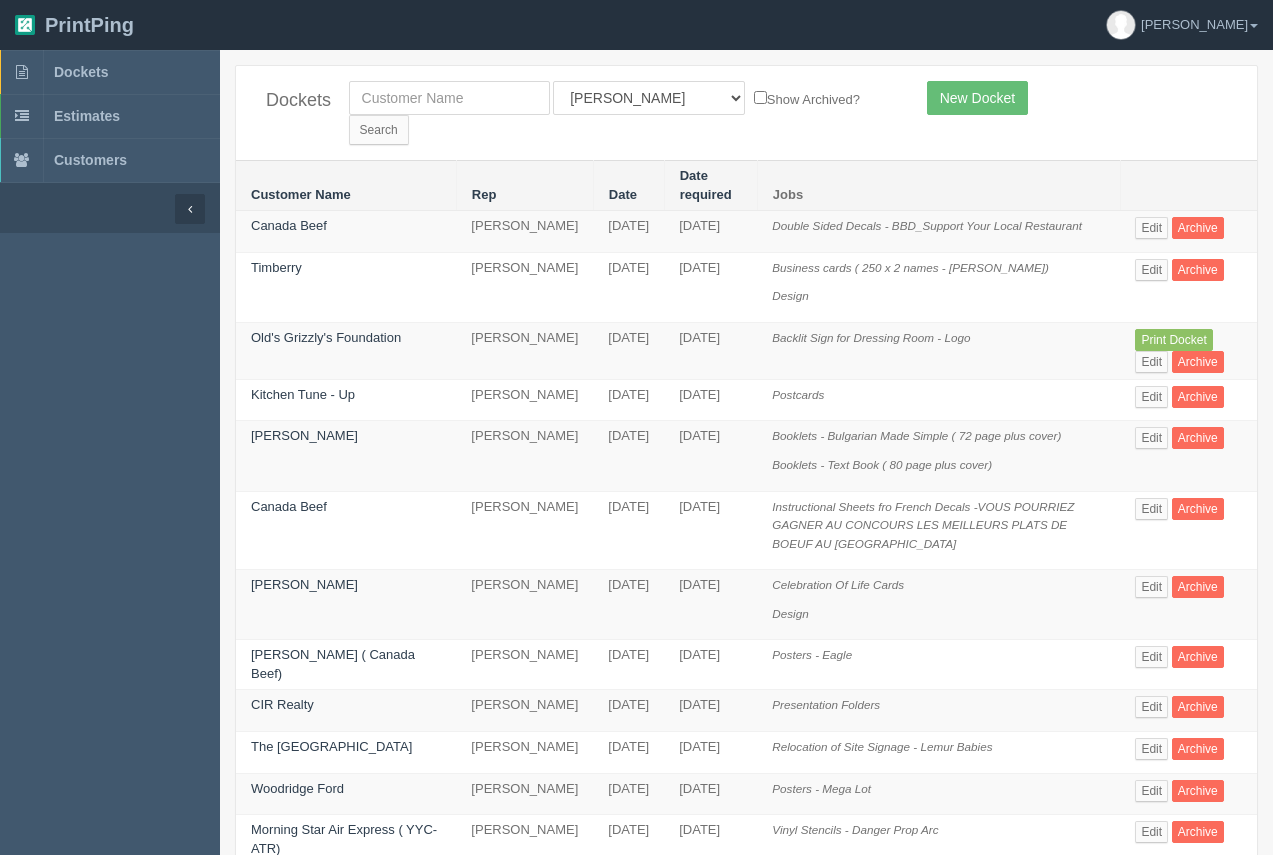 click on "Dockets
All Users
[PERSON_NAME] Test 1
[PERSON_NAME]
[PERSON_NAME]
[PERSON_NAME]
France
[PERSON_NAME]
[PERSON_NAME]
[PERSON_NAME]
[PERSON_NAME]
[PERSON_NAME]
[PERSON_NAME]
[PERSON_NAME]
[PERSON_NAME]
Show Archived?
Search
[GEOGRAPHIC_DATA]" at bounding box center (746, 113) 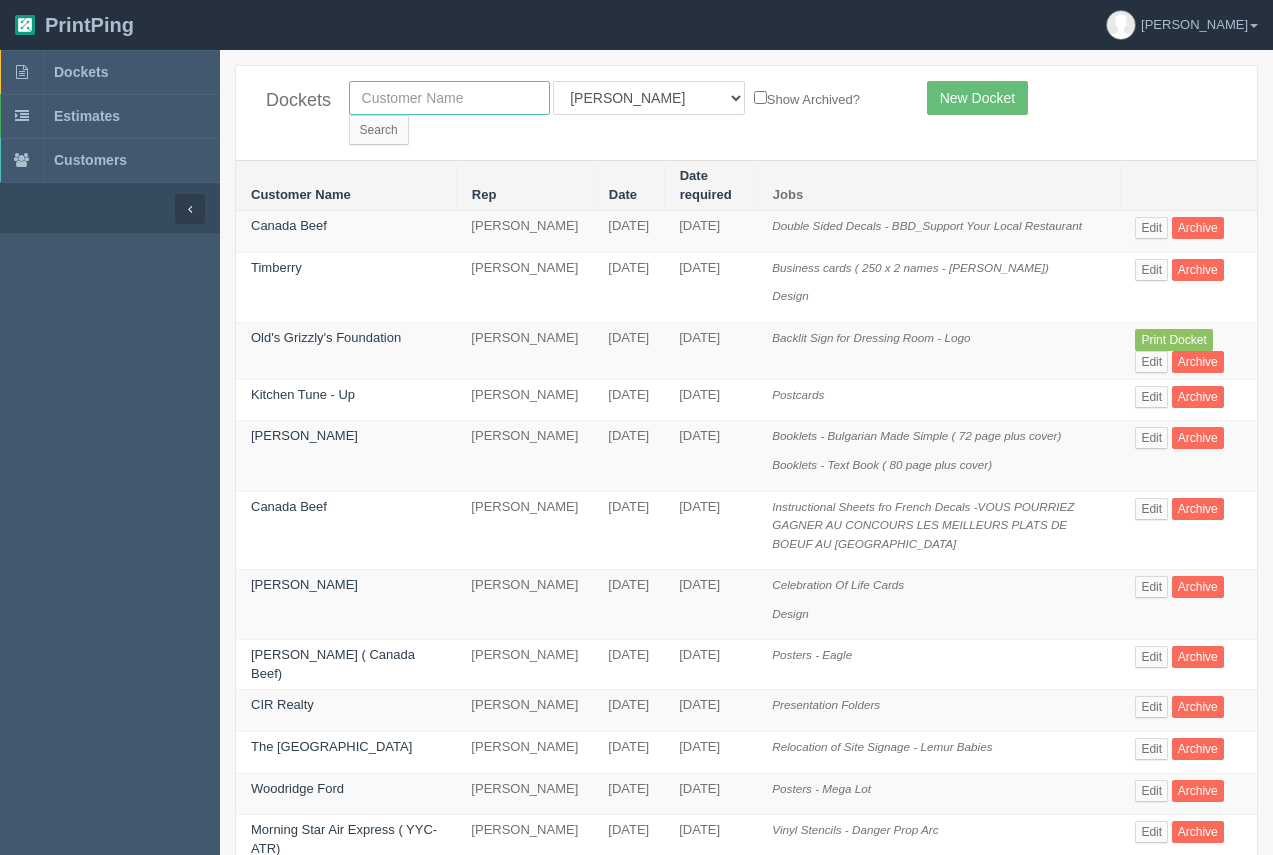 click at bounding box center (449, 98) 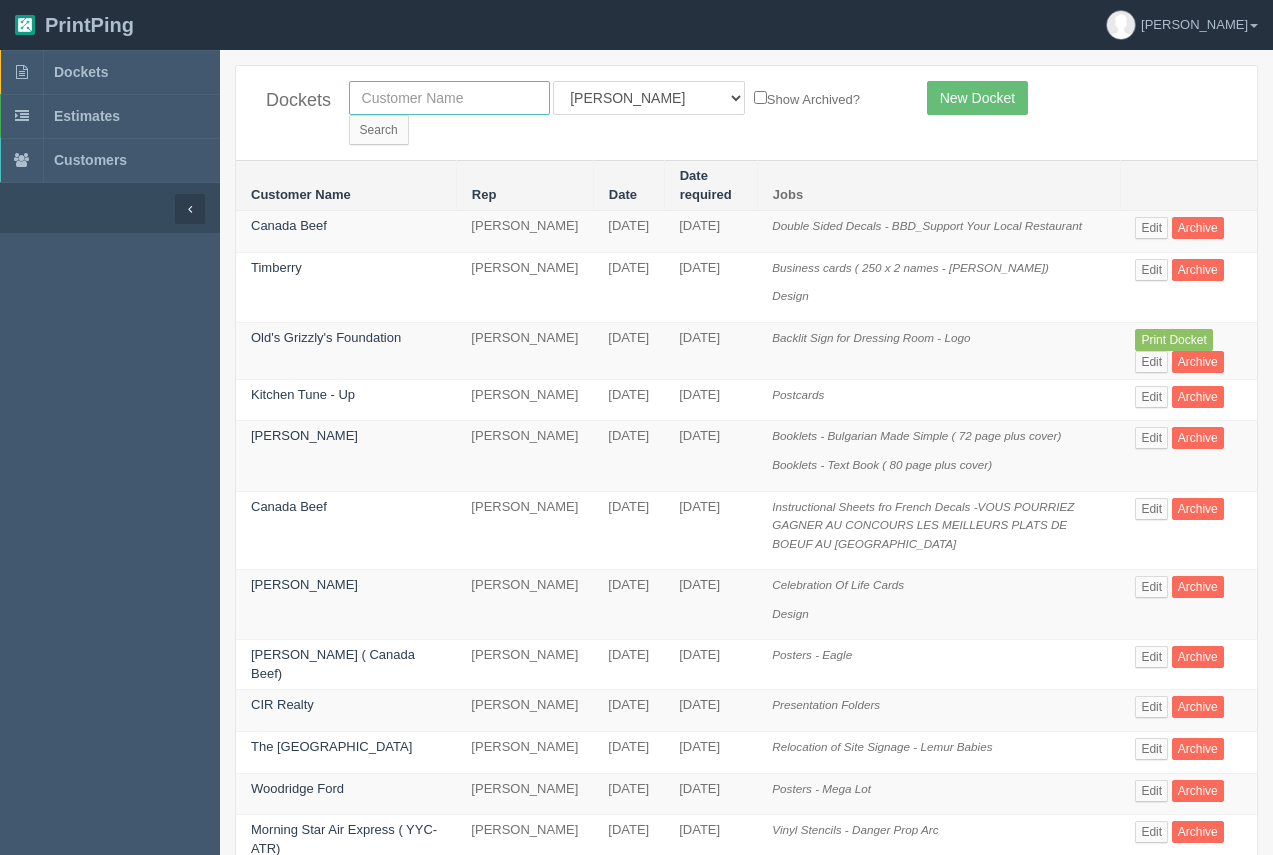 click at bounding box center [449, 98] 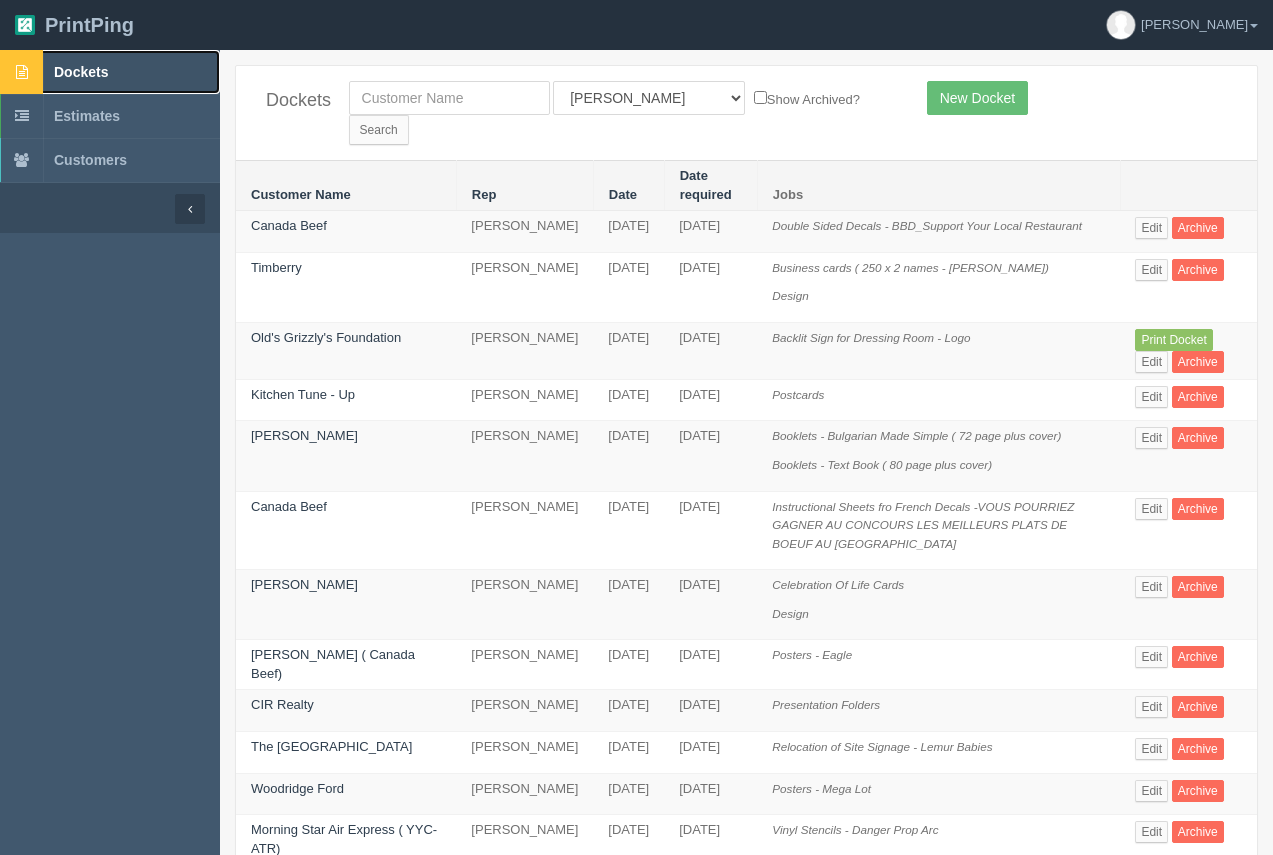 click on "Dockets" at bounding box center (110, 72) 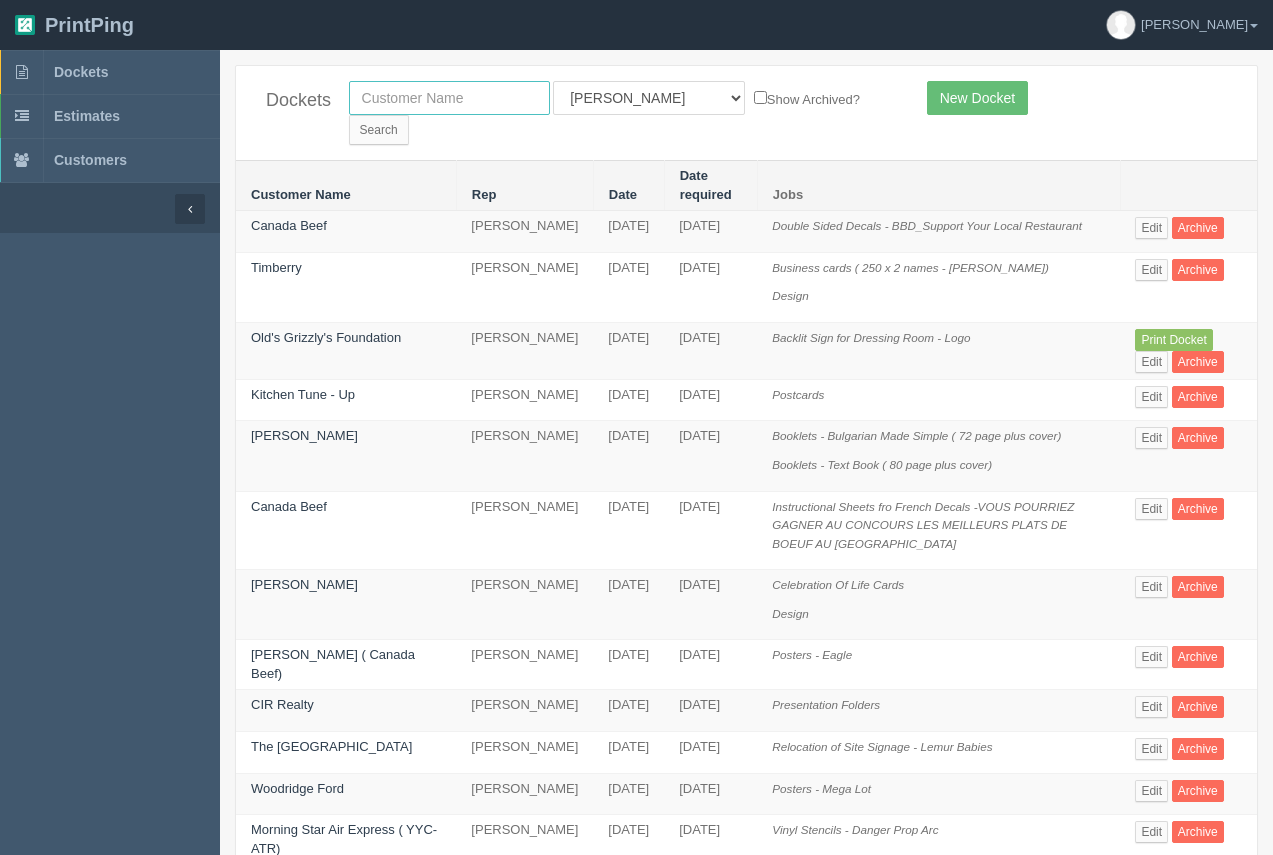 click at bounding box center [449, 98] 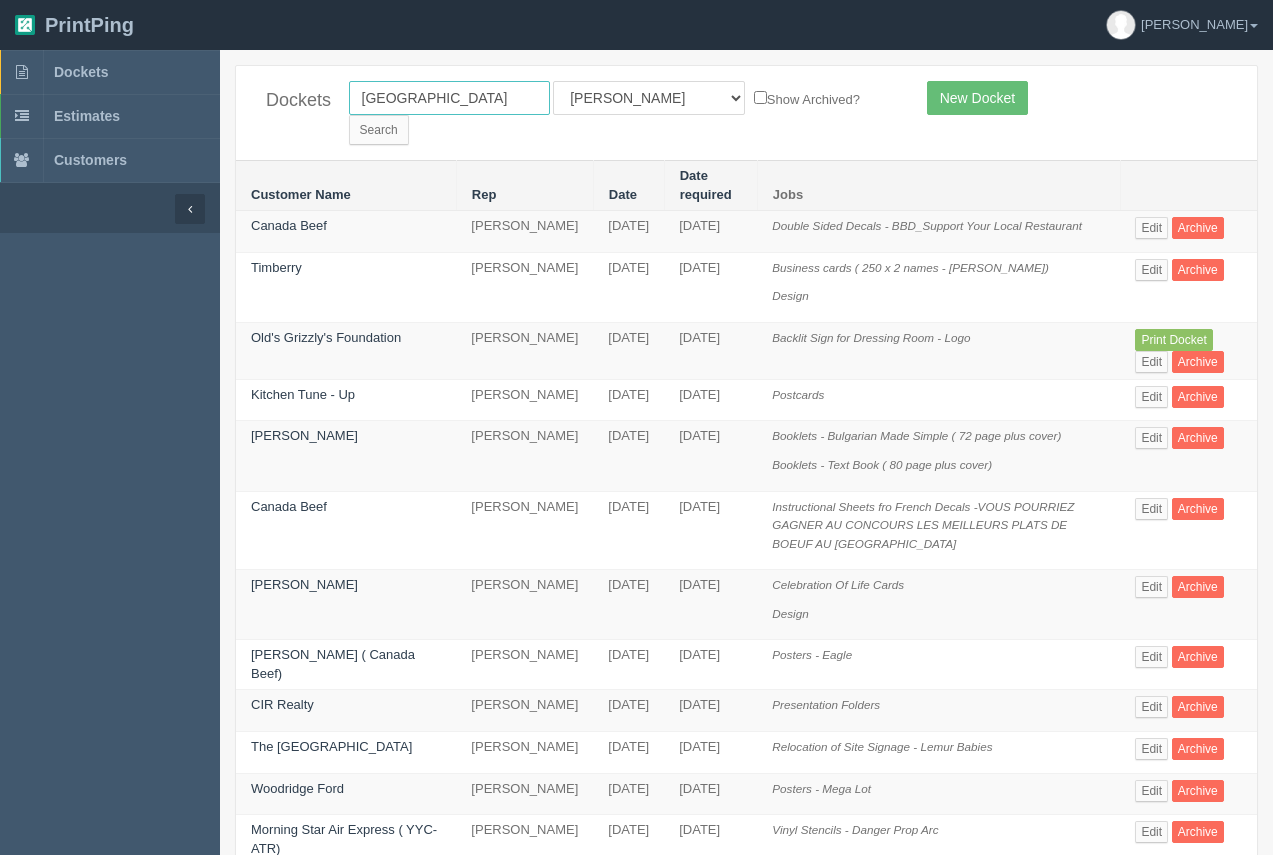 type on "canada beef" 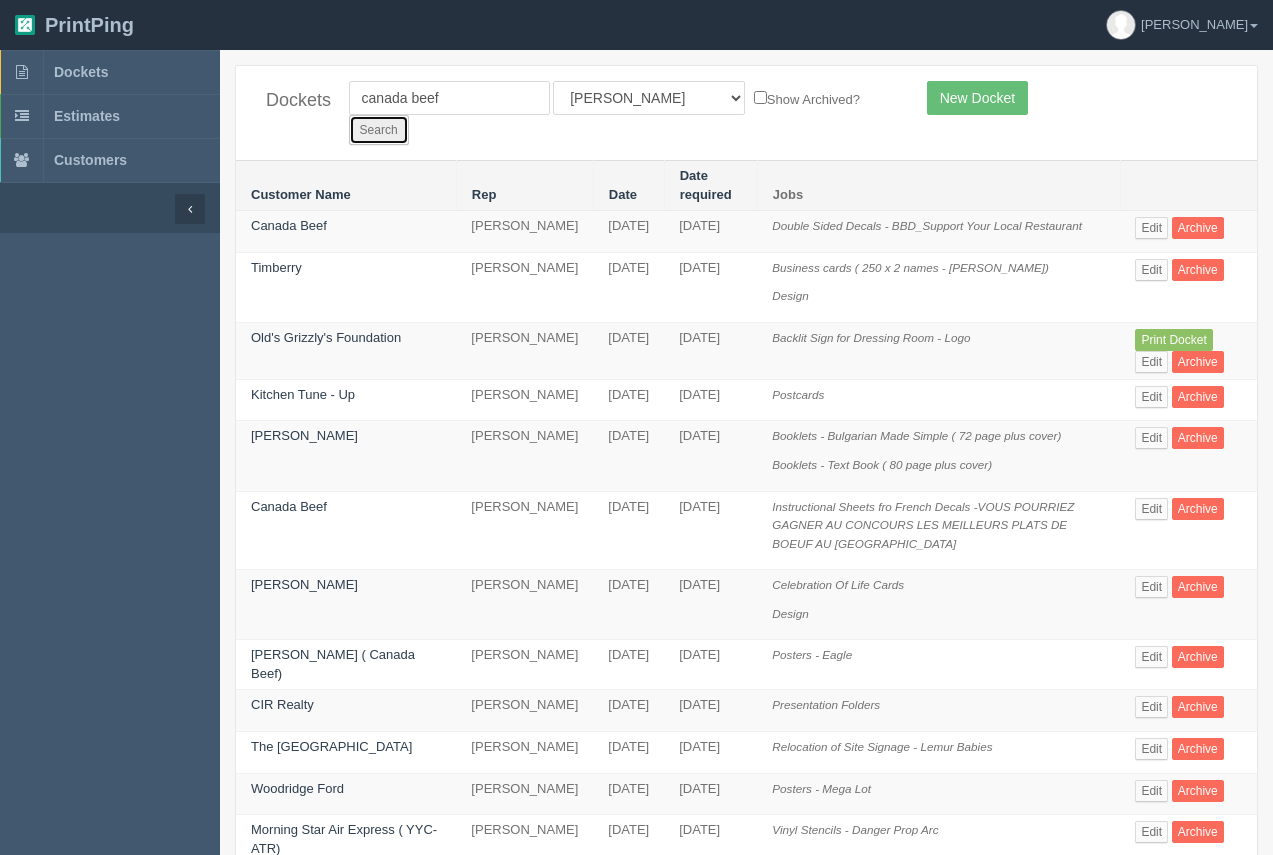 click on "Search" at bounding box center [379, 130] 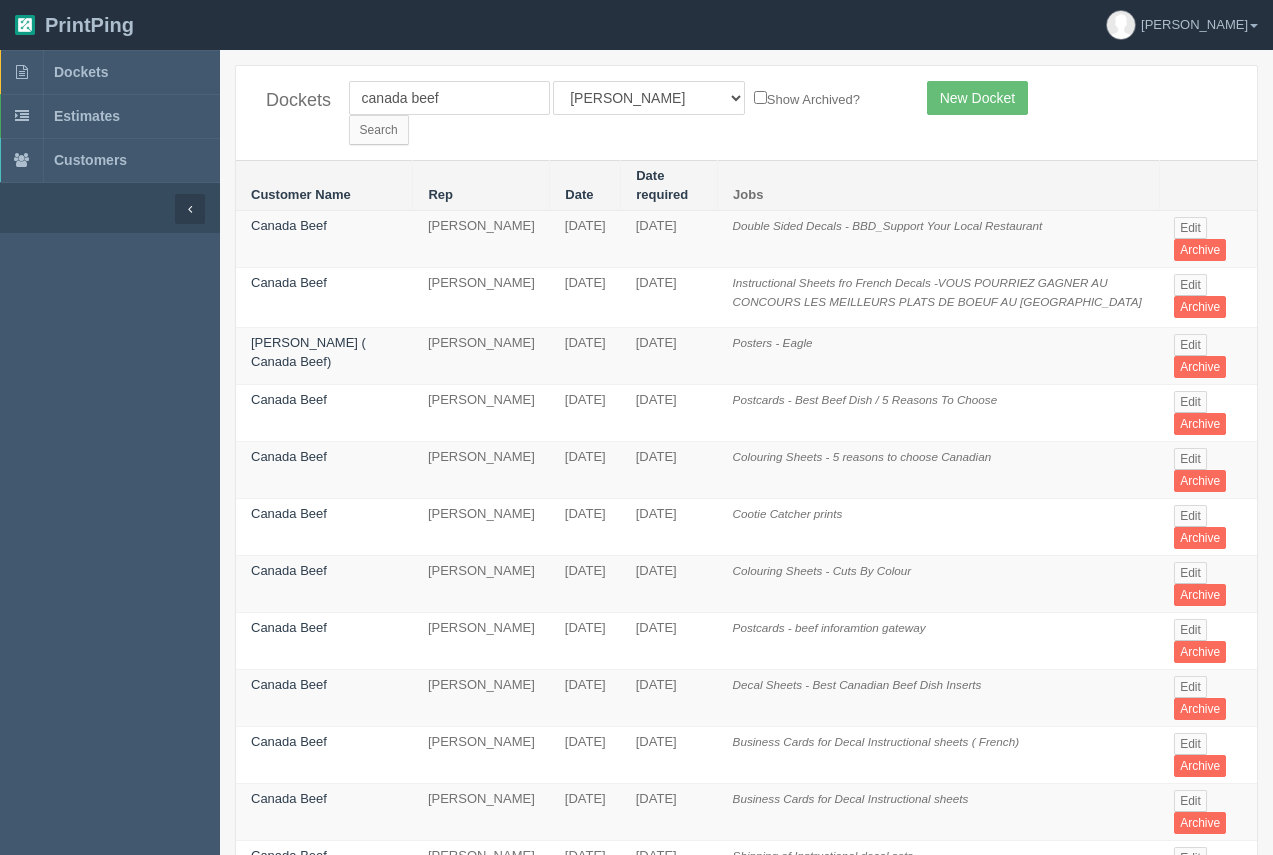 scroll, scrollTop: 0, scrollLeft: 0, axis: both 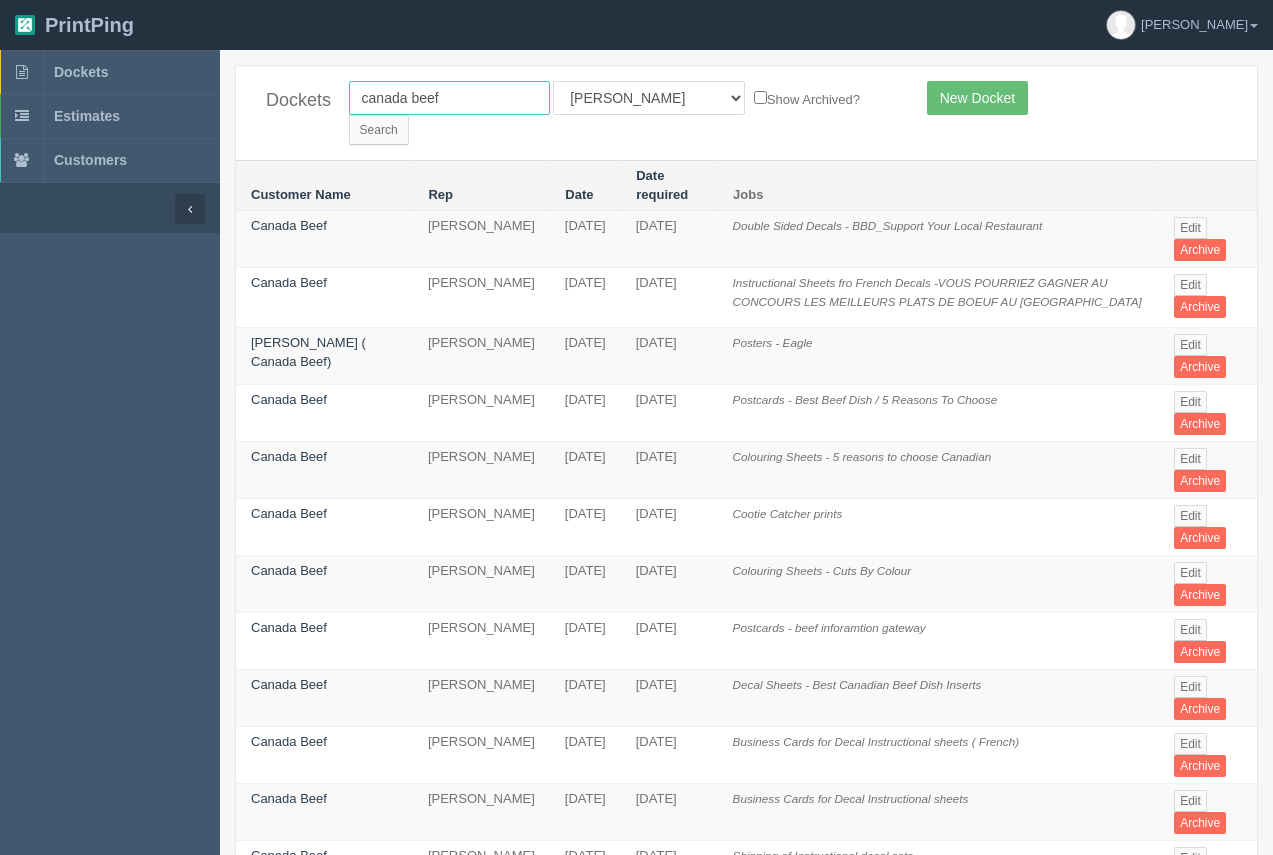 drag, startPoint x: 456, startPoint y: 99, endPoint x: 308, endPoint y: 85, distance: 148.66069 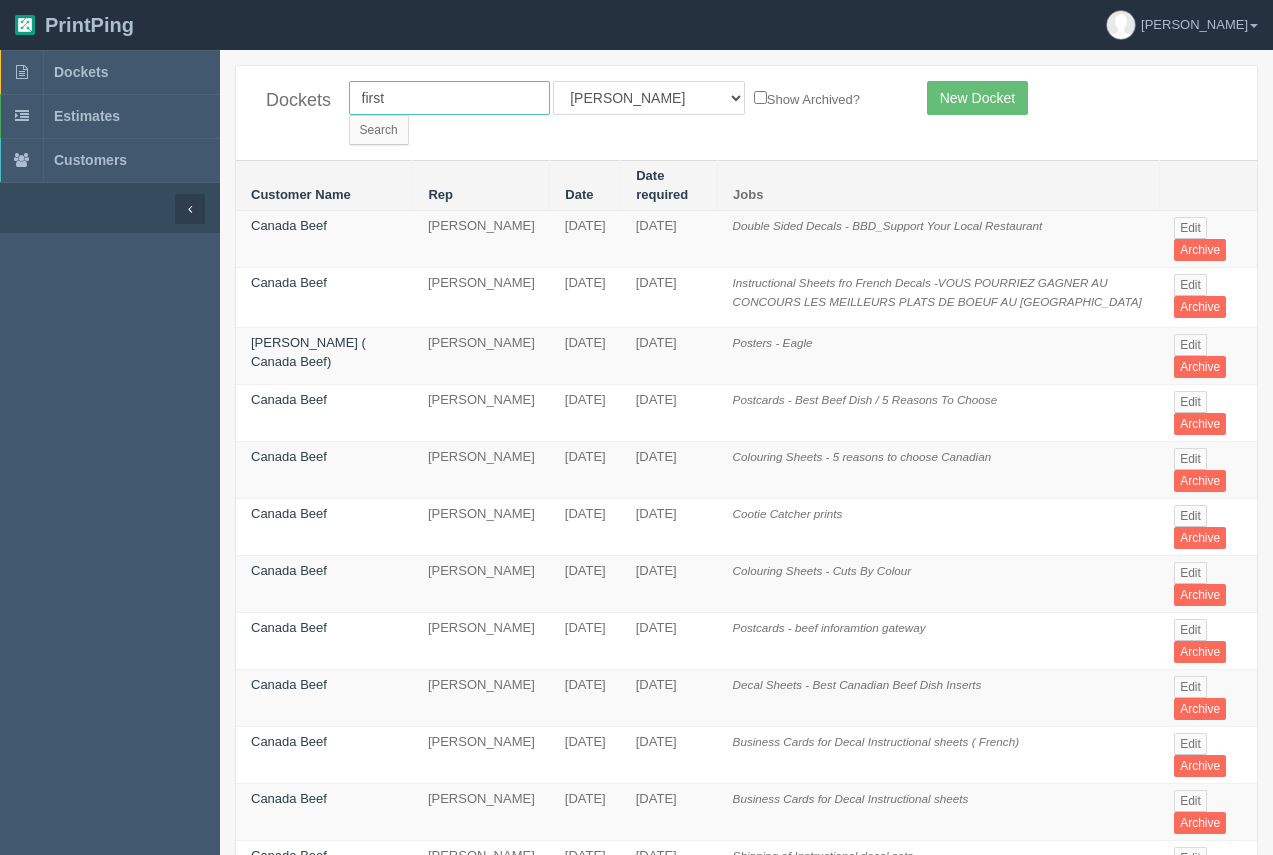 type on "first assembly" 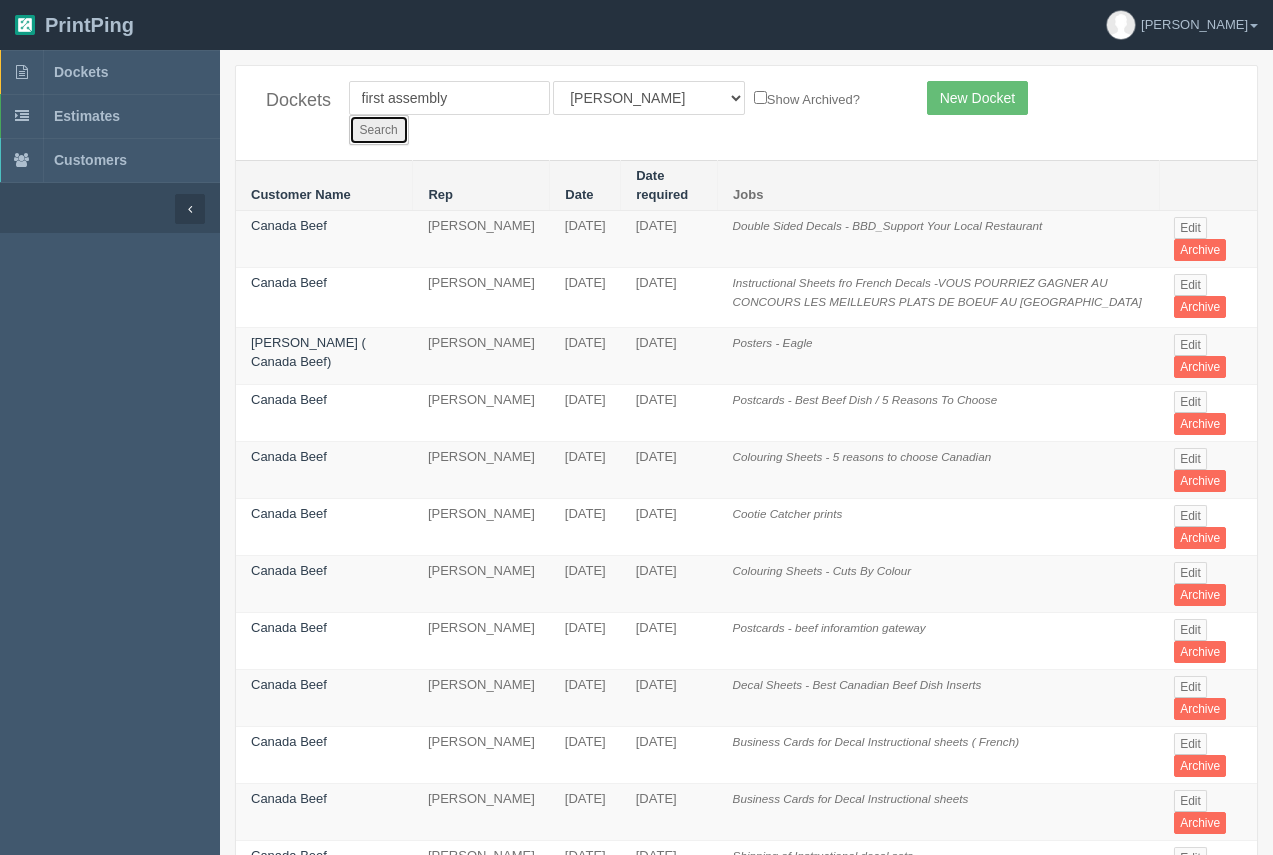 click on "Search" at bounding box center [379, 130] 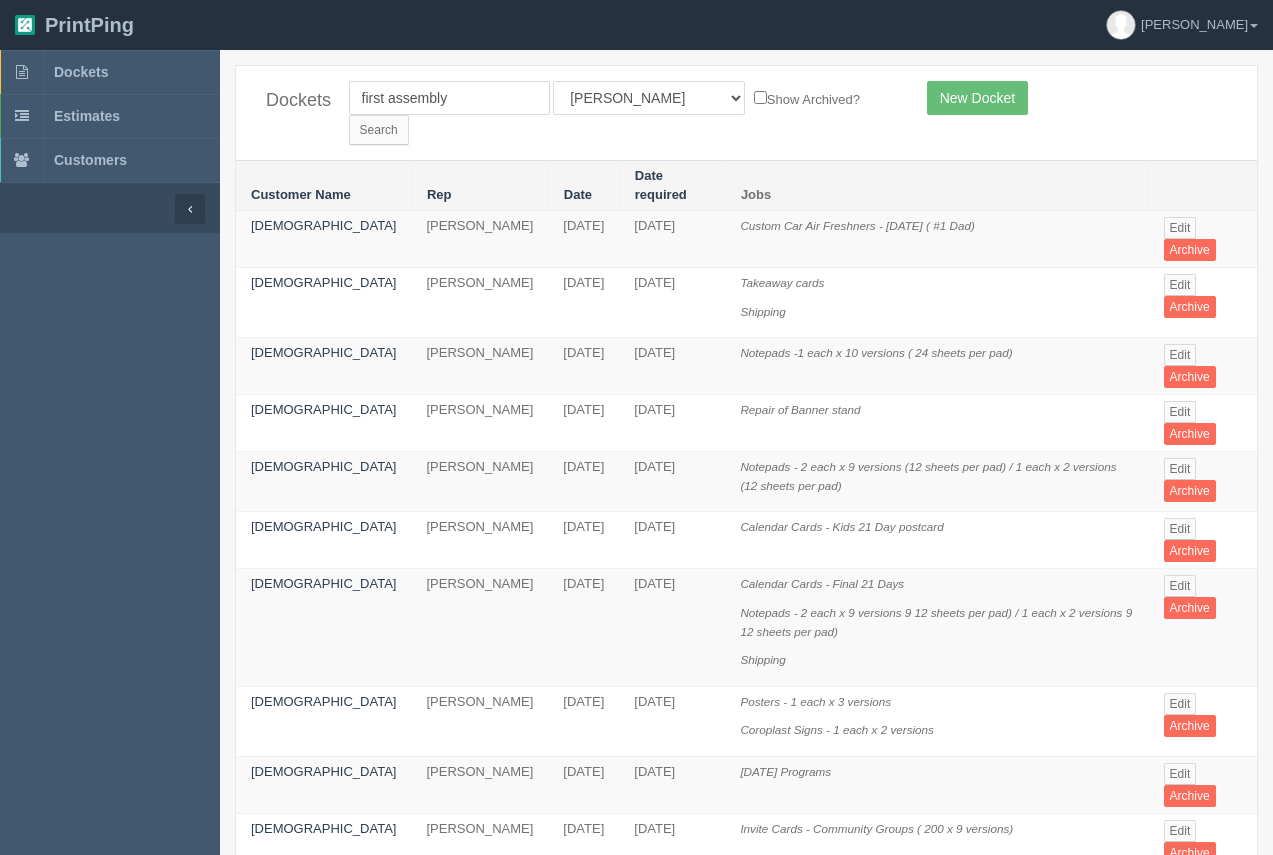 scroll, scrollTop: 0, scrollLeft: 0, axis: both 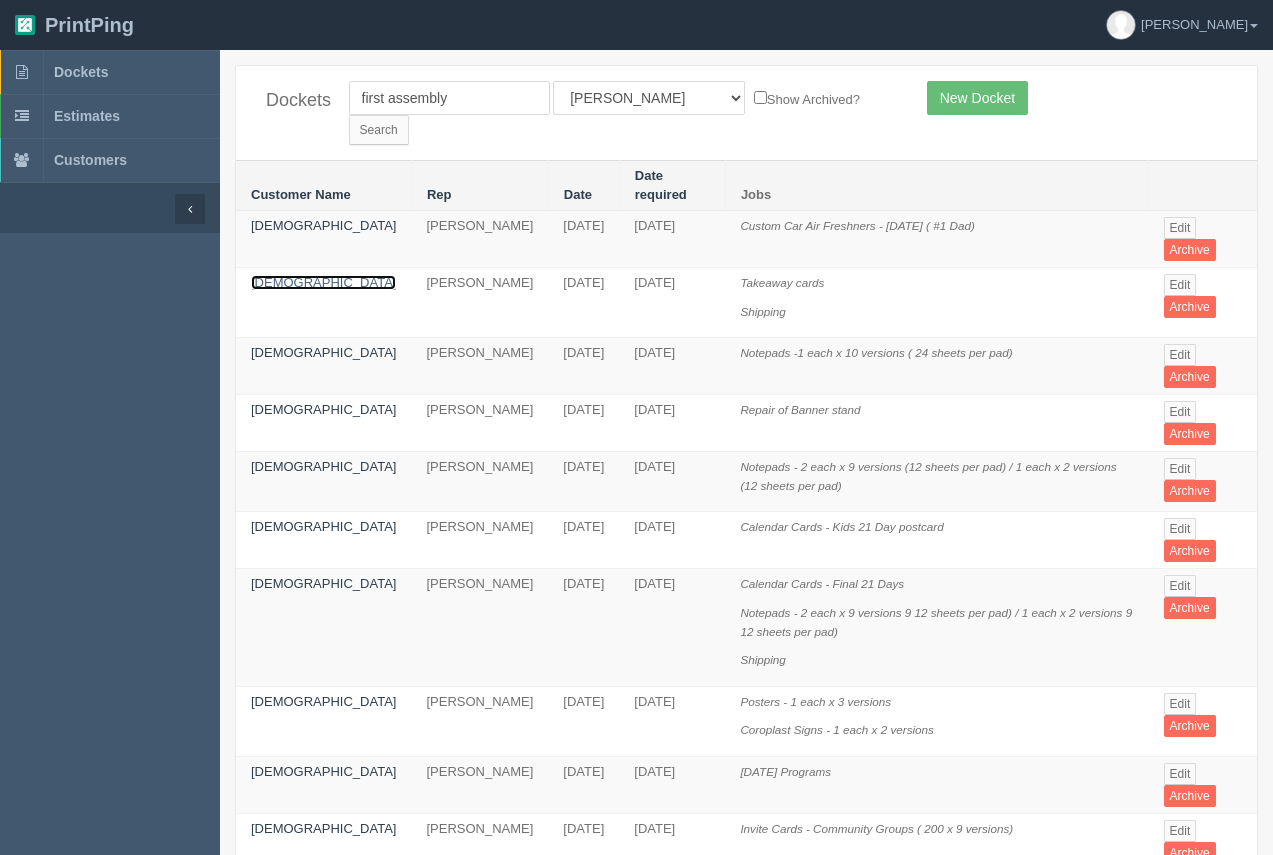 click on "[DEMOGRAPHIC_DATA]" at bounding box center (323, 282) 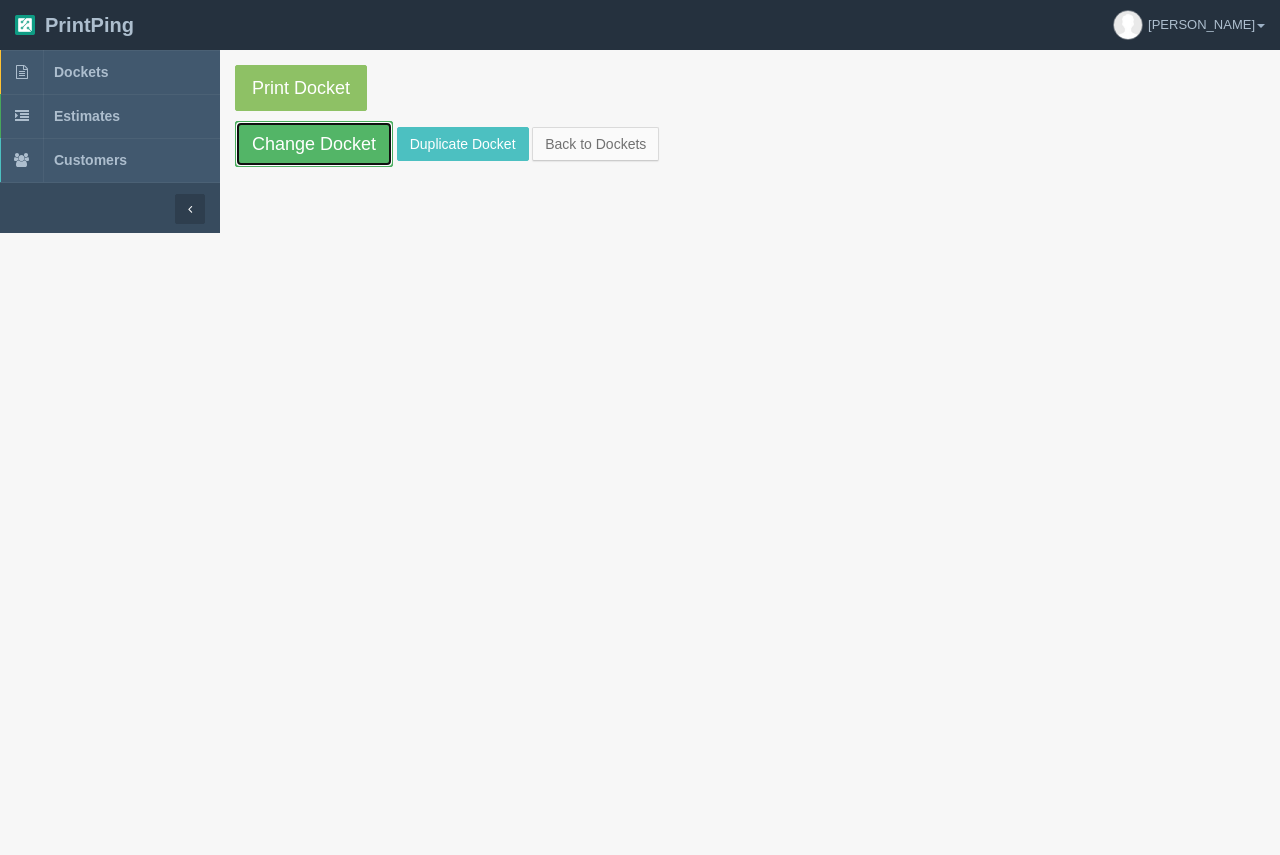 drag, startPoint x: 285, startPoint y: 149, endPoint x: 299, endPoint y: 158, distance: 16.643316 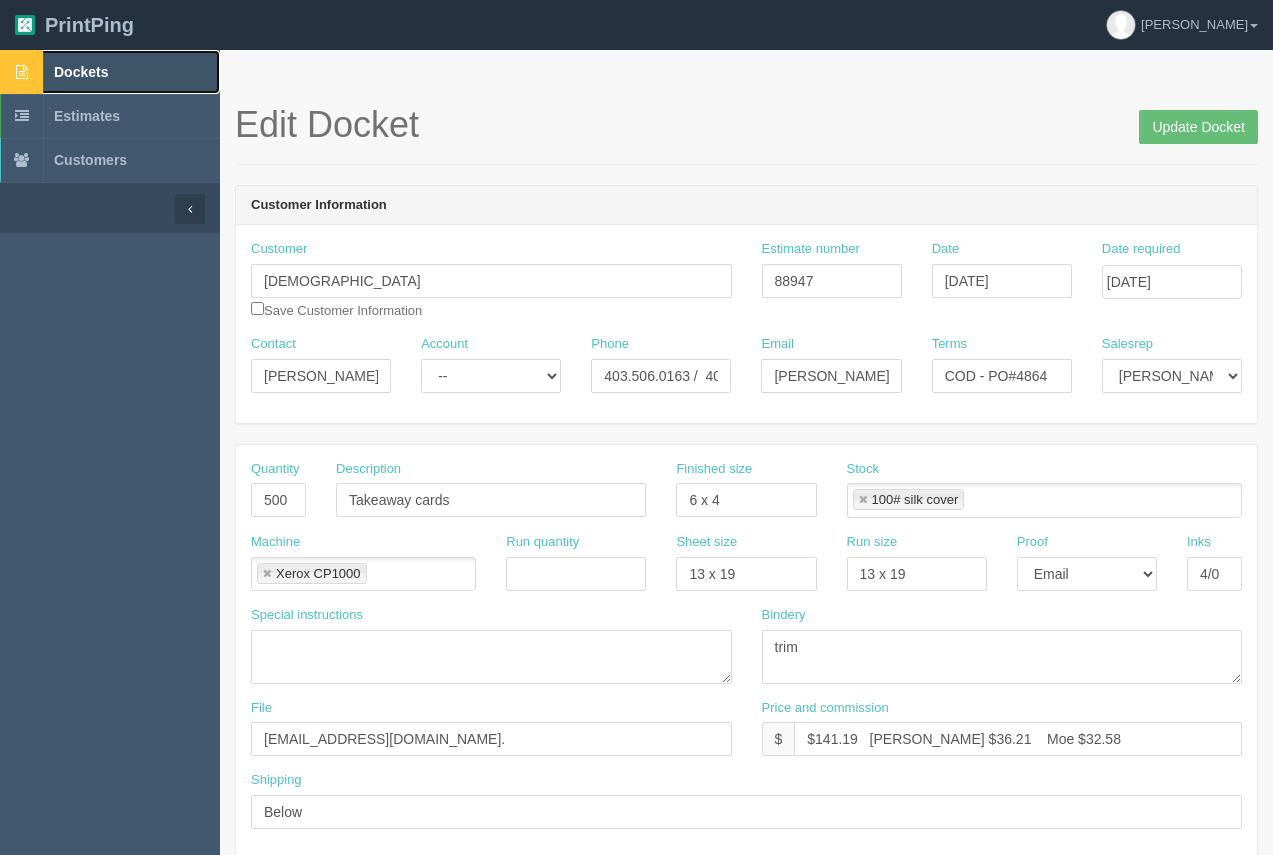 click on "Dockets" at bounding box center [81, 72] 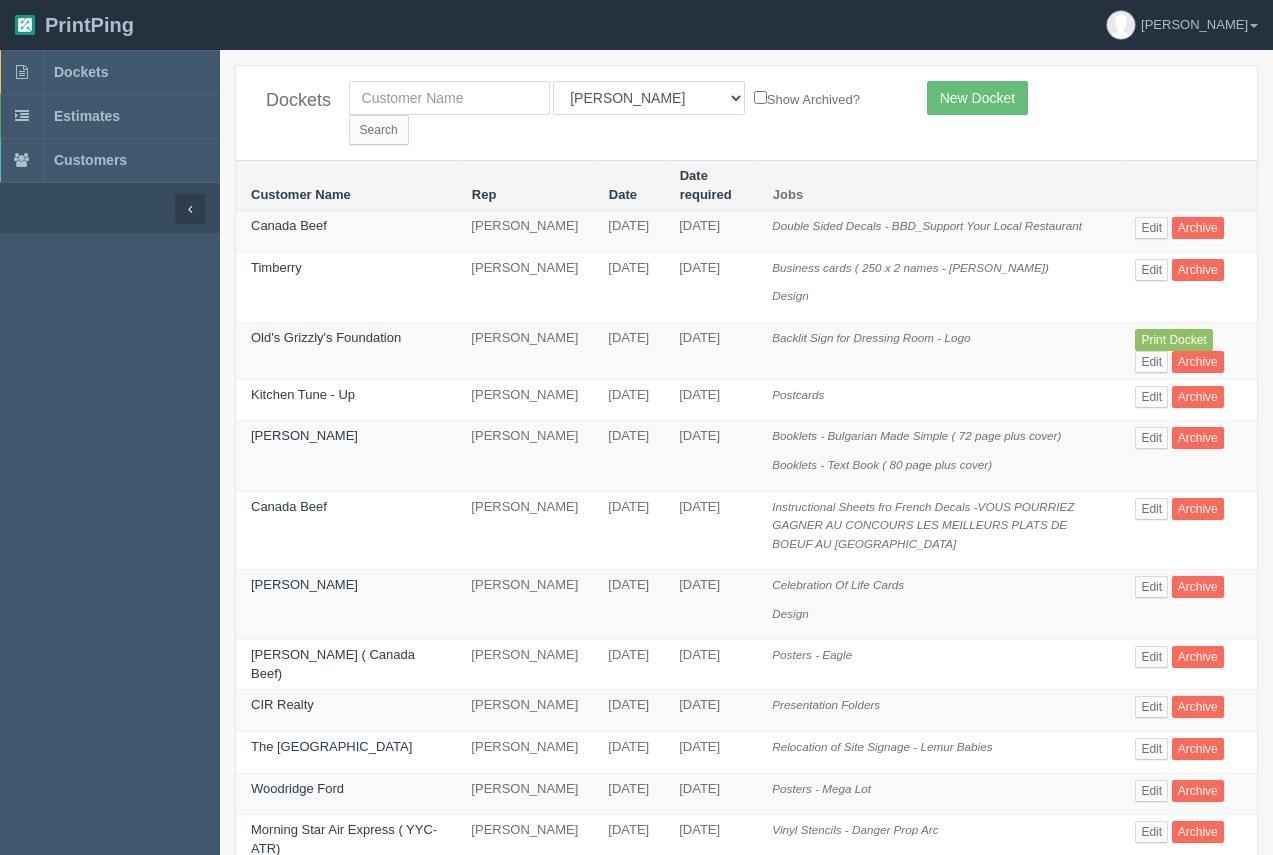 click on "Old's Grizzly's Foundation" at bounding box center [346, 350] 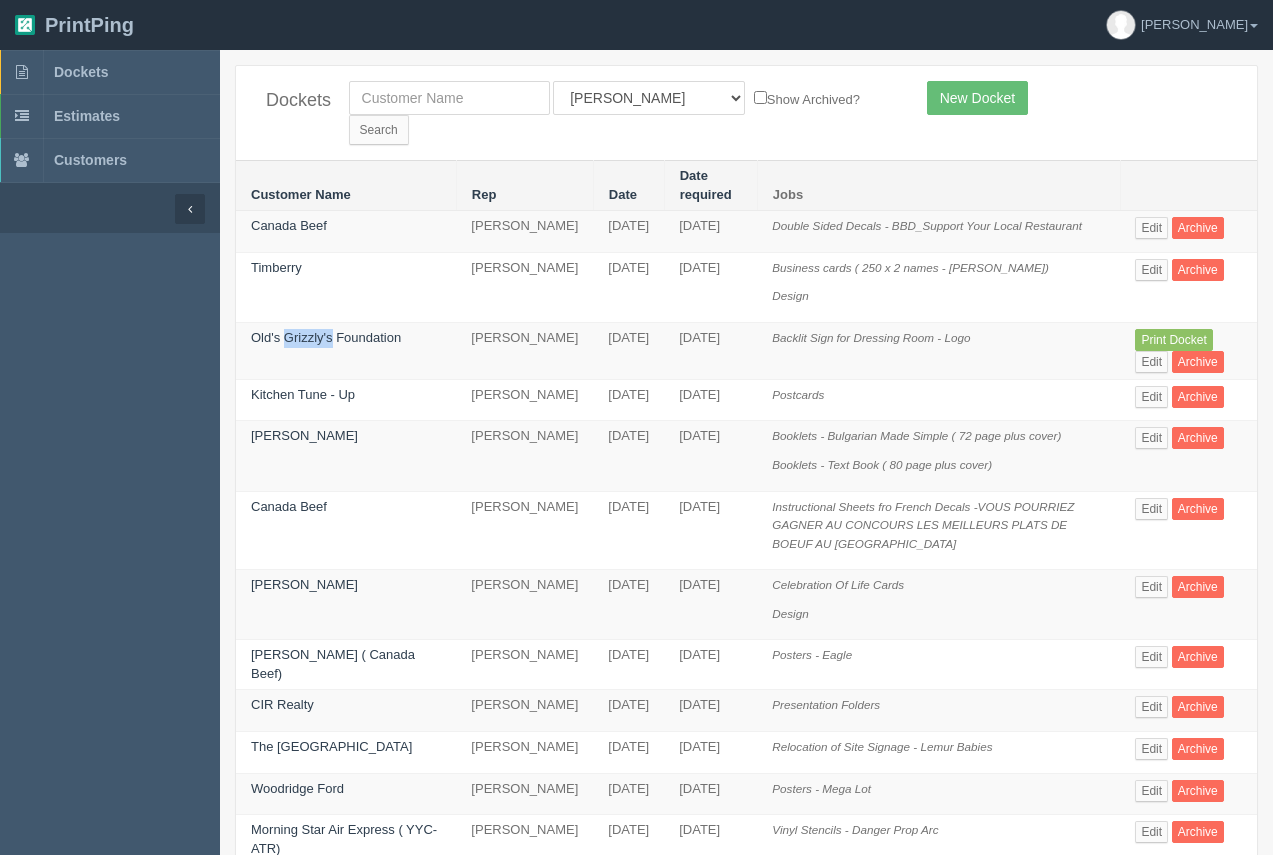 click on "Old's Grizzly's Foundation" at bounding box center [346, 350] 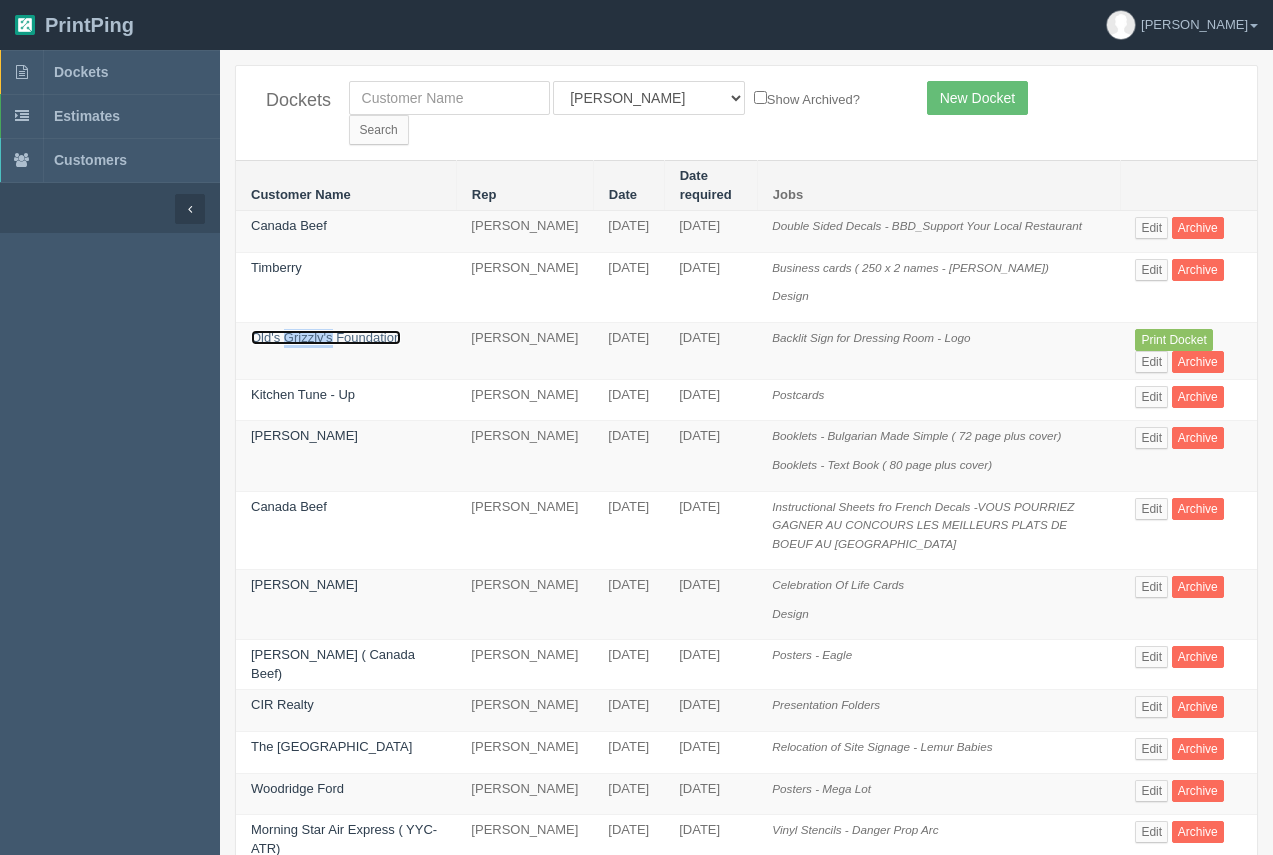 click on "Old's Grizzly's Foundation" at bounding box center (326, 337) 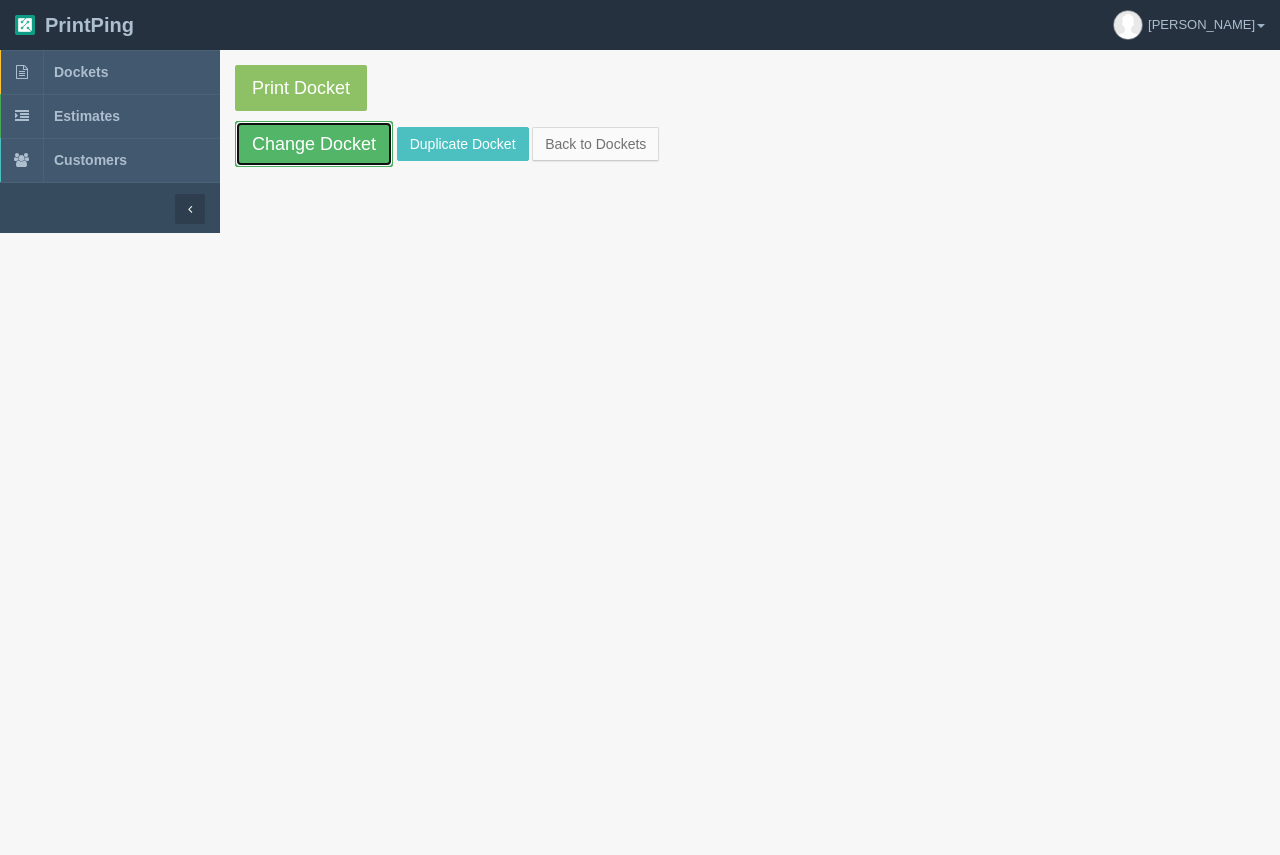 click on "Change Docket" at bounding box center [314, 144] 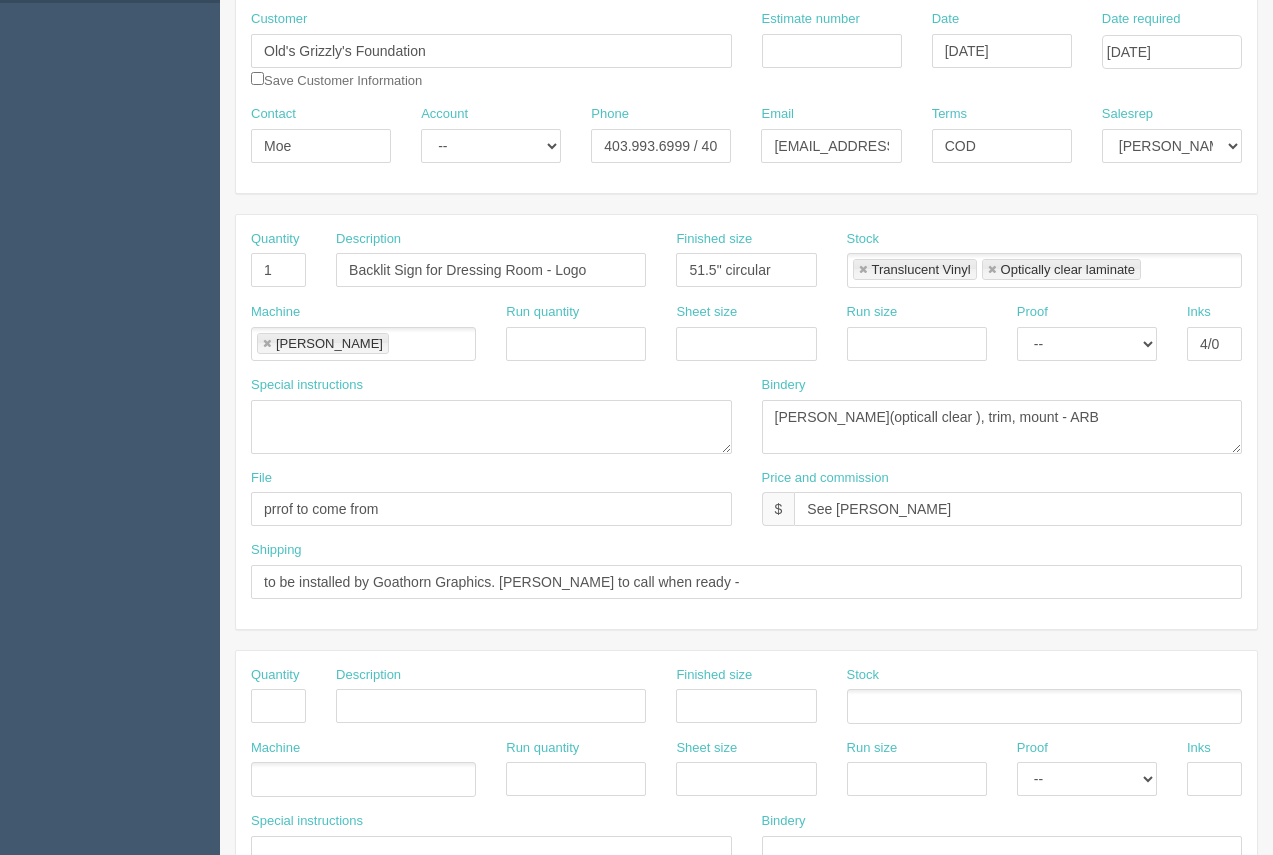 scroll, scrollTop: 245, scrollLeft: 0, axis: vertical 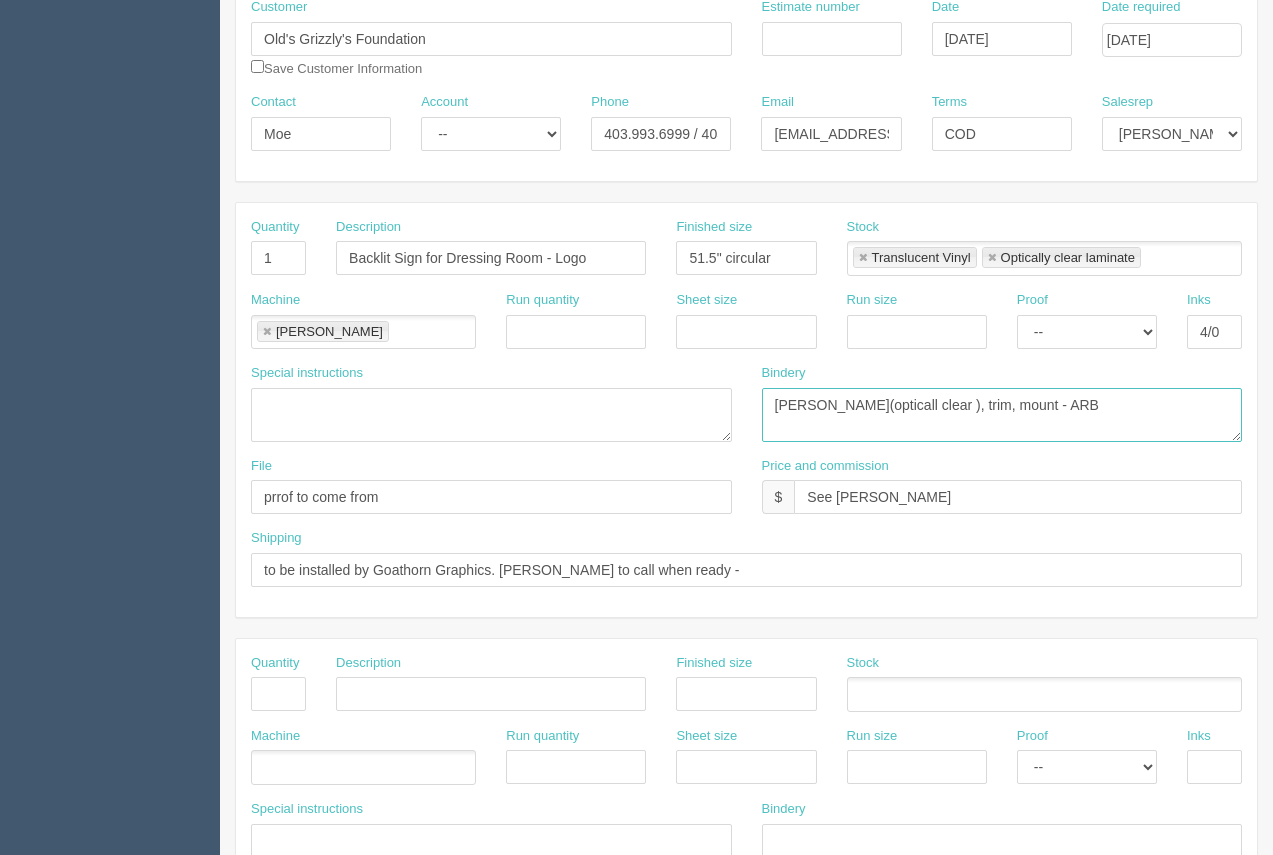 drag, startPoint x: 968, startPoint y: 406, endPoint x: 895, endPoint y: 406, distance: 73 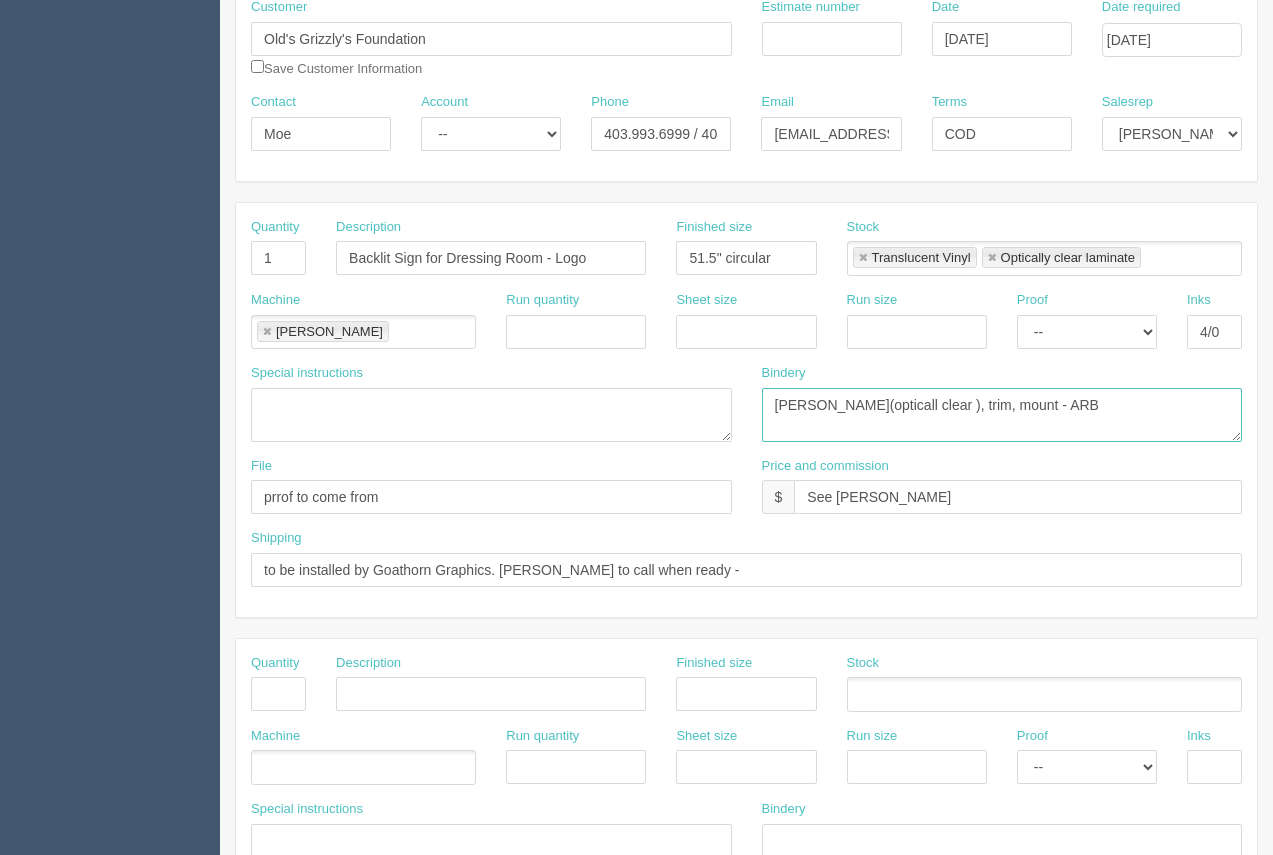click on "lam(opticall clear ), trim, mount - ARB" at bounding box center [1002, 415] 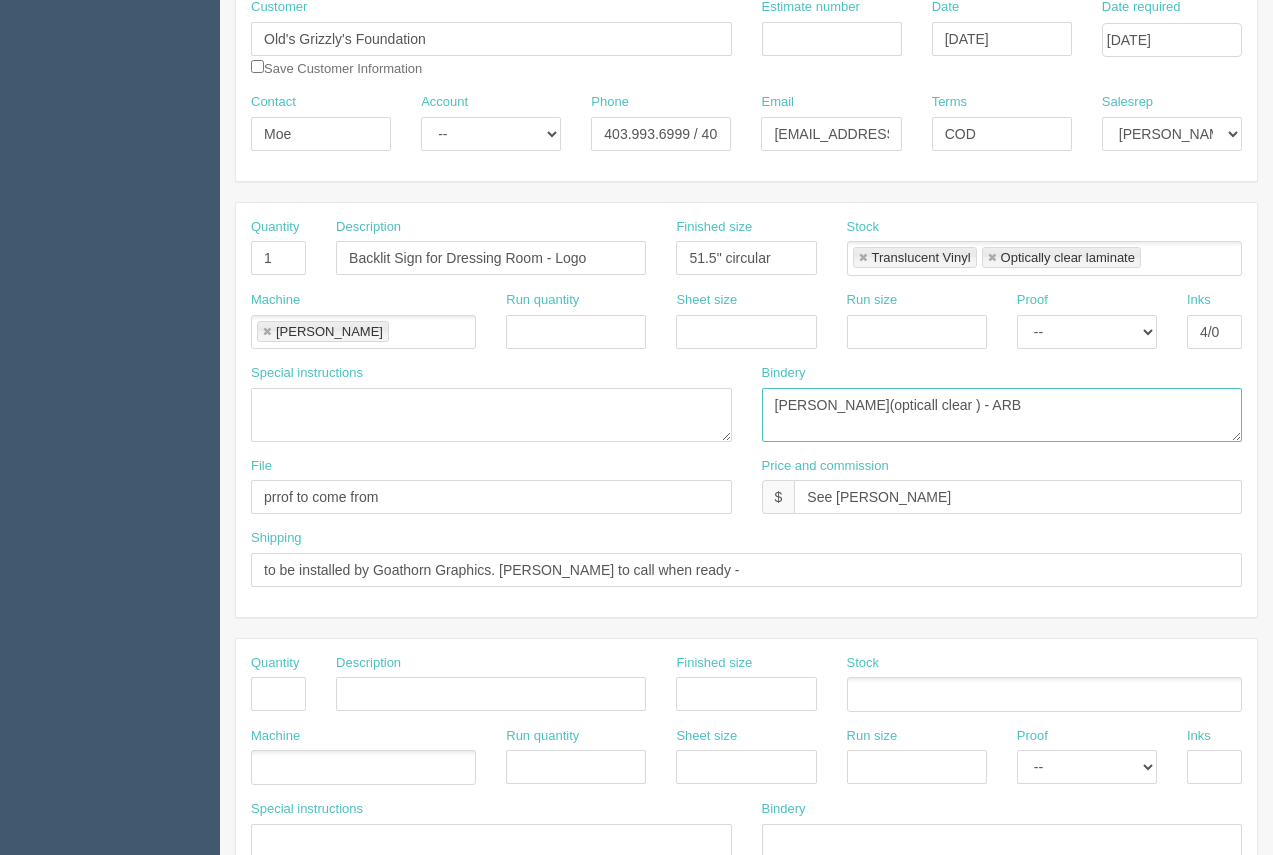 click on "lam(opticall clear ), trim, mount - ARB" at bounding box center (1002, 415) 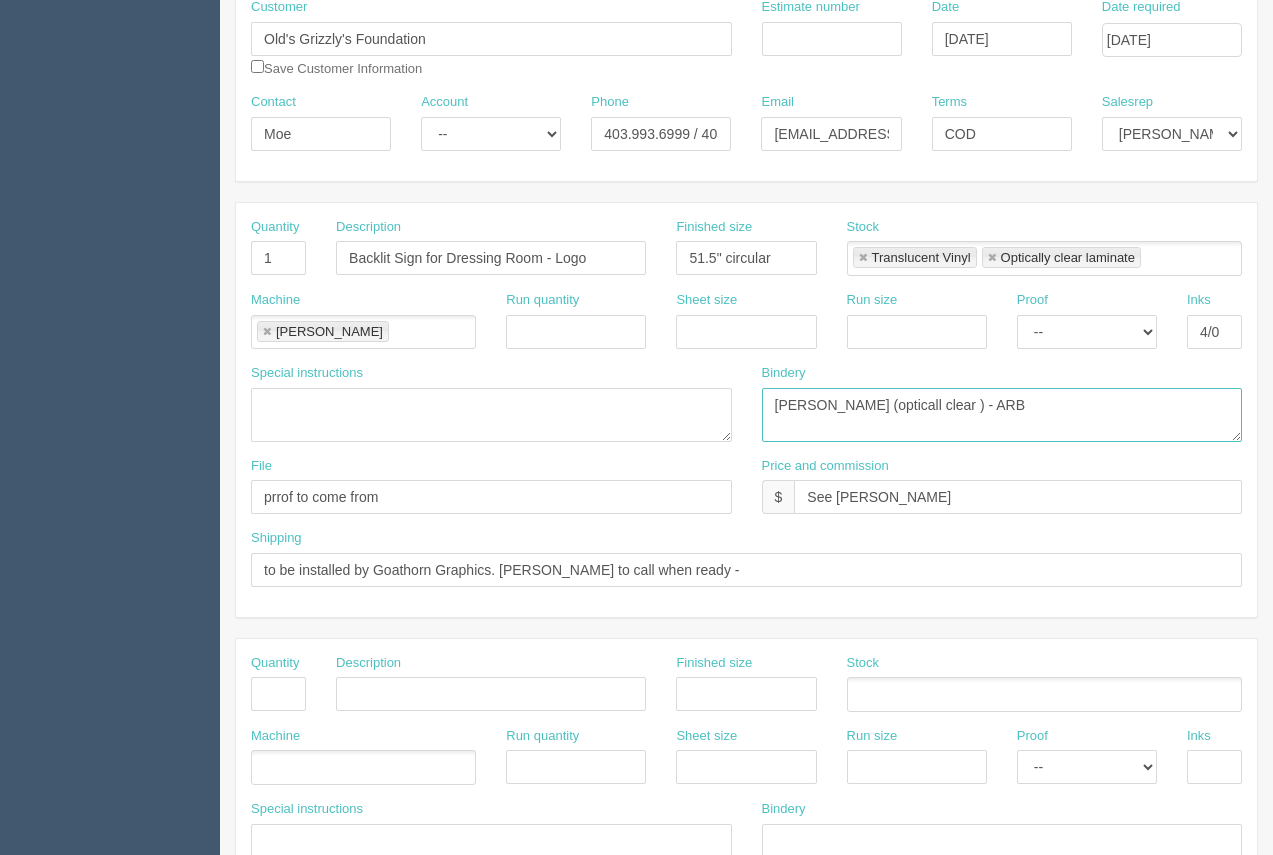 type on "lam (opticall clear ) - ARB" 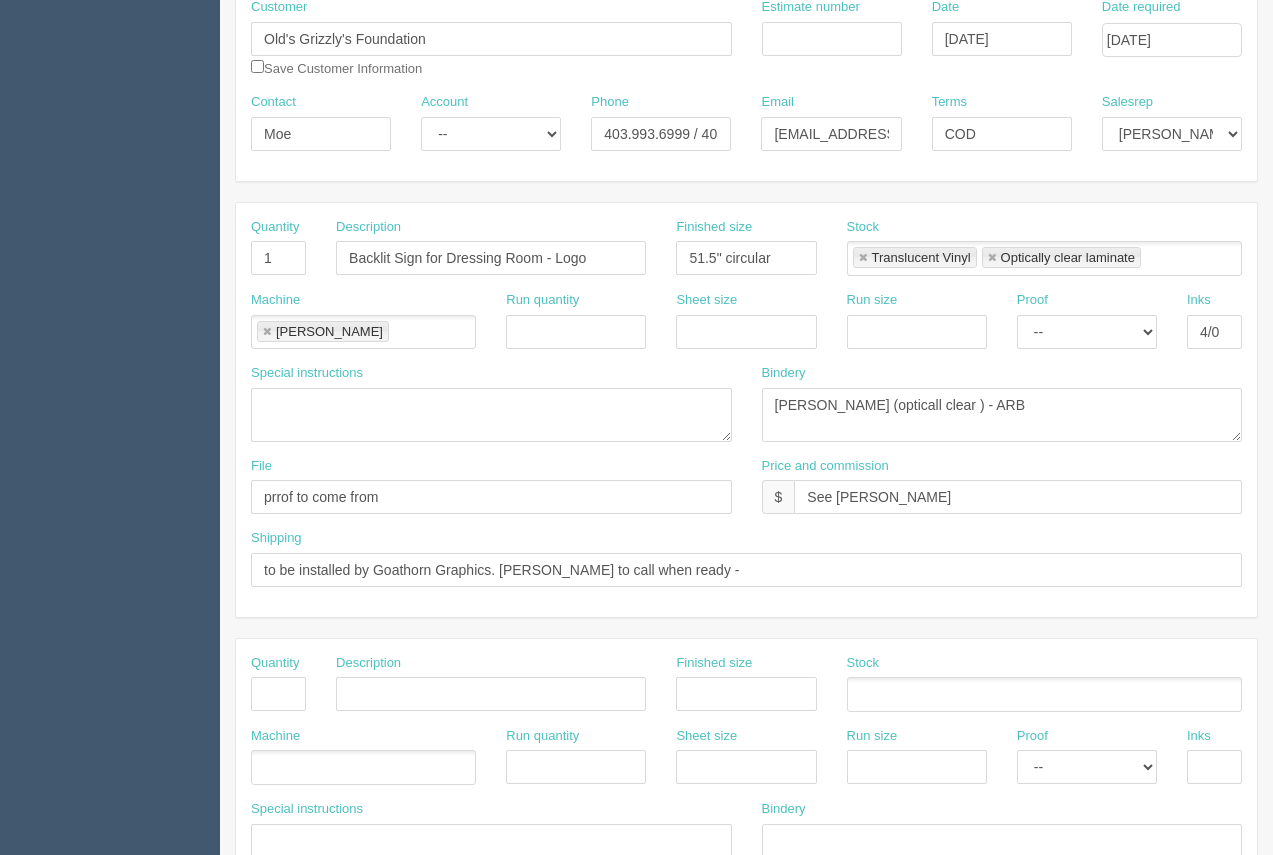 click on "Dockets
Estimates
Customers" at bounding box center [110, 691] 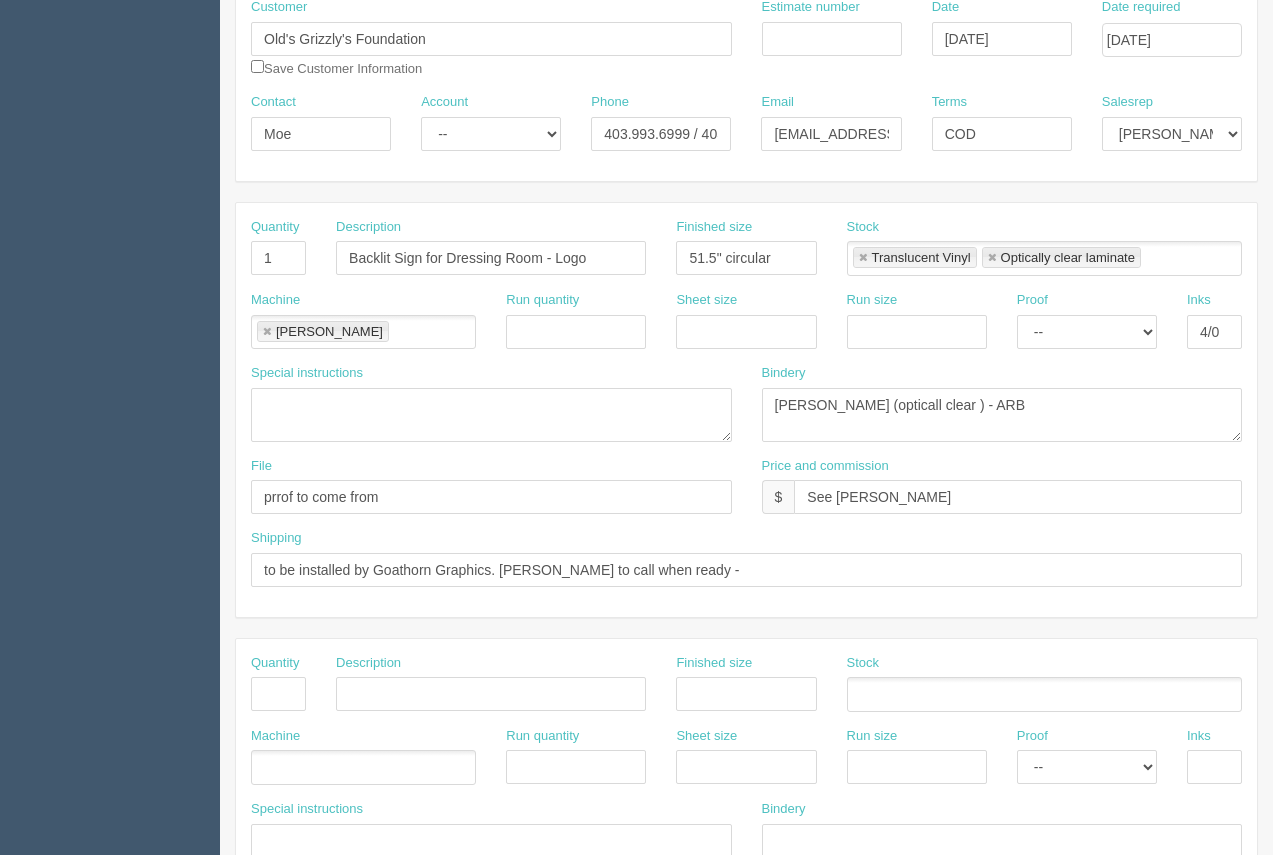 scroll, scrollTop: 75, scrollLeft: 0, axis: vertical 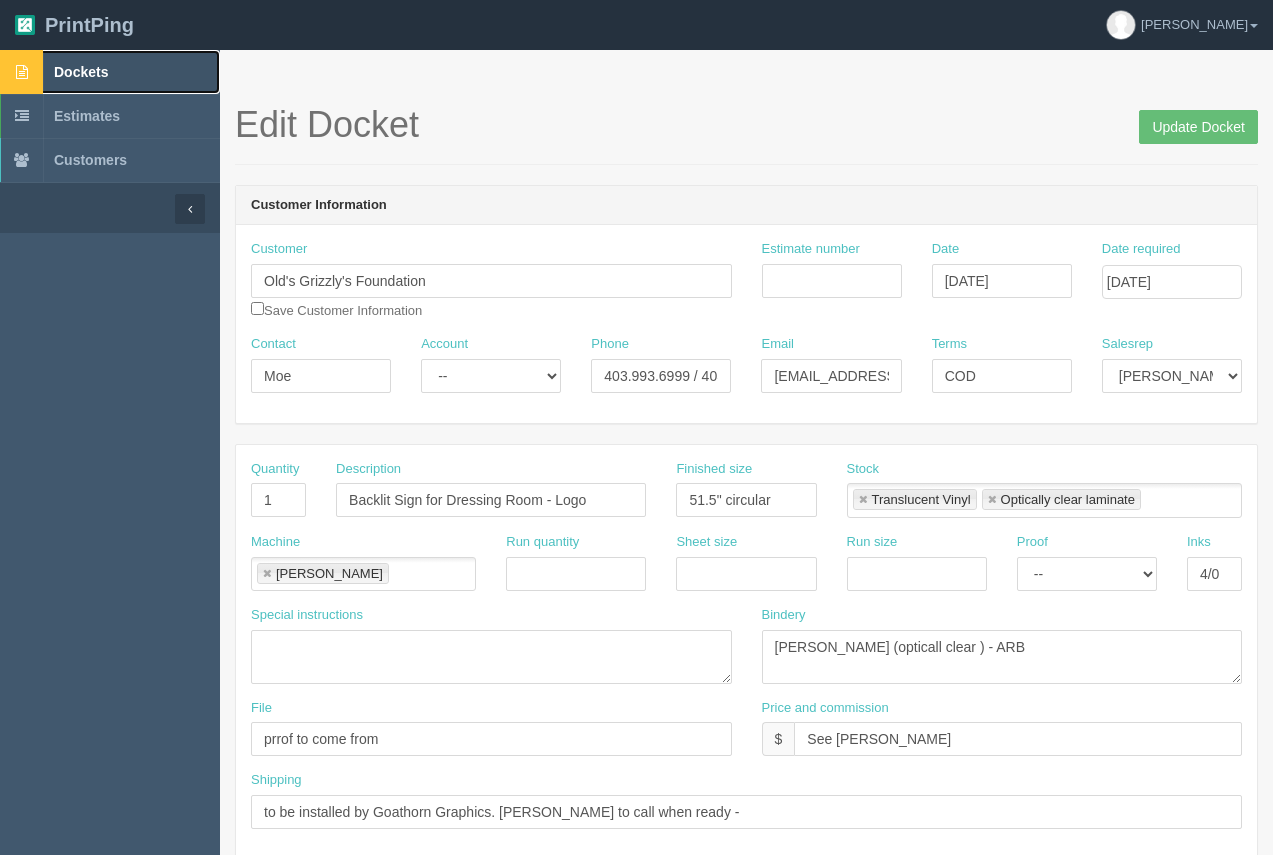 click on "Dockets" at bounding box center [81, 72] 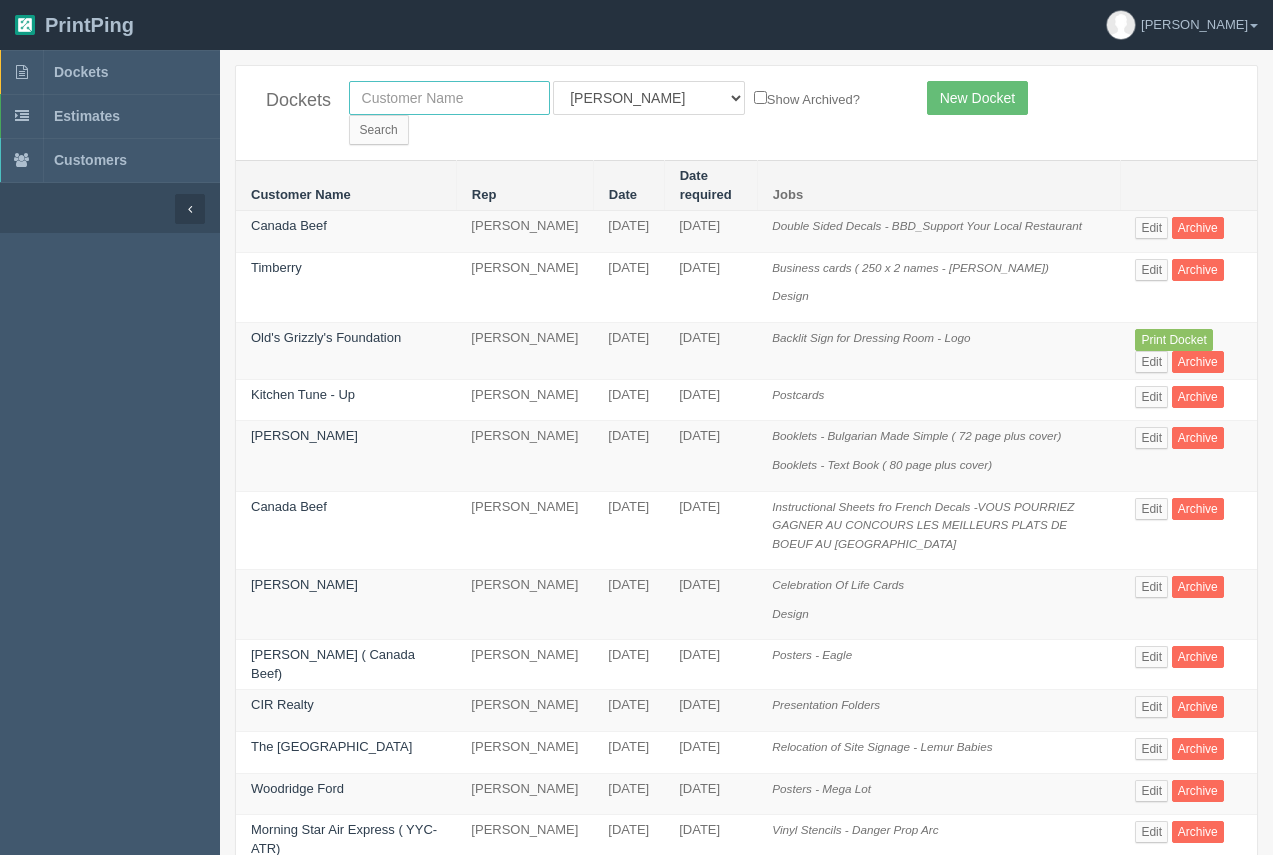 click at bounding box center (449, 98) 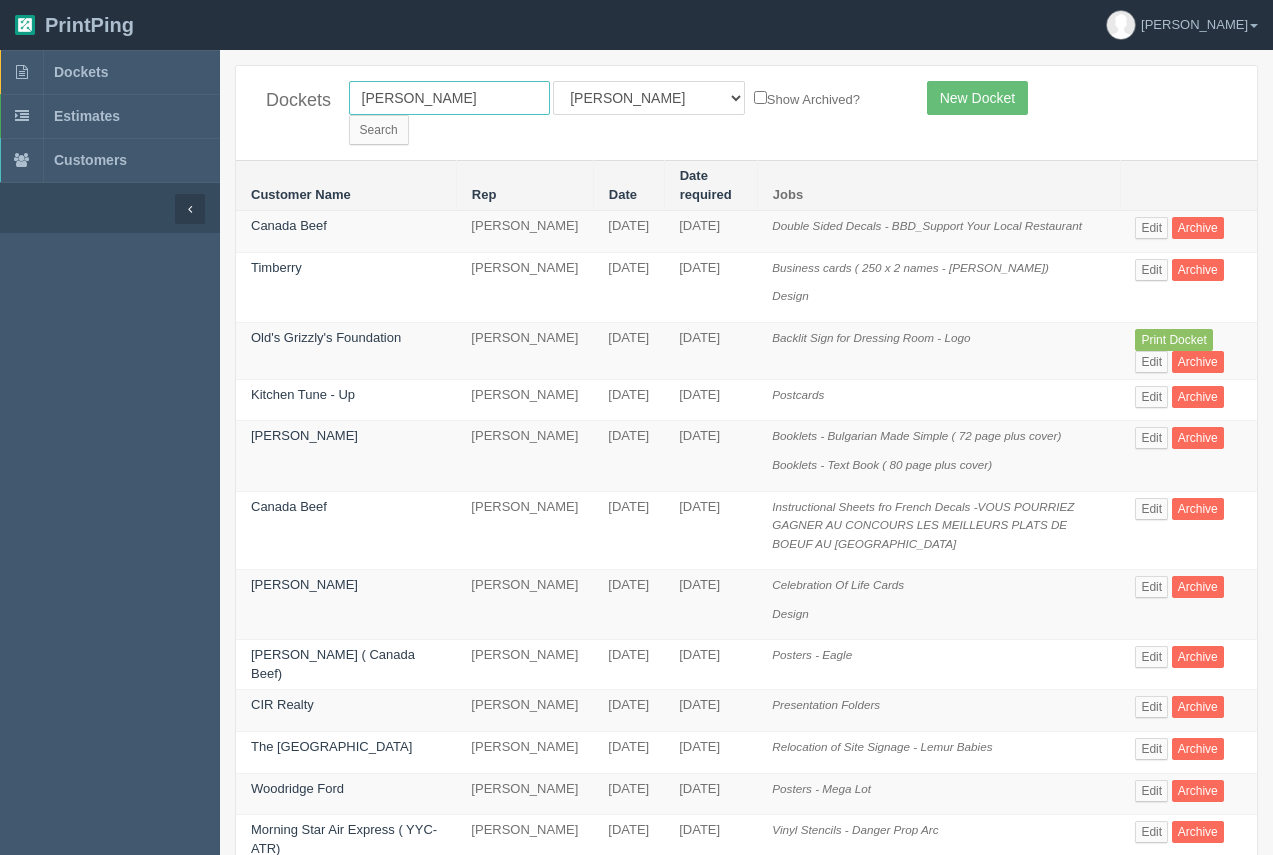 type on "julio" 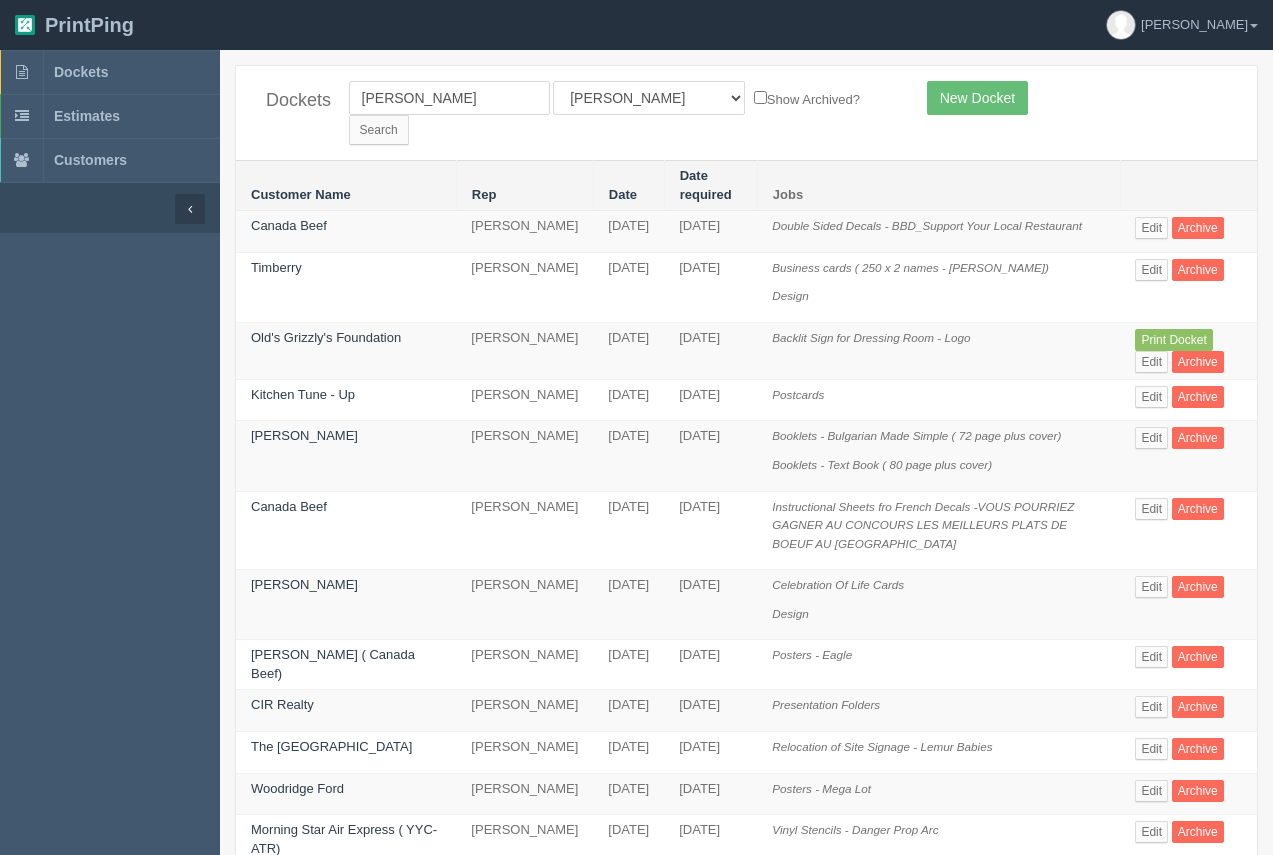 click on "julio
All Users
Ali
Ali Test 1
Aly
Amy
Ankit
Arif
Brandon
Dan
France
Greg
Jim
Mark
Matthew
Mehmud
Mikayla
Moe
Phil
Rebecca
Sam
Stacy
Steve
Viki
Zach
Zack
Zunaid
Show Archived?
Search" at bounding box center [623, 113] 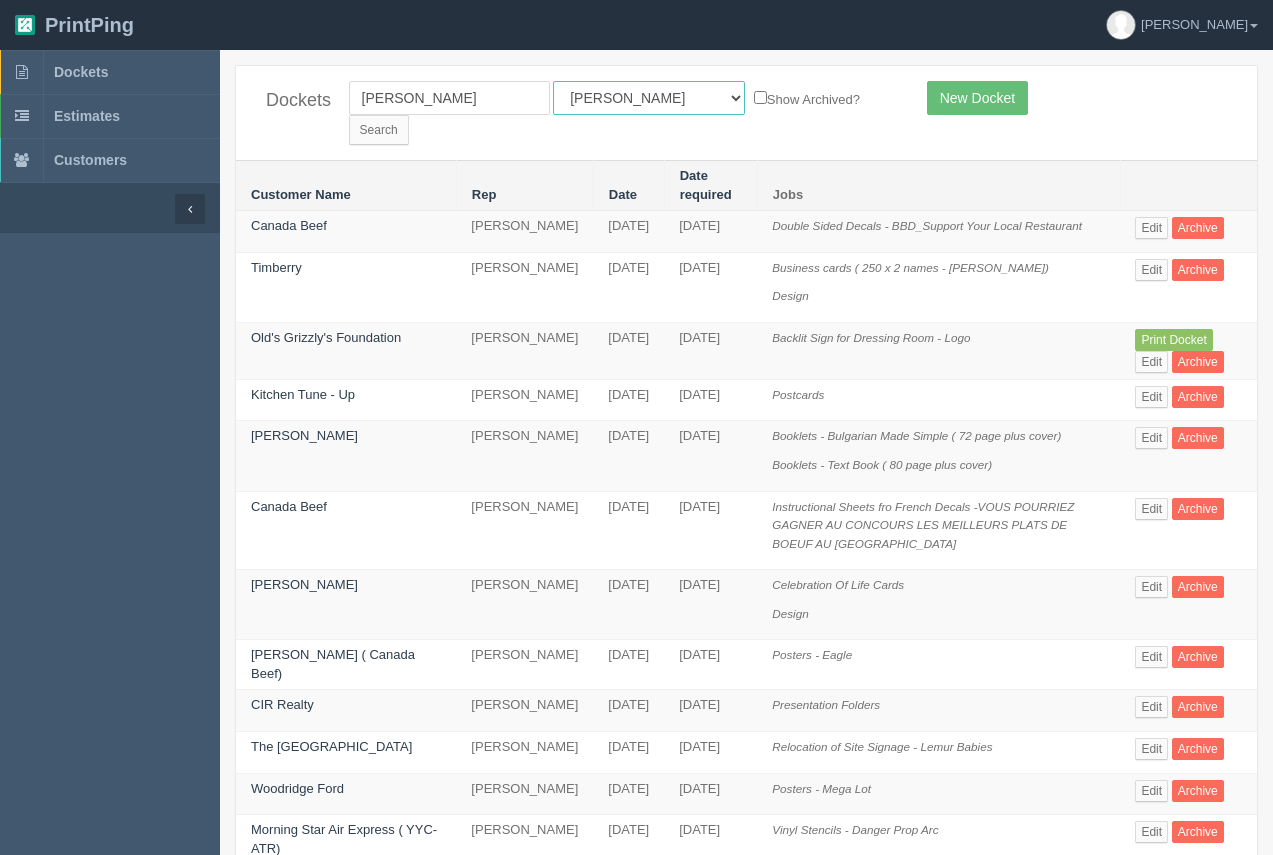 click on "All Users
Ali
Ali Test 1
Aly
Amy
Ankit
Arif
Brandon
Dan
France
Greg
Jim
Mark
Matthew
Mehmud
Mikayla
Moe
Phil
Rebecca
Sam
Stacy
Steve
Viki
Zach
Zack
Zunaid" at bounding box center (649, 98) 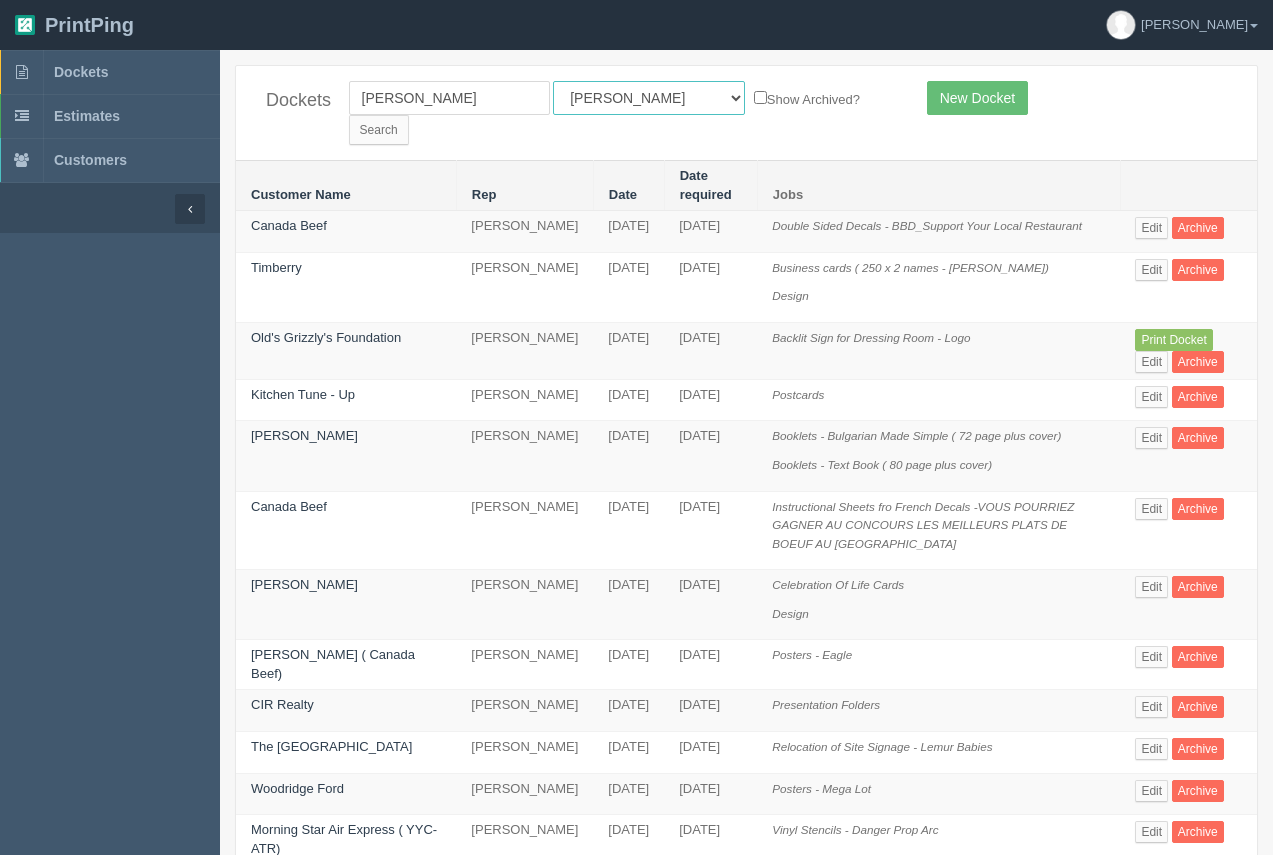 select on "14" 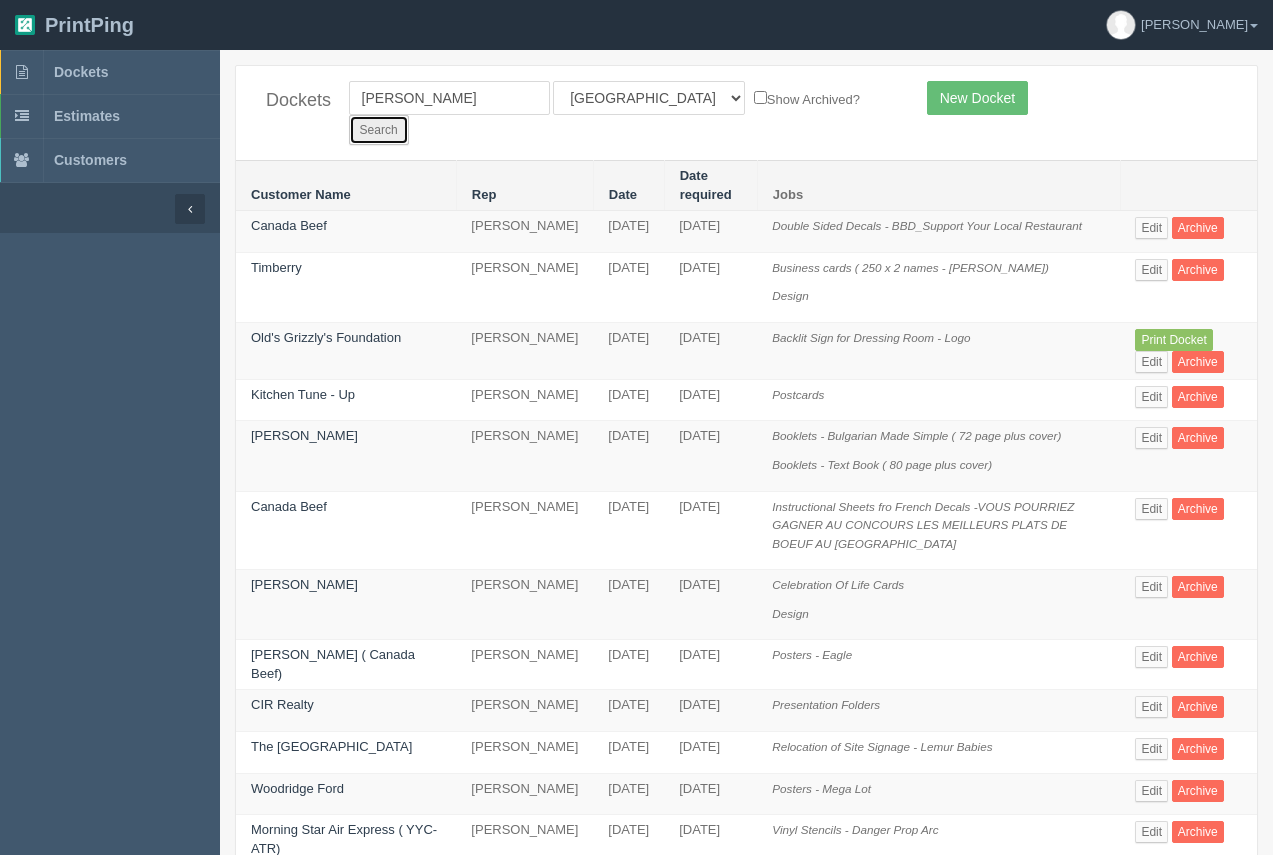 click on "Search" at bounding box center [379, 130] 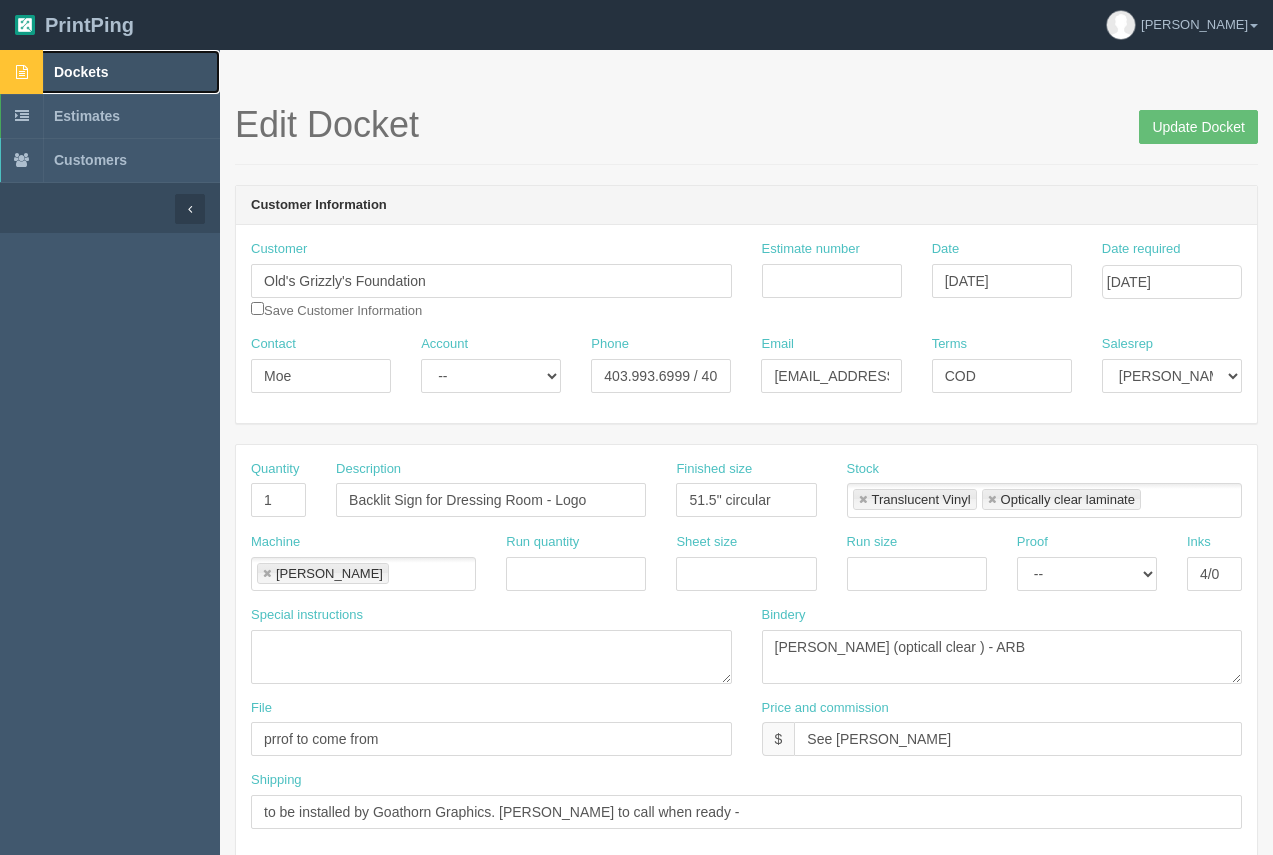 click on "Dockets" at bounding box center [81, 72] 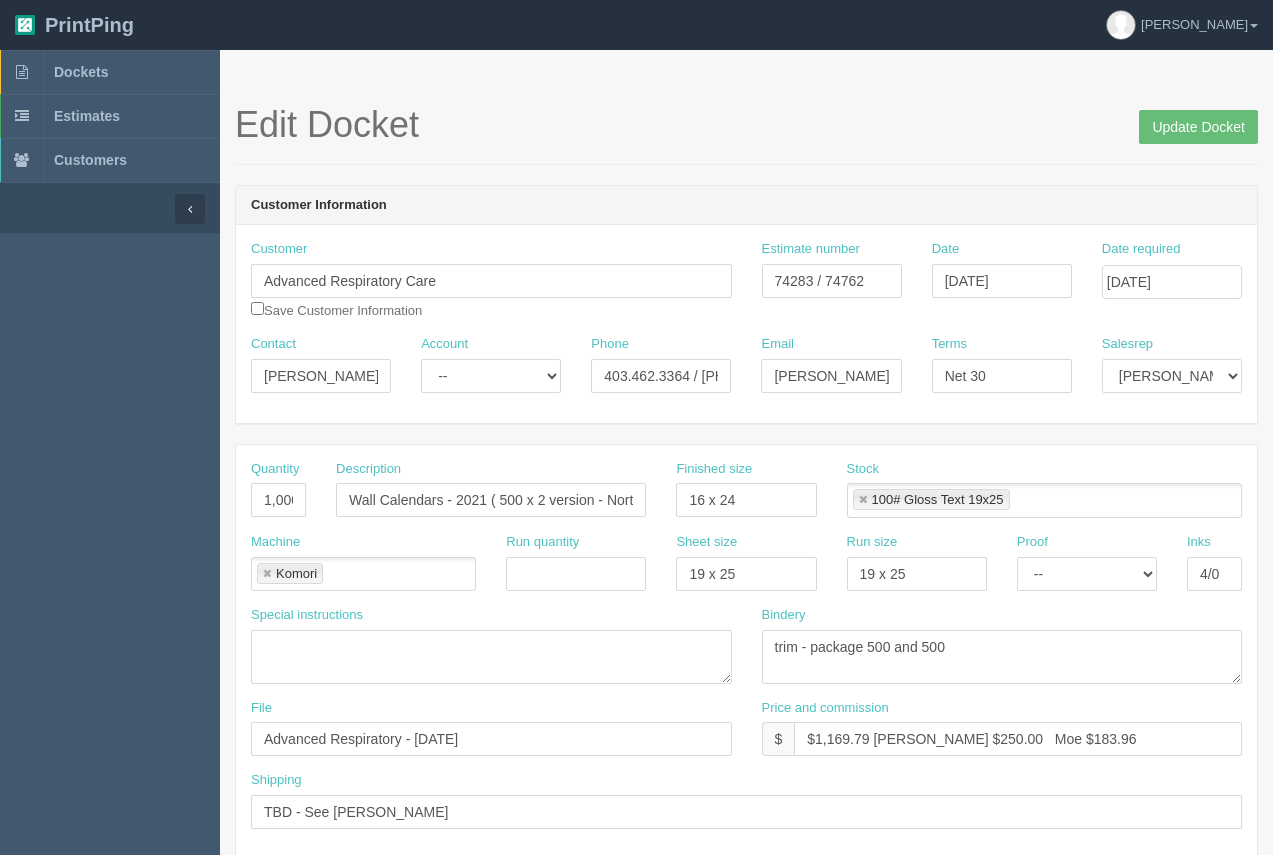 scroll, scrollTop: 659, scrollLeft: 0, axis: vertical 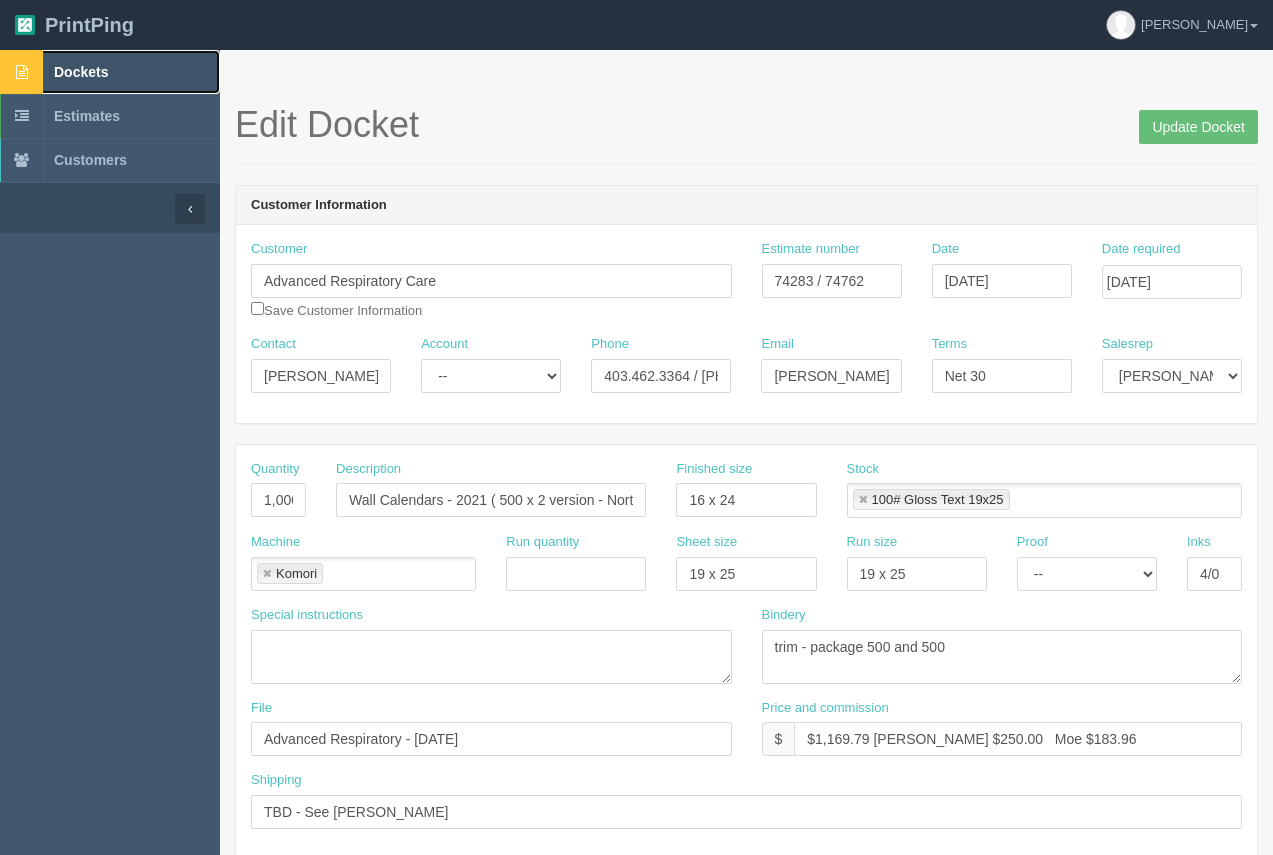 drag, startPoint x: 71, startPoint y: 70, endPoint x: 95, endPoint y: 78, distance: 25.298222 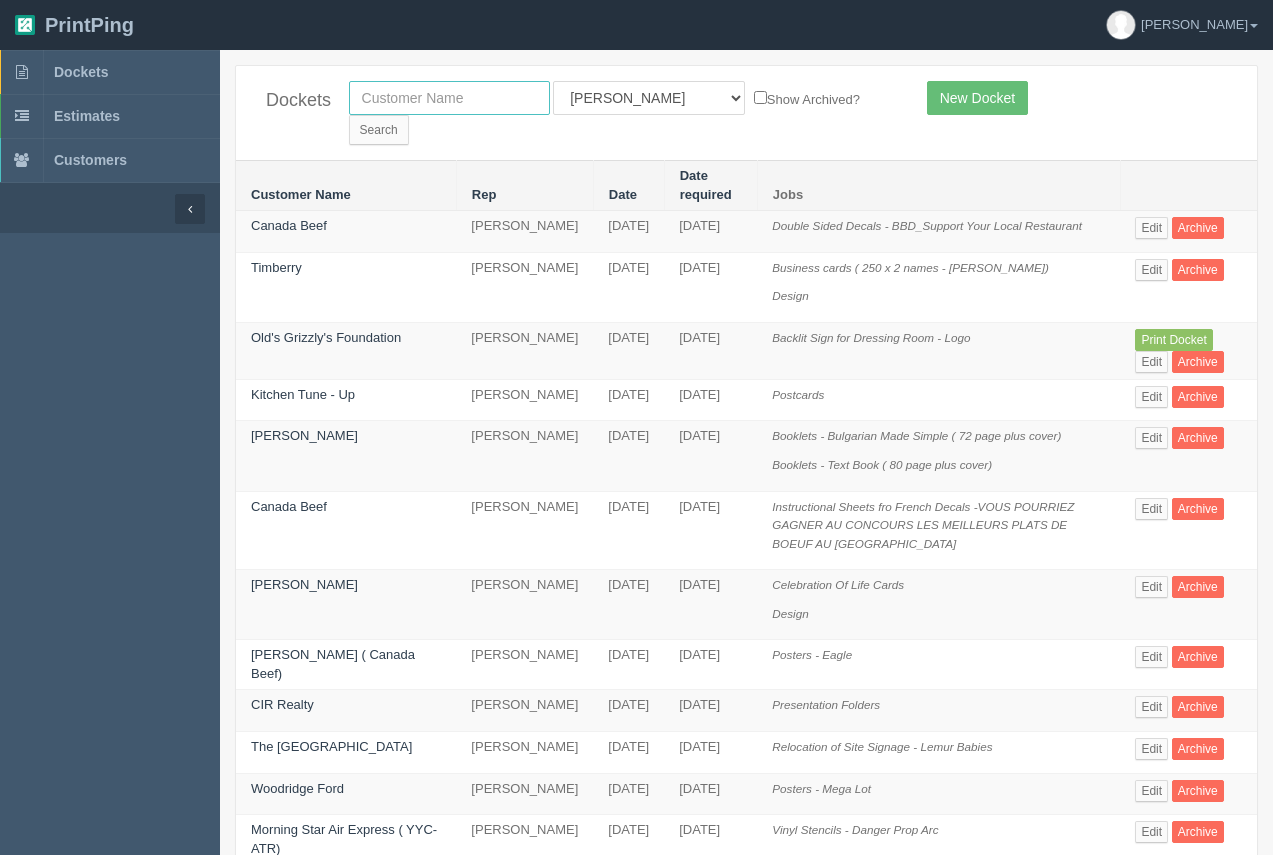 drag, startPoint x: 369, startPoint y: 89, endPoint x: 383, endPoint y: 106, distance: 22.022715 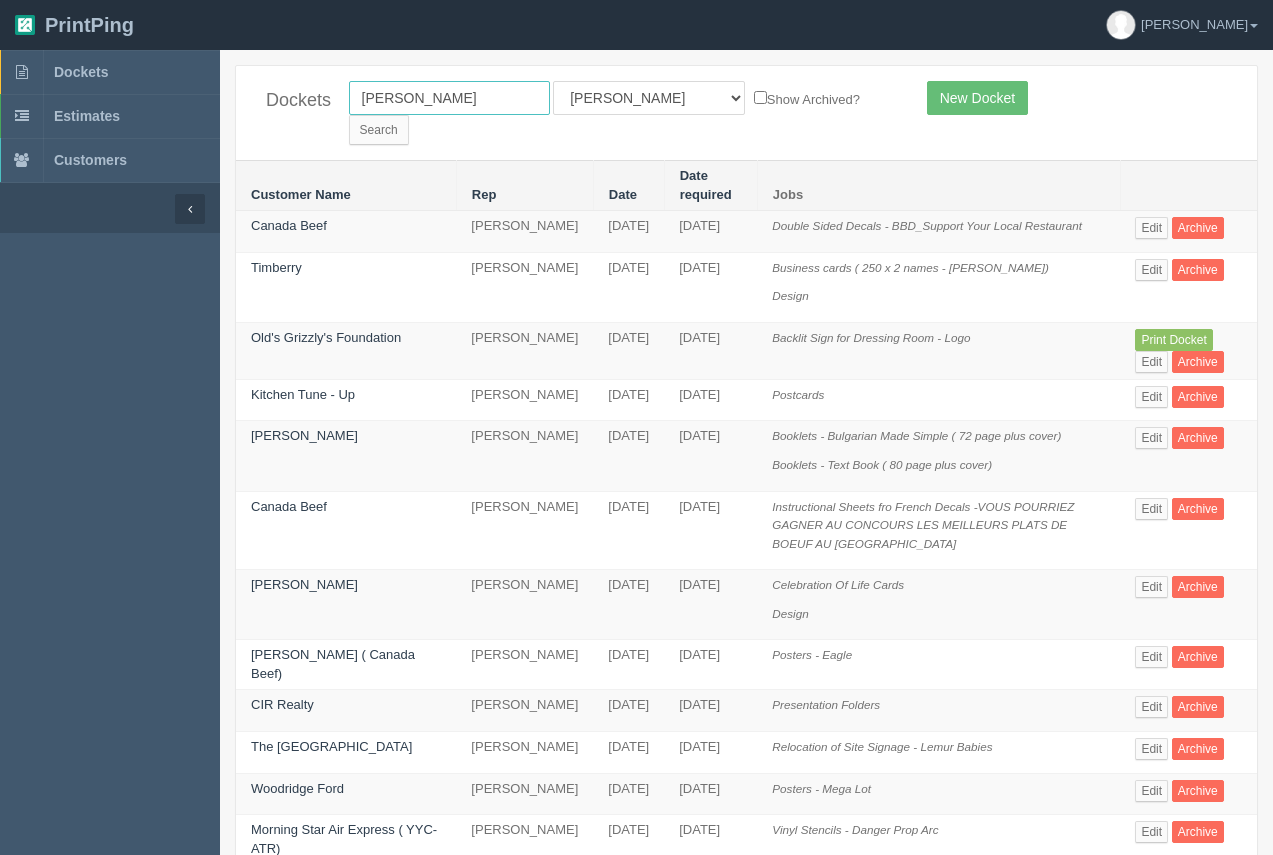 type on "[PERSON_NAME]" 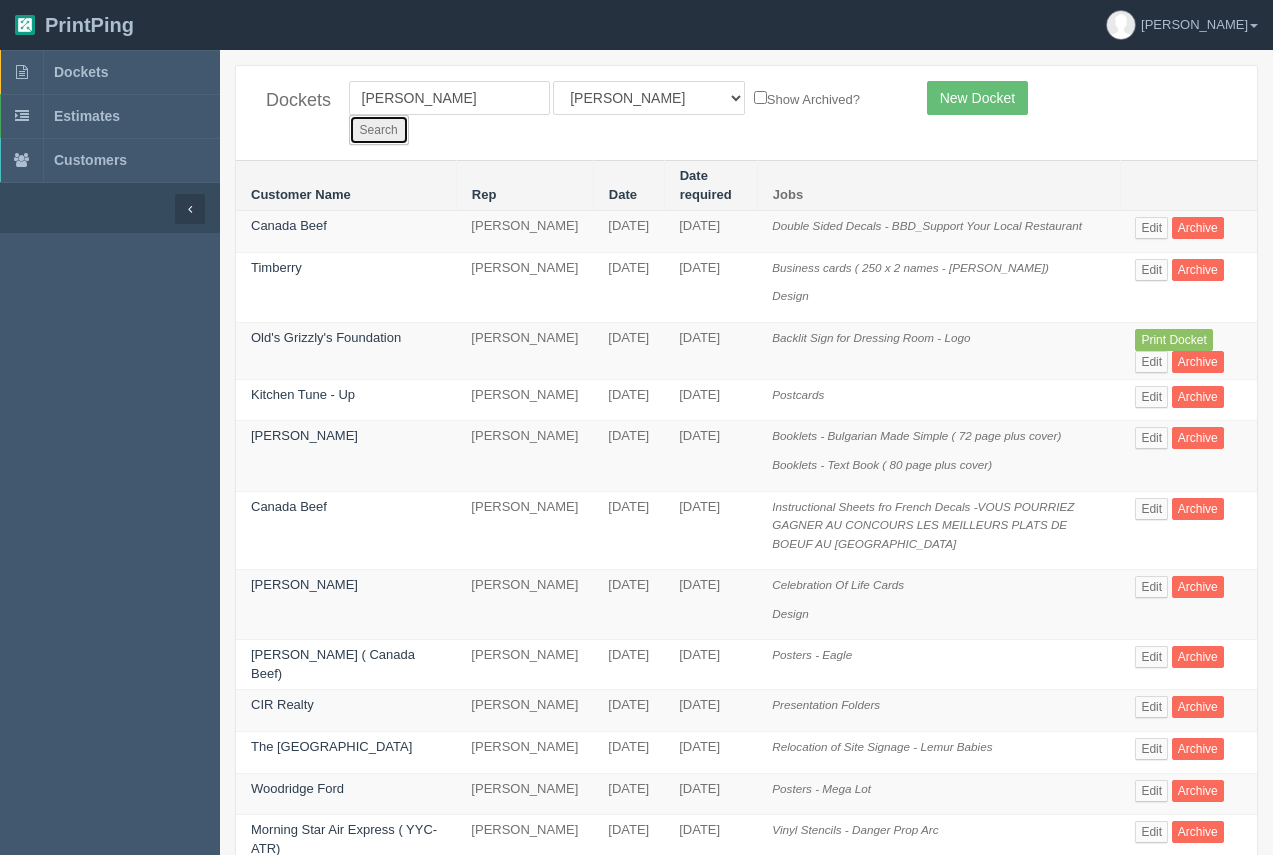 click on "Search" at bounding box center (379, 130) 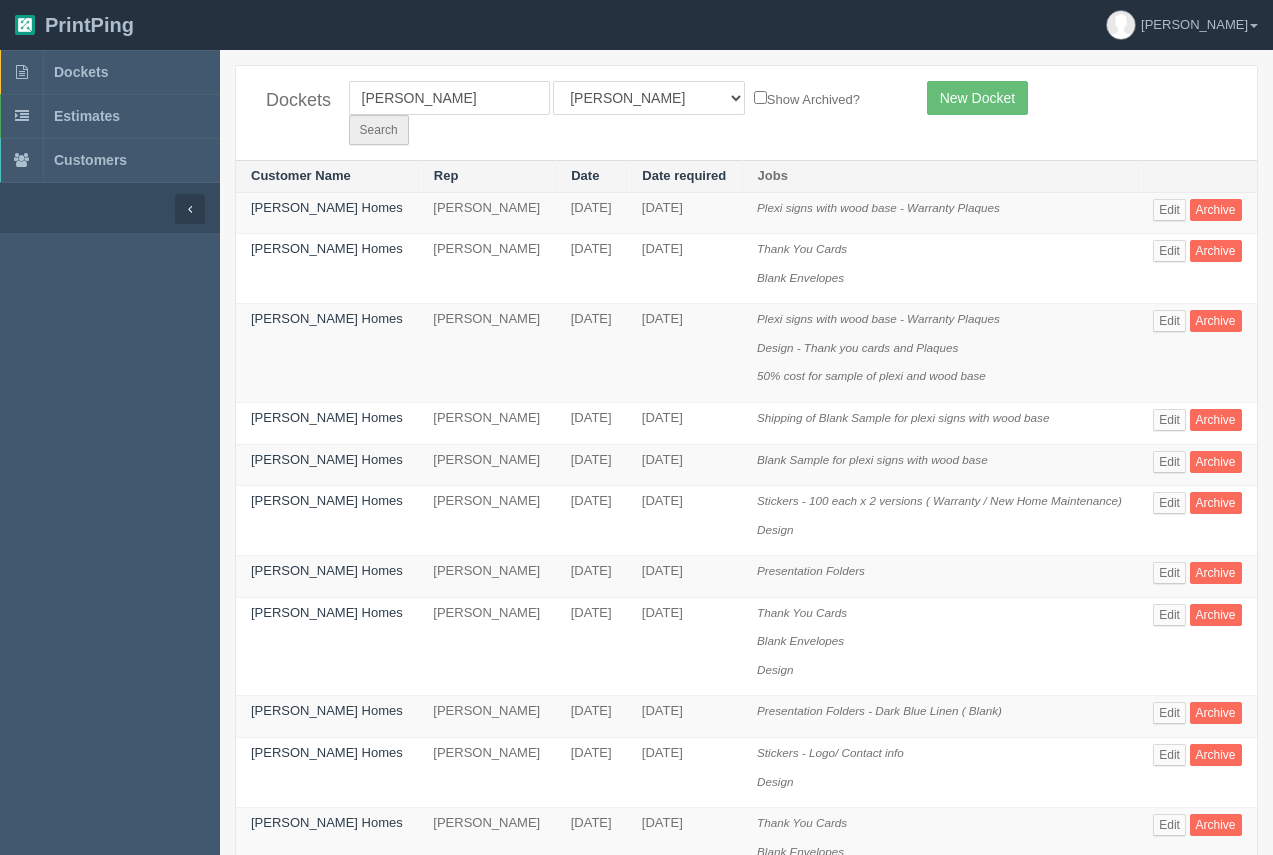scroll, scrollTop: 0, scrollLeft: 0, axis: both 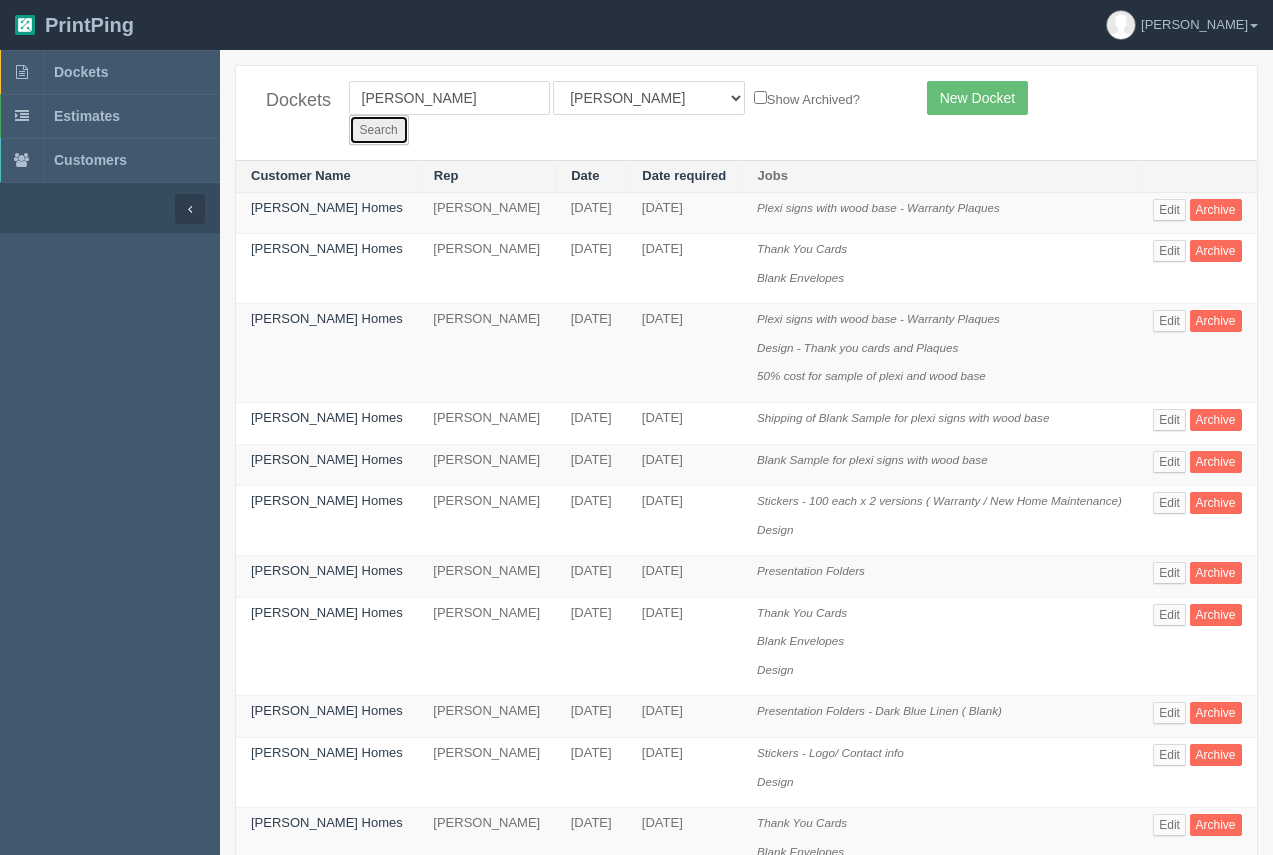 click on "Search" at bounding box center [379, 130] 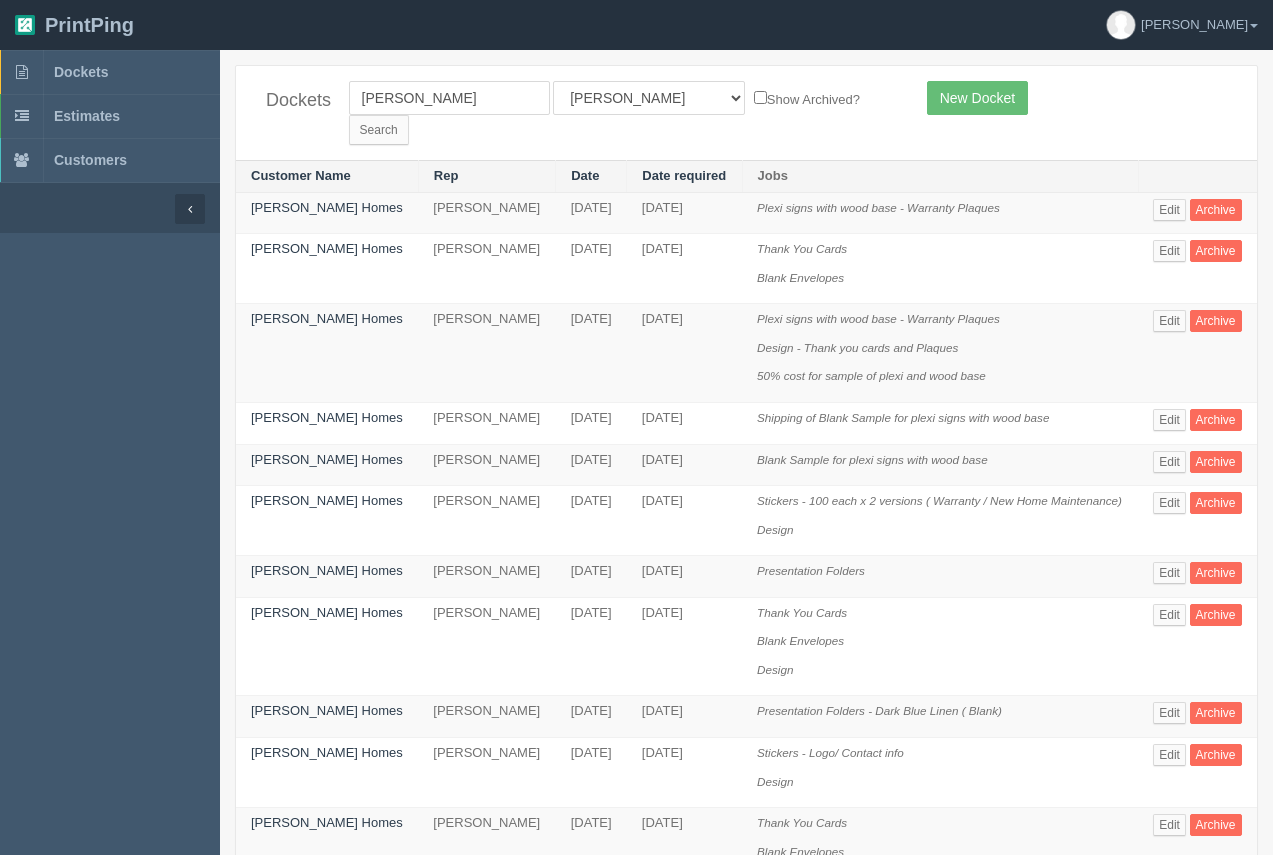 scroll, scrollTop: 0, scrollLeft: 0, axis: both 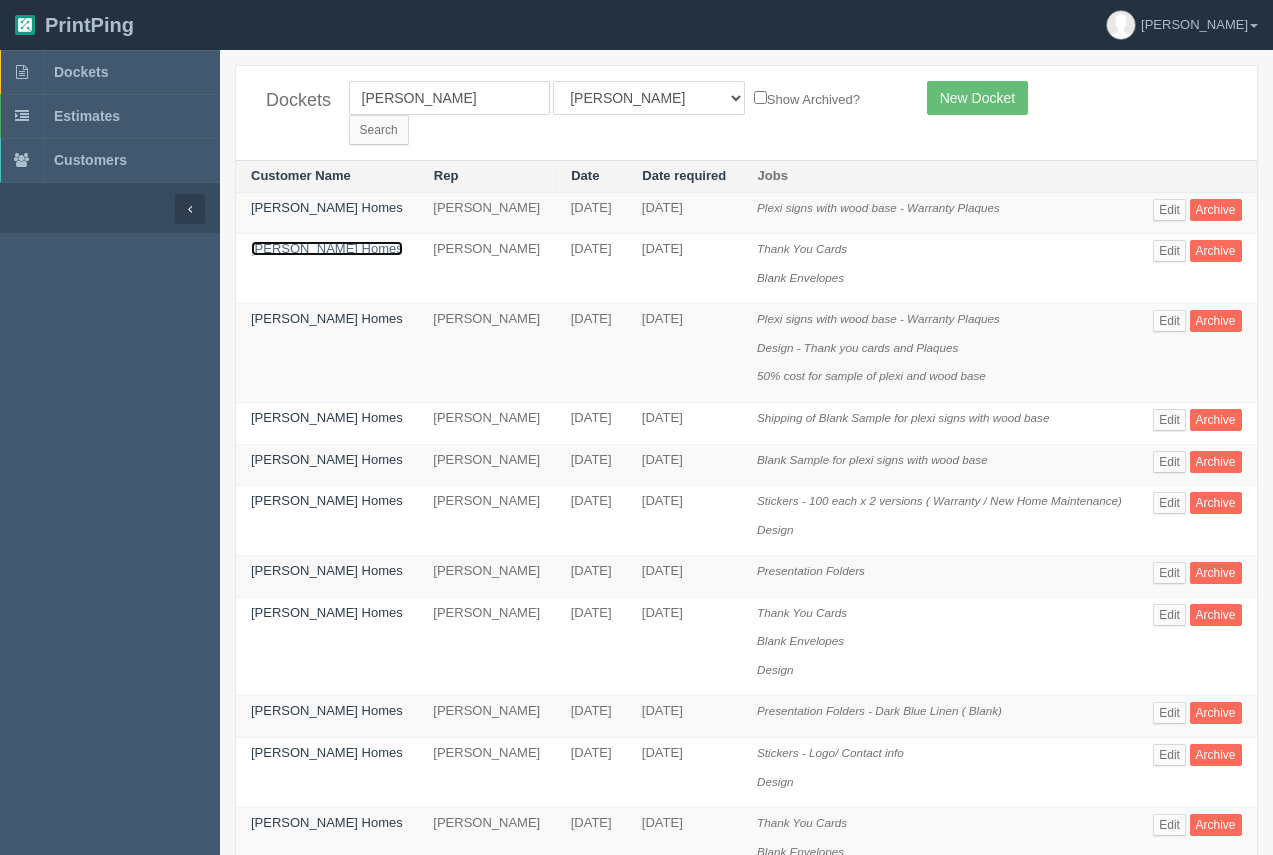 click on "William Blake Homes" at bounding box center [327, 248] 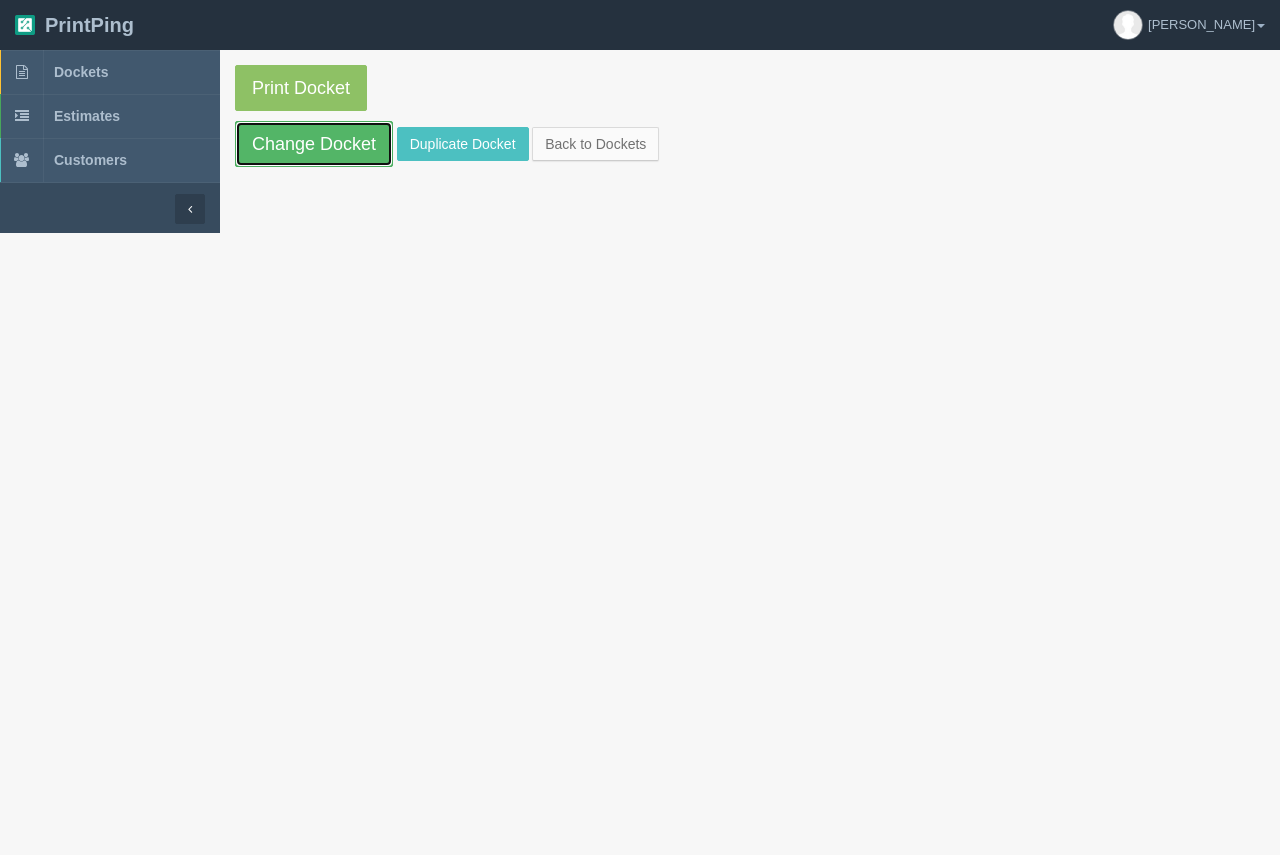 click on "Change Docket" at bounding box center [314, 144] 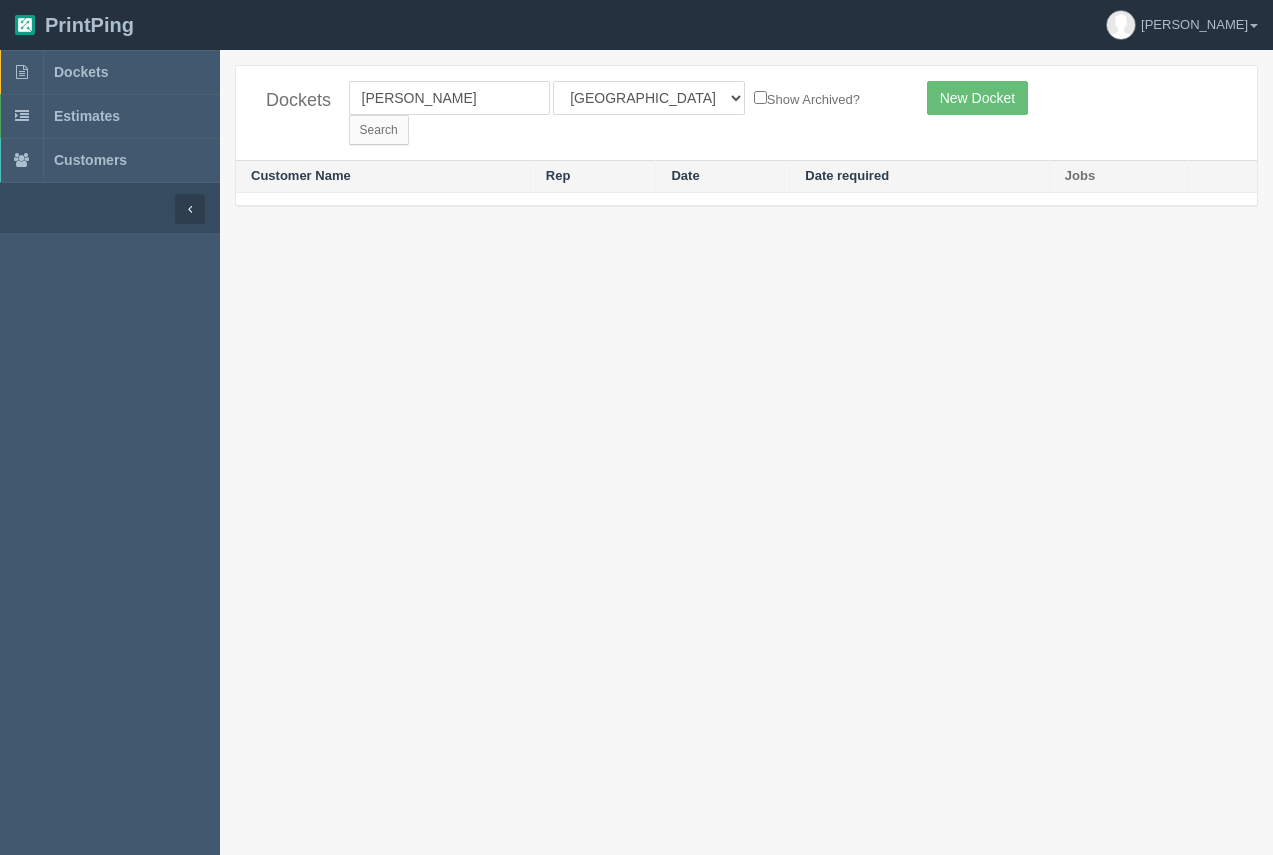 scroll, scrollTop: 0, scrollLeft: 0, axis: both 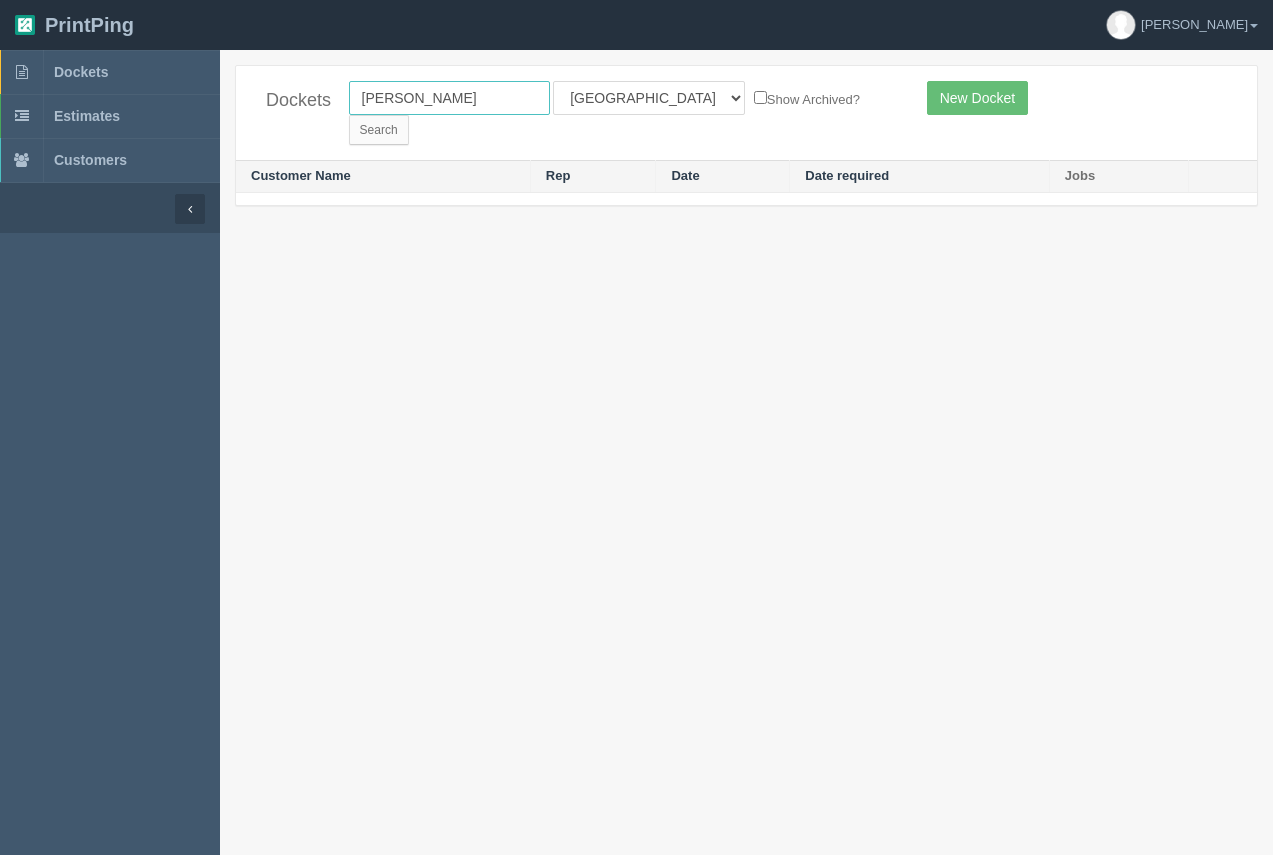 drag, startPoint x: 482, startPoint y: 100, endPoint x: 347, endPoint y: 82, distance: 136.19472 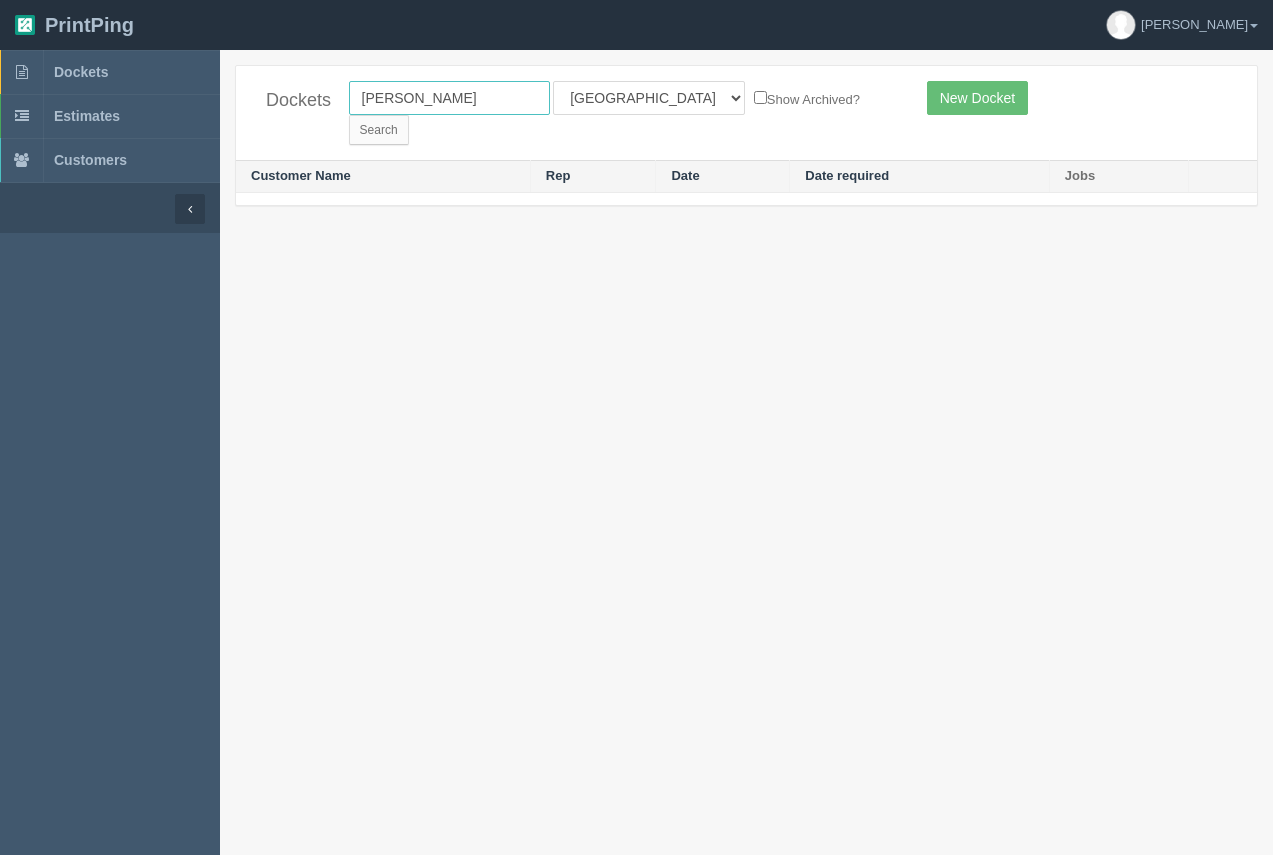 type on "[PERSON_NAME]" 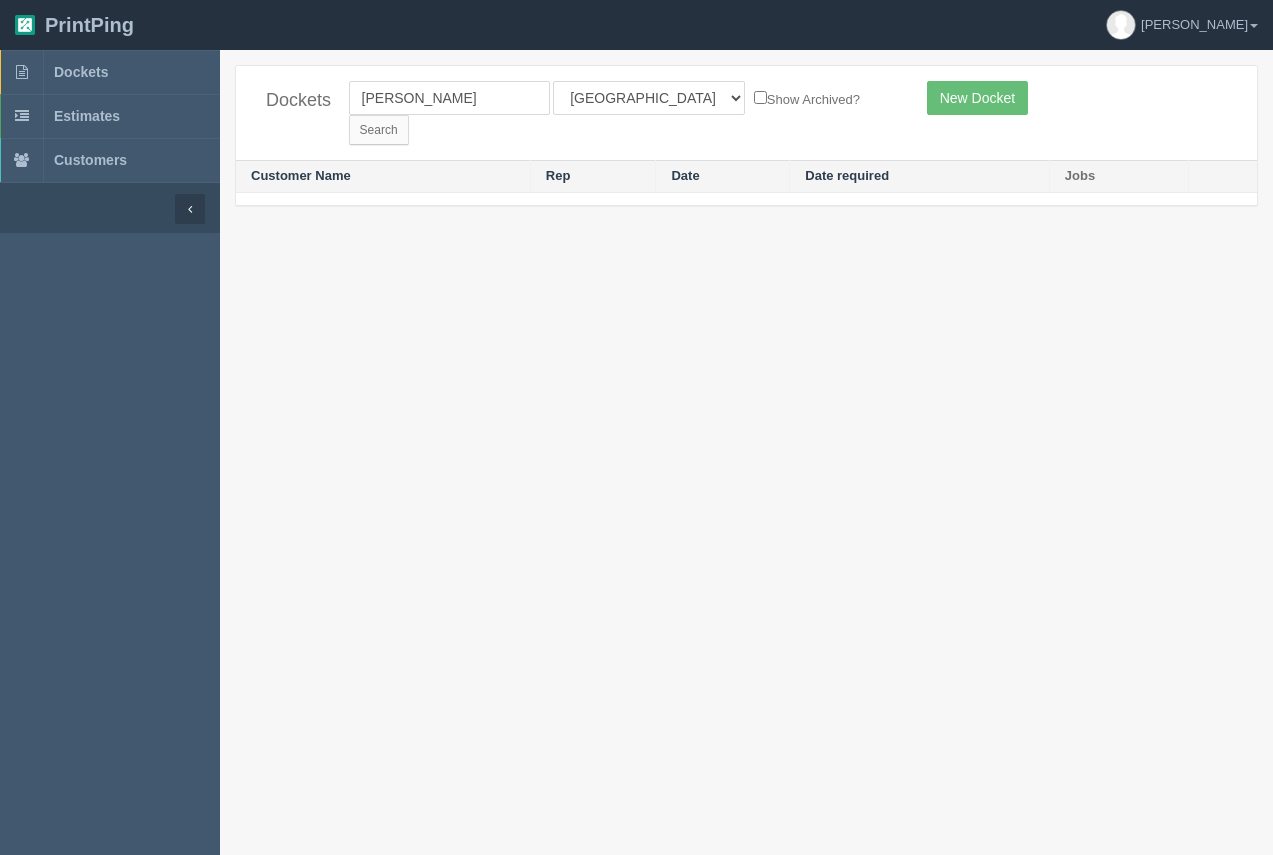 click on "[PERSON_NAME]
All Users
[PERSON_NAME] Test 1
[PERSON_NAME]
[PERSON_NAME]
[PERSON_NAME]
France
[PERSON_NAME]
[PERSON_NAME]
[PERSON_NAME]
[PERSON_NAME]
[PERSON_NAME]
[PERSON_NAME]
[PERSON_NAME]
[PERSON_NAME]
Show Archived?
Search" at bounding box center [623, 113] 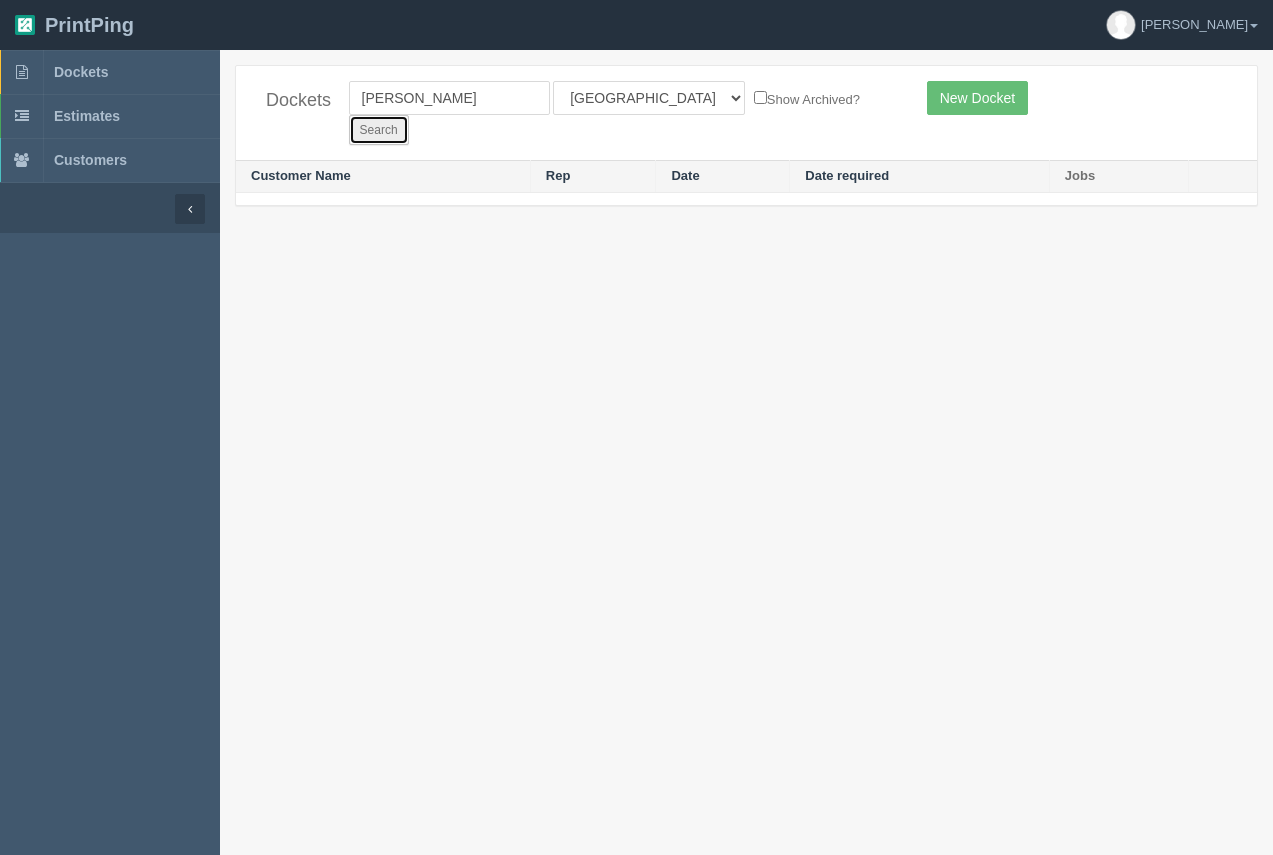 click on "Search" at bounding box center [379, 130] 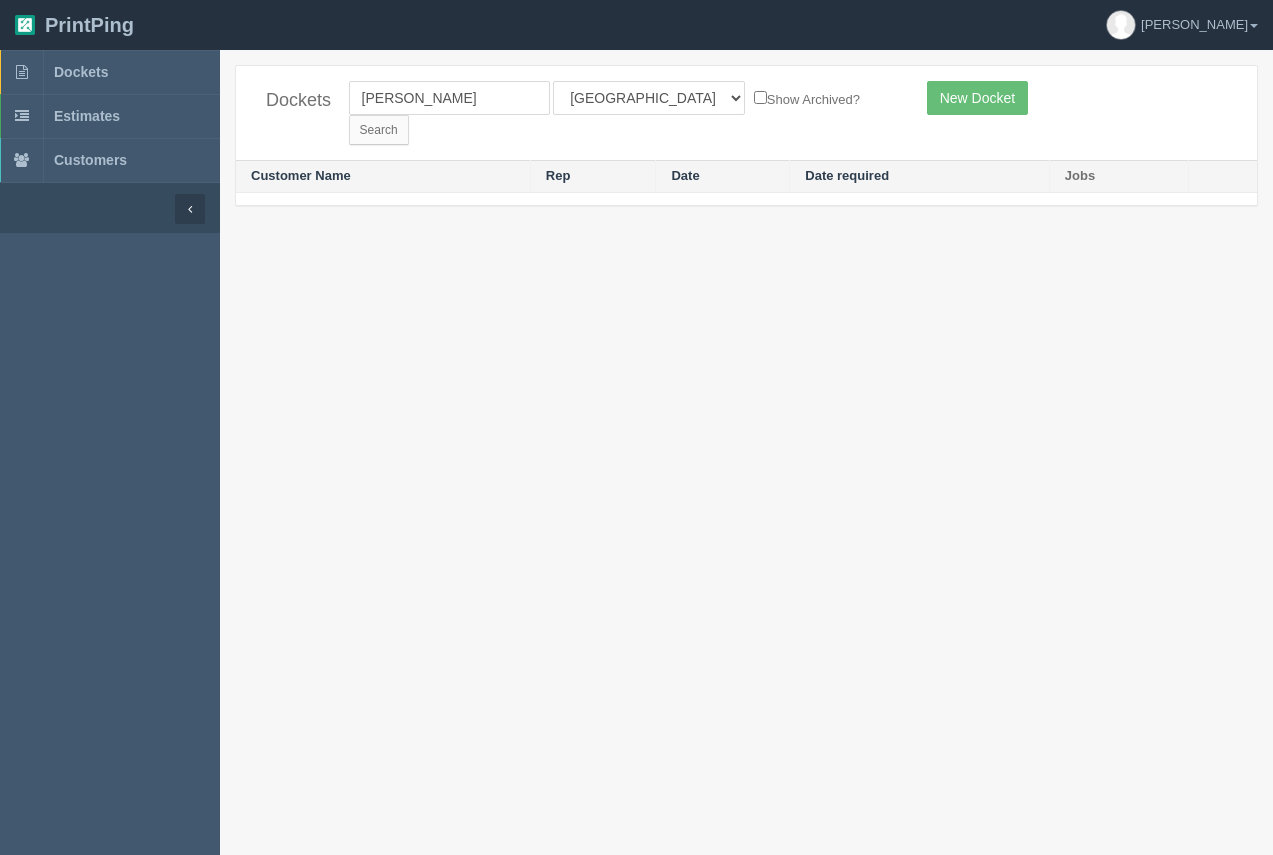 scroll, scrollTop: 0, scrollLeft: 0, axis: both 